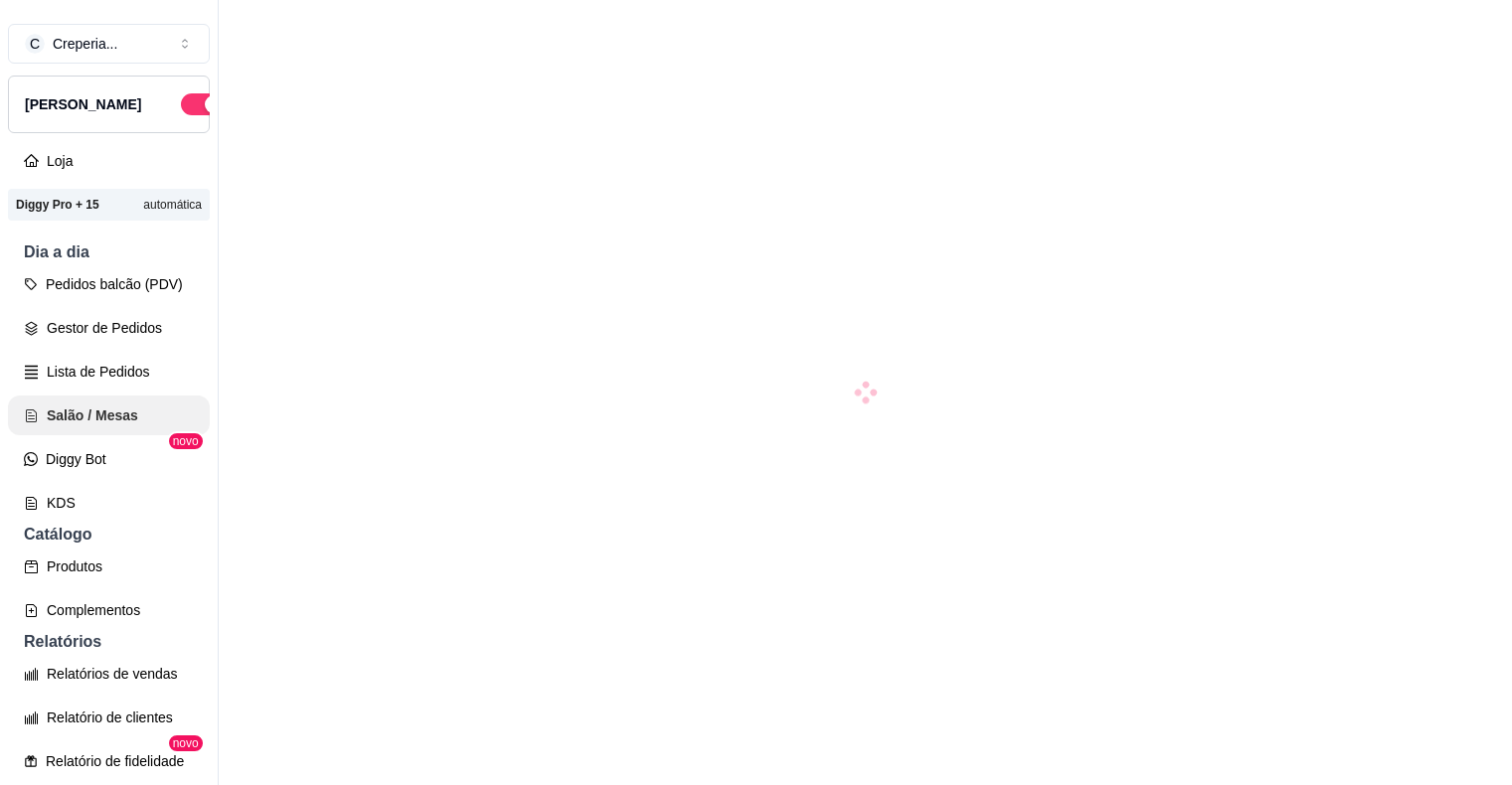 scroll, scrollTop: 0, scrollLeft: 0, axis: both 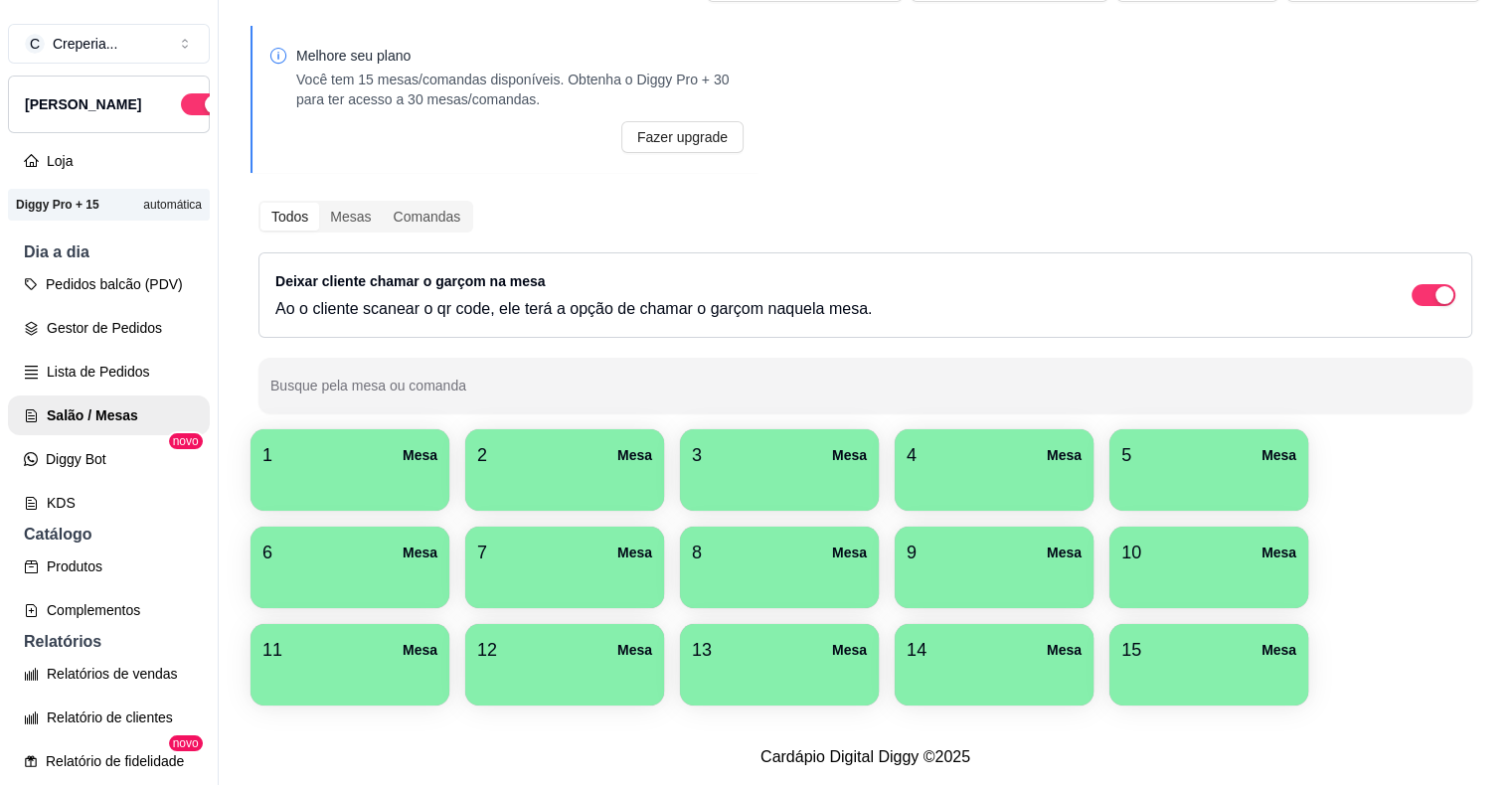 click at bounding box center (350, 484) 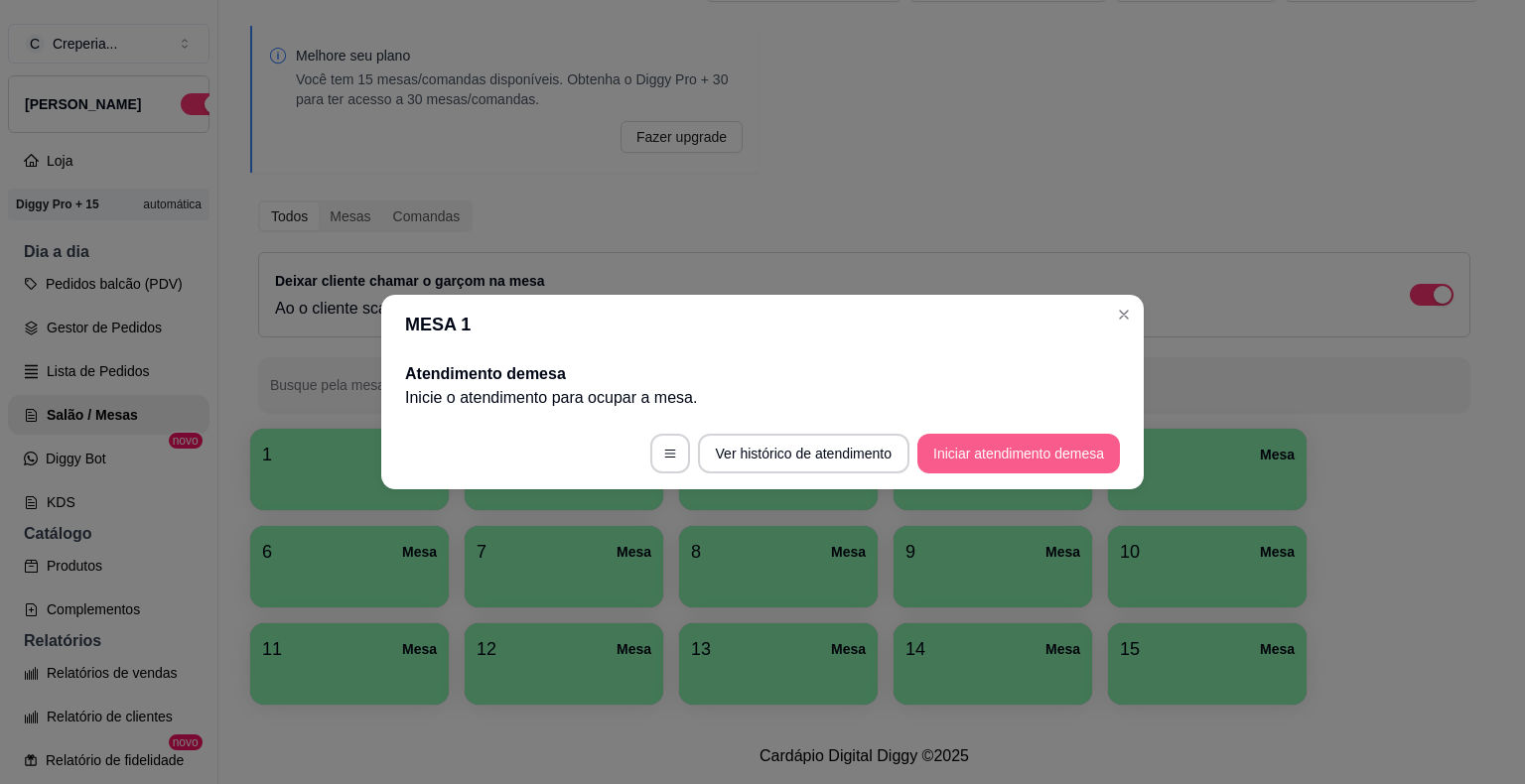 click on "Iniciar atendimento de  mesa" at bounding box center (1019, 454) 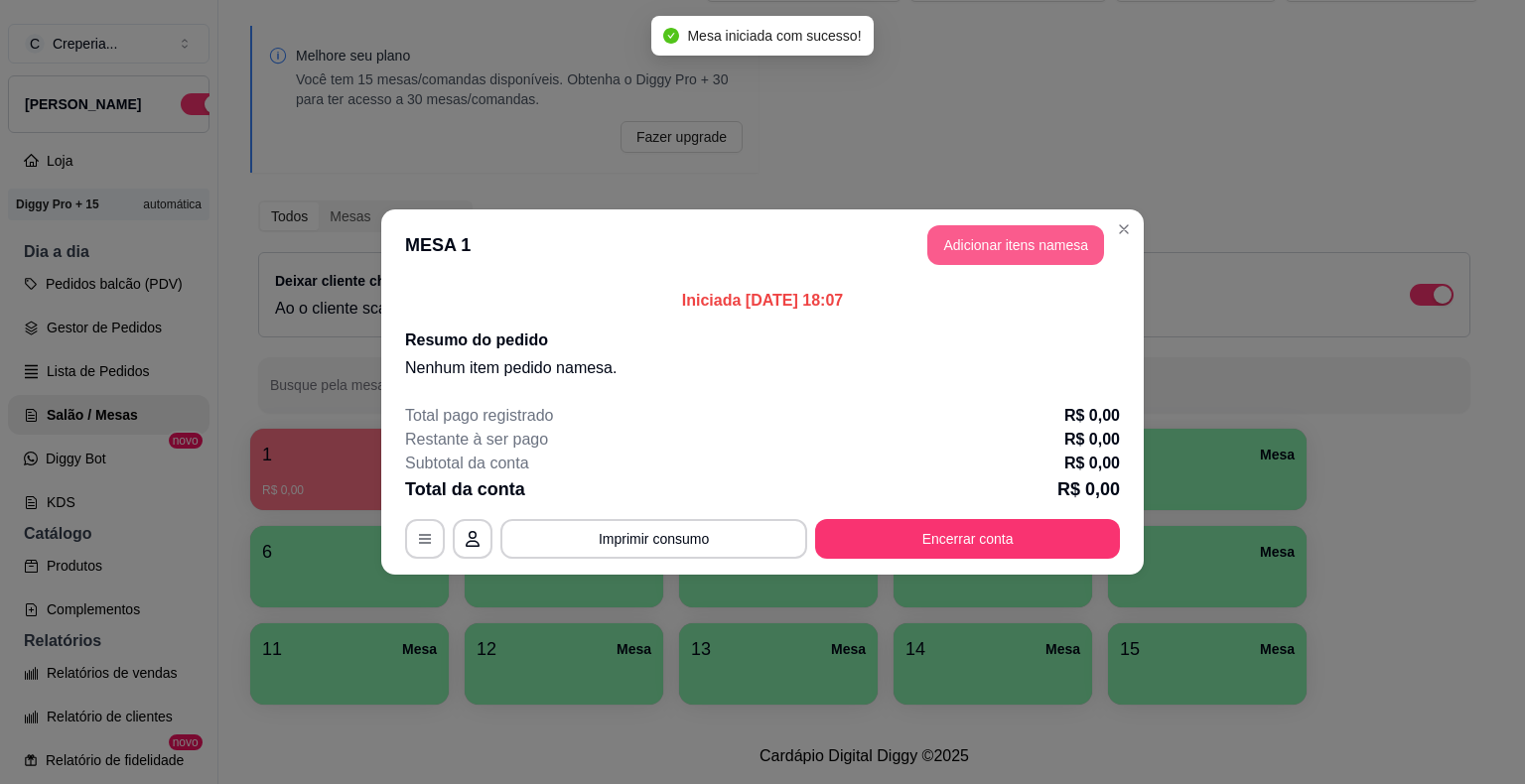 click on "Adicionar itens na  mesa" at bounding box center [1016, 245] 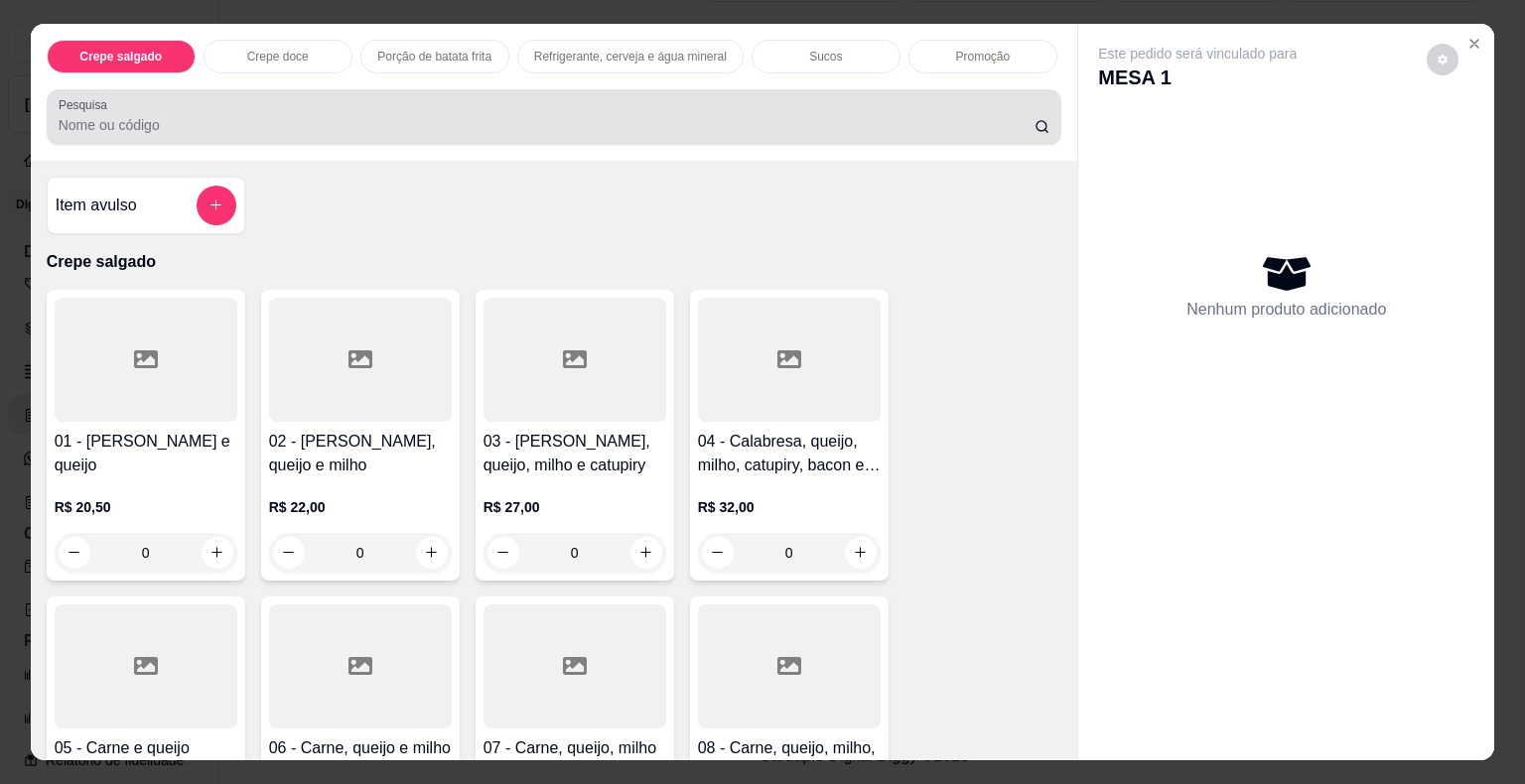 click on "Pesquisa" at bounding box center [546, 125] 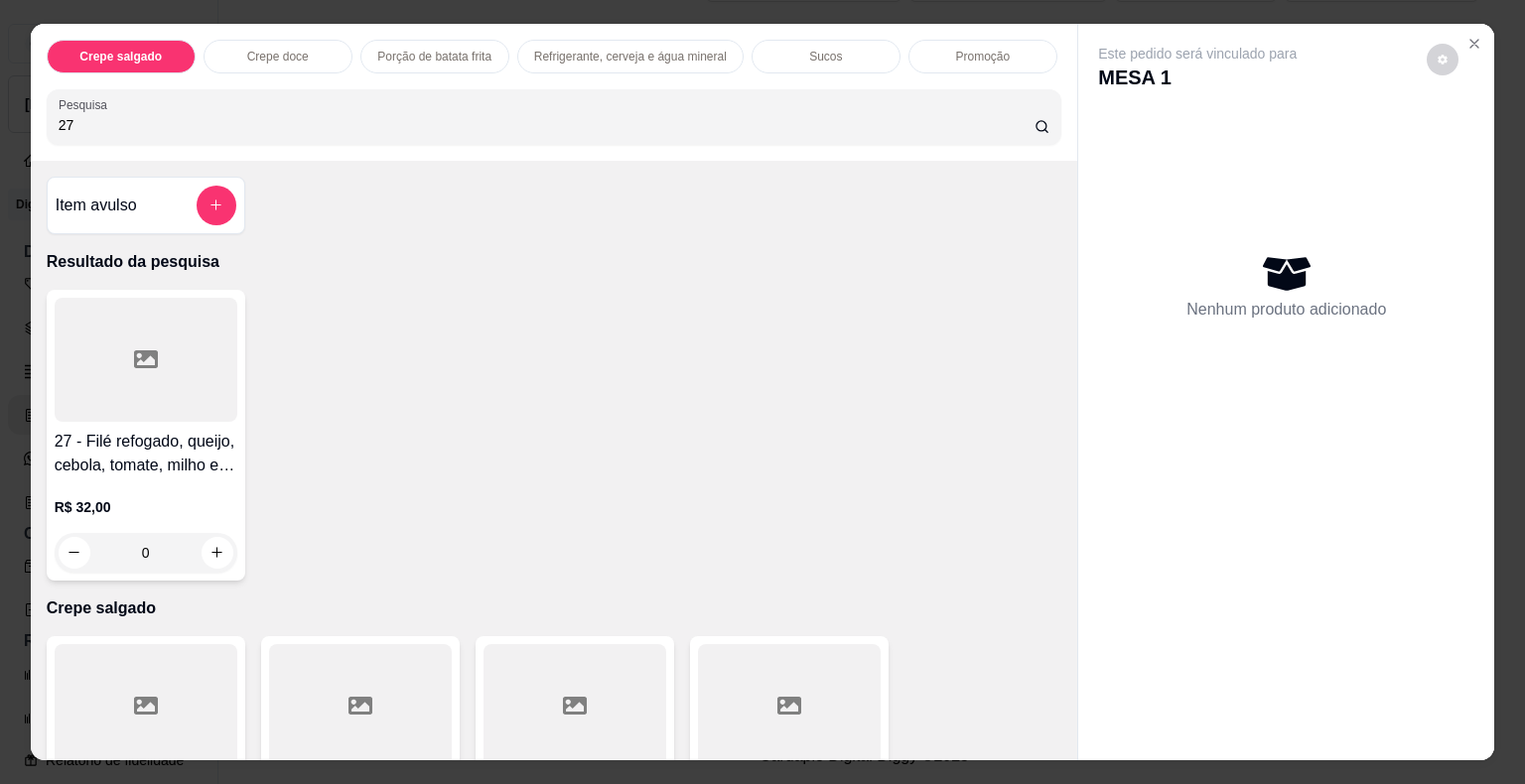 type on "27" 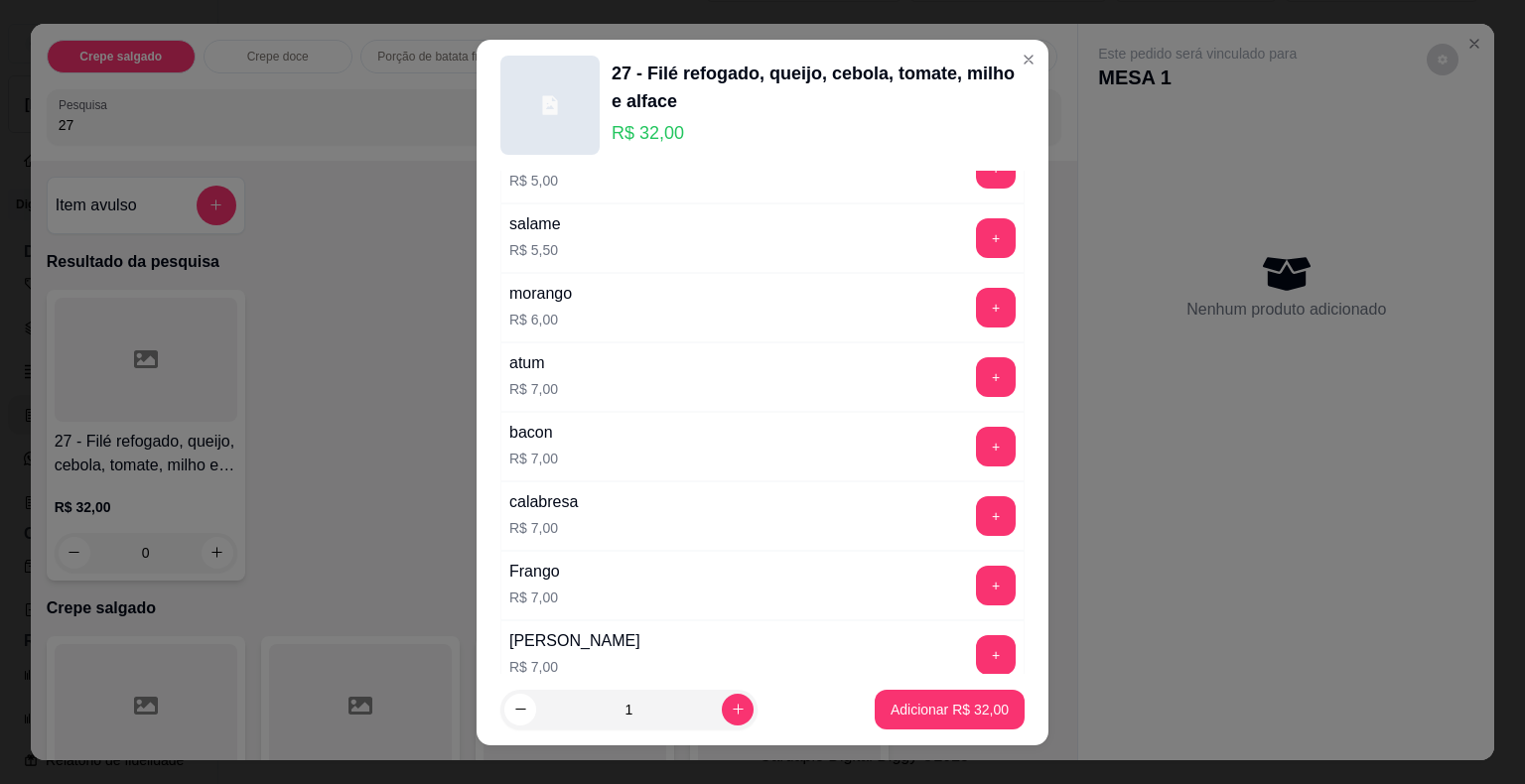 scroll, scrollTop: 2878, scrollLeft: 0, axis: vertical 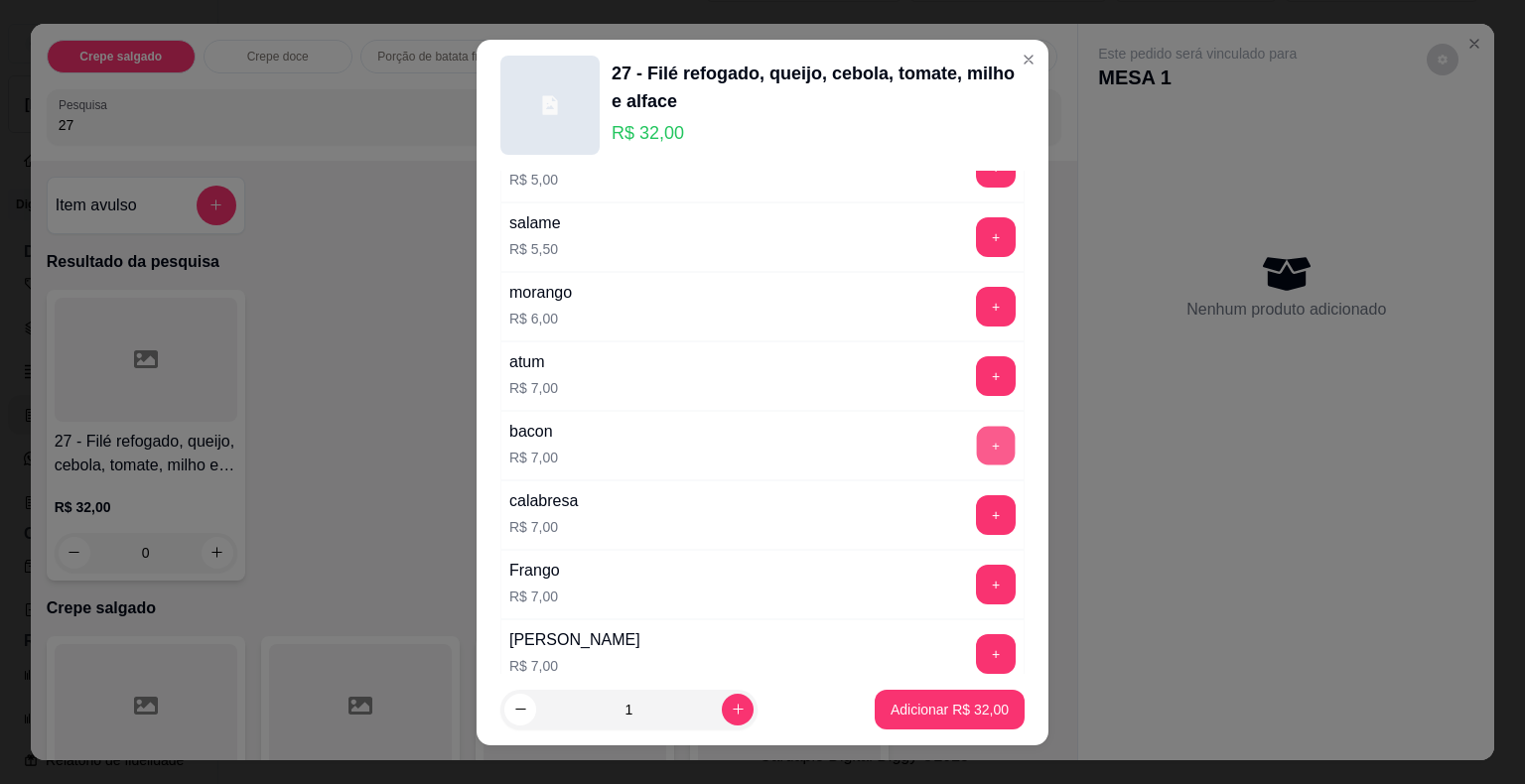 click on "+" at bounding box center (996, 445) 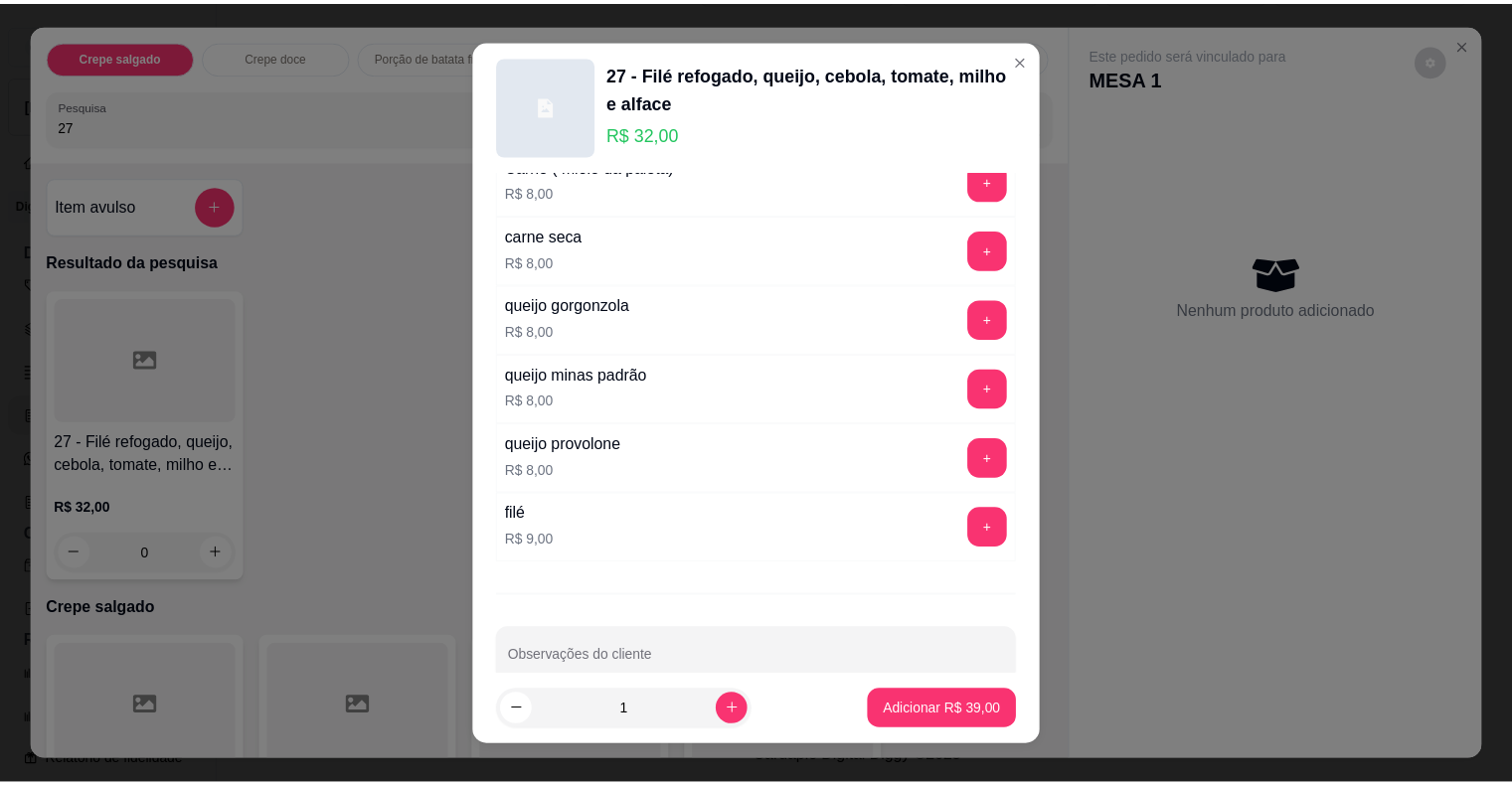 scroll, scrollTop: 3510, scrollLeft: 0, axis: vertical 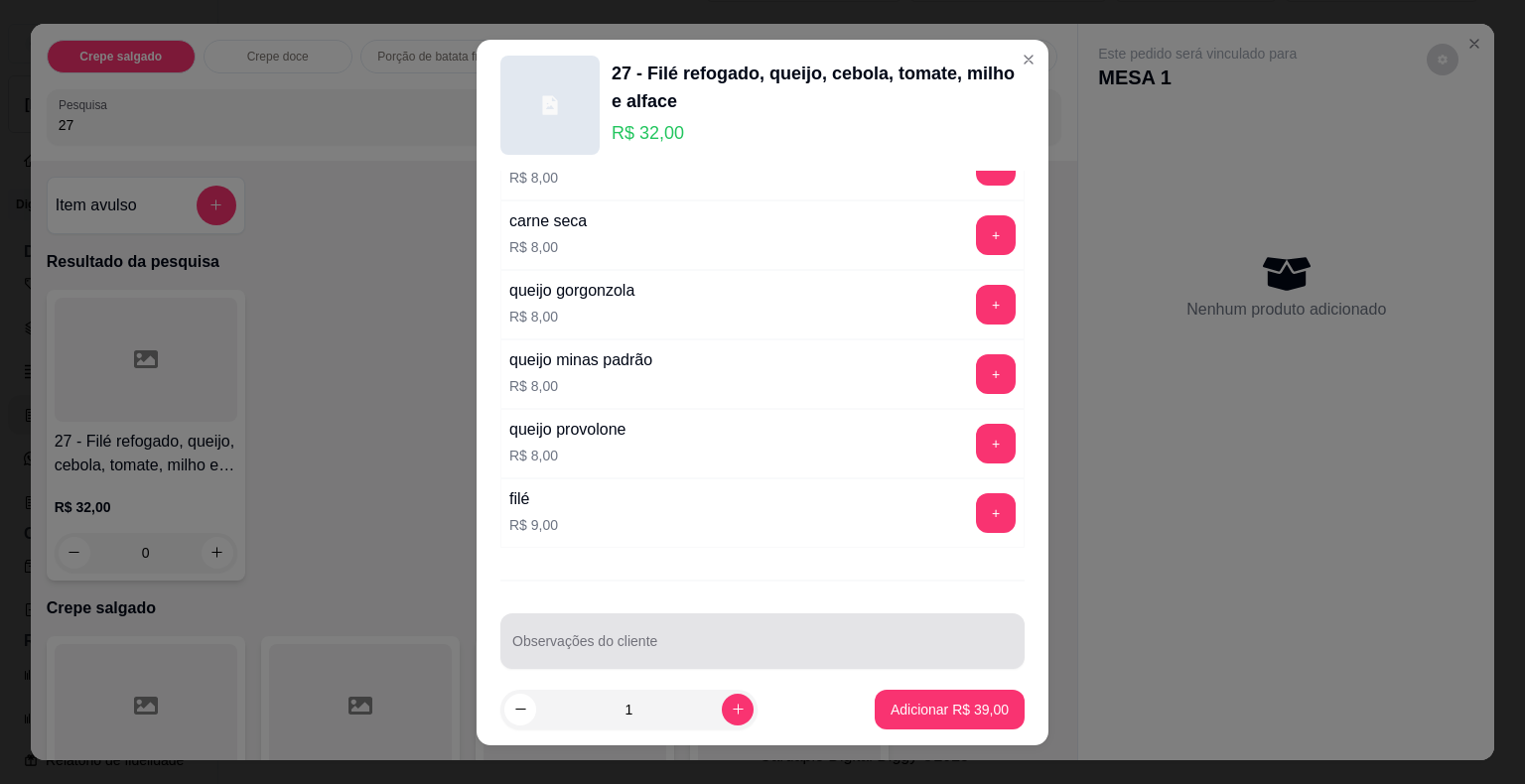 click on "Observações do cliente" at bounding box center (762, 649) 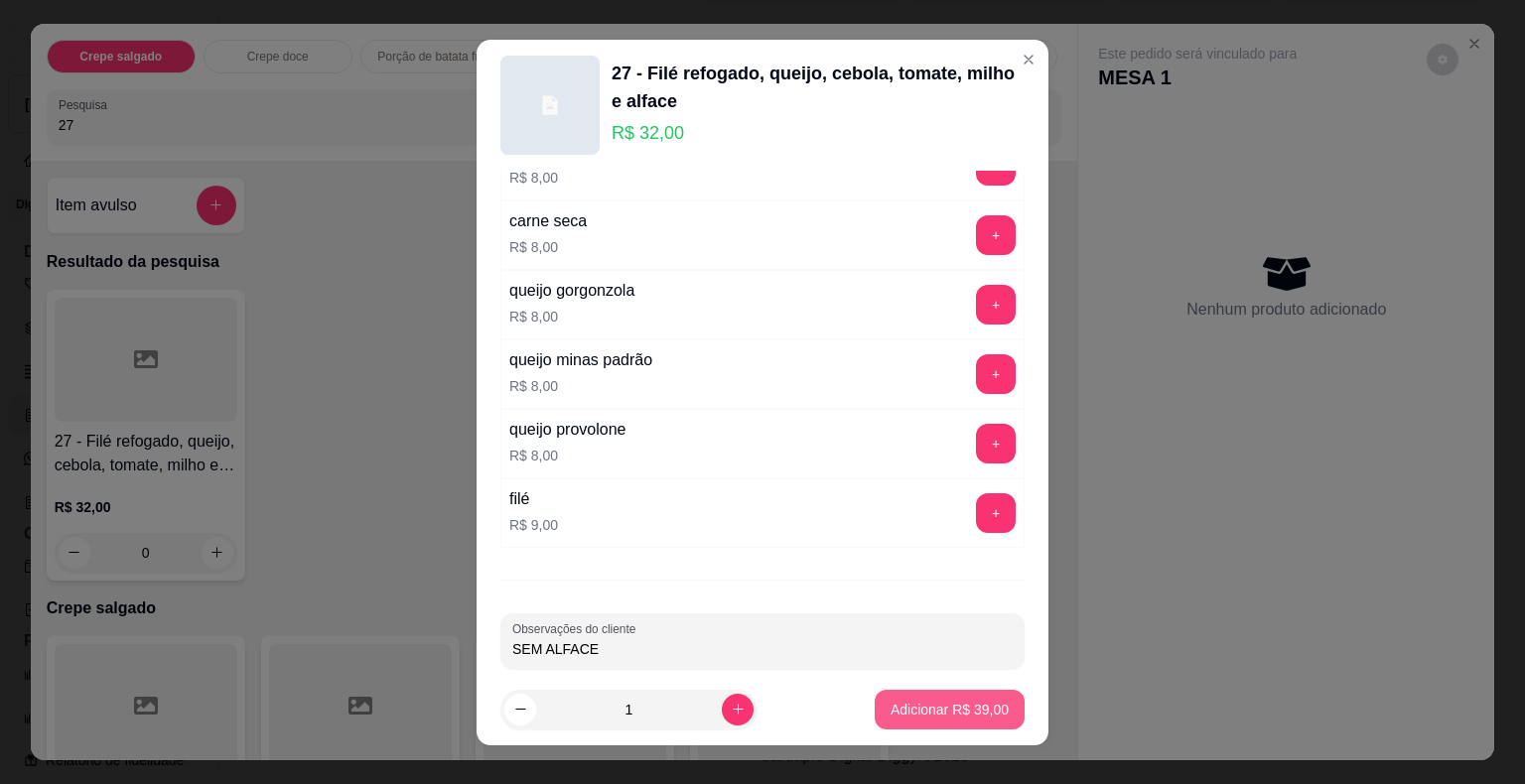 type on "SEM ALFACE" 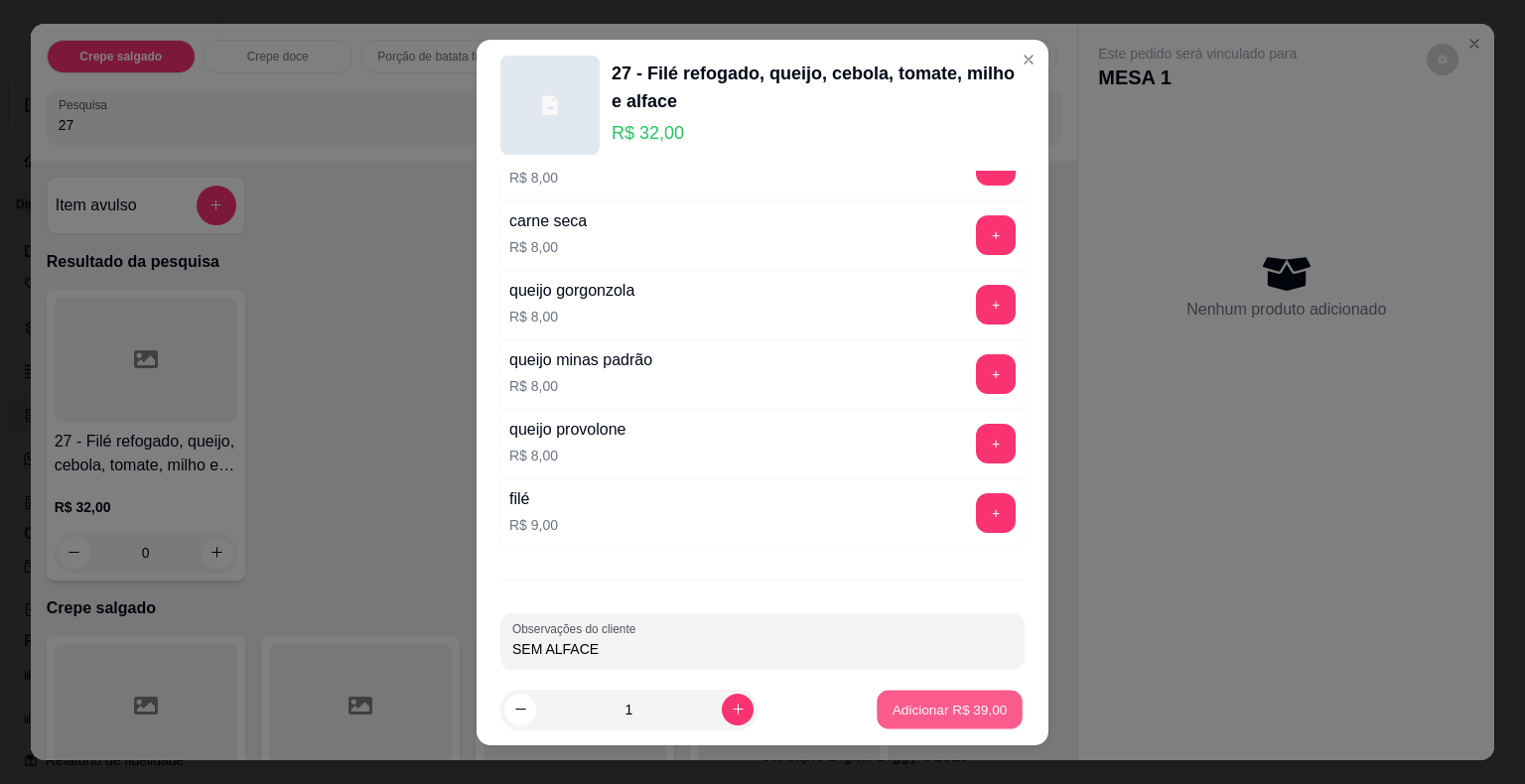 click on "Adicionar   R$ 39,00" at bounding box center (950, 709) 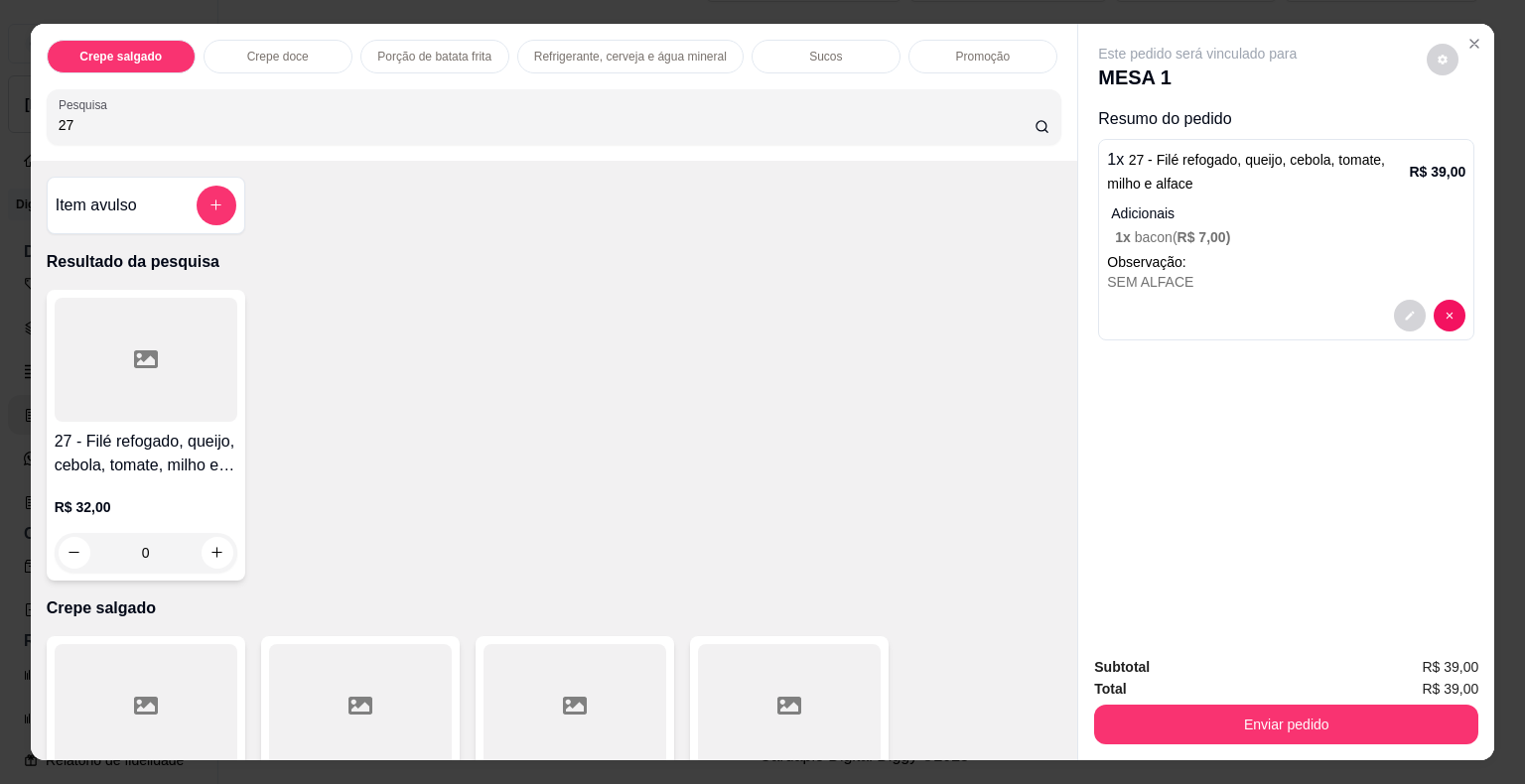 drag, startPoint x: 90, startPoint y: 123, endPoint x: 42, endPoint y: 123, distance: 48 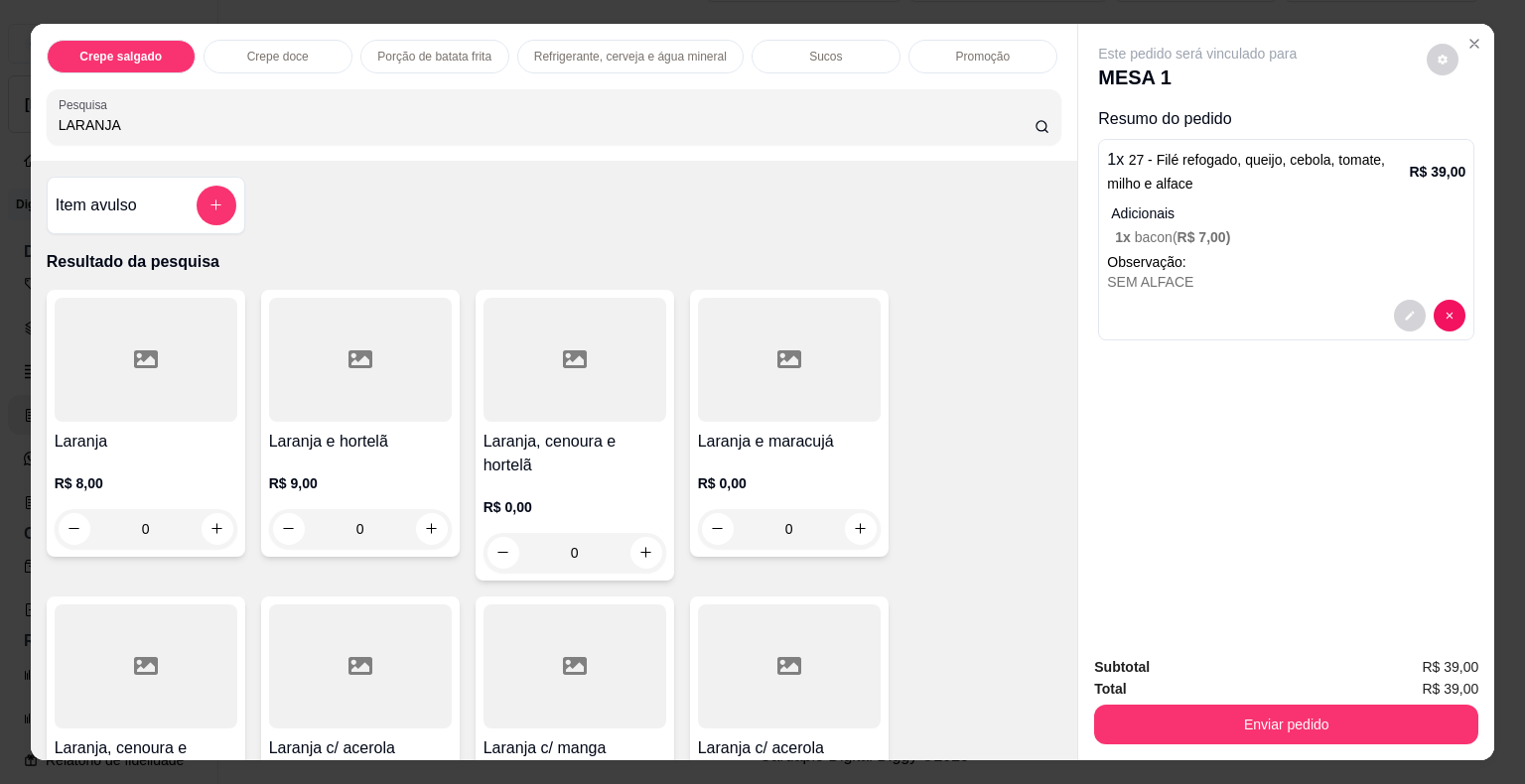 type on "LARANJA" 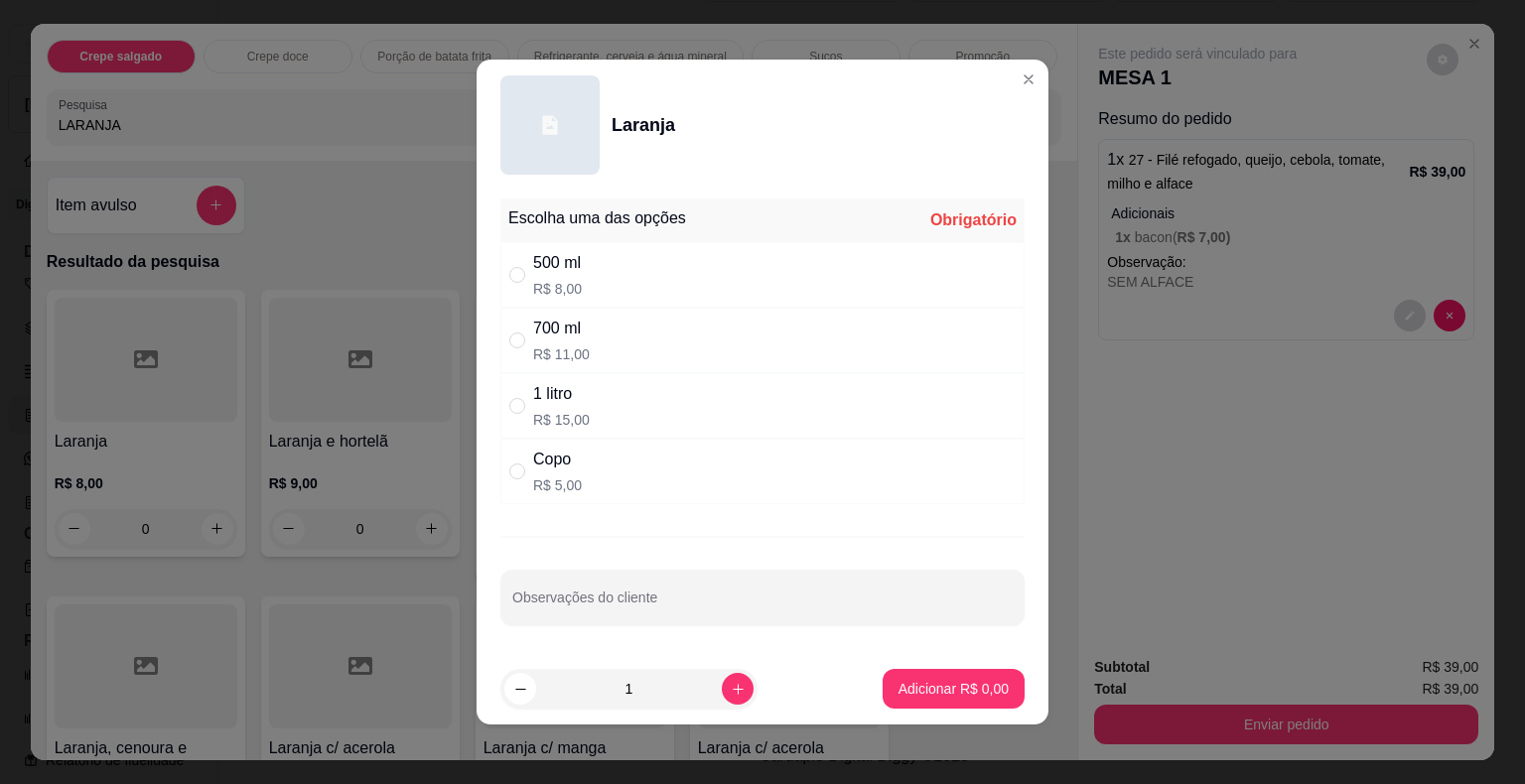 click on "1 litro R$ 15,00" at bounding box center [561, 406] 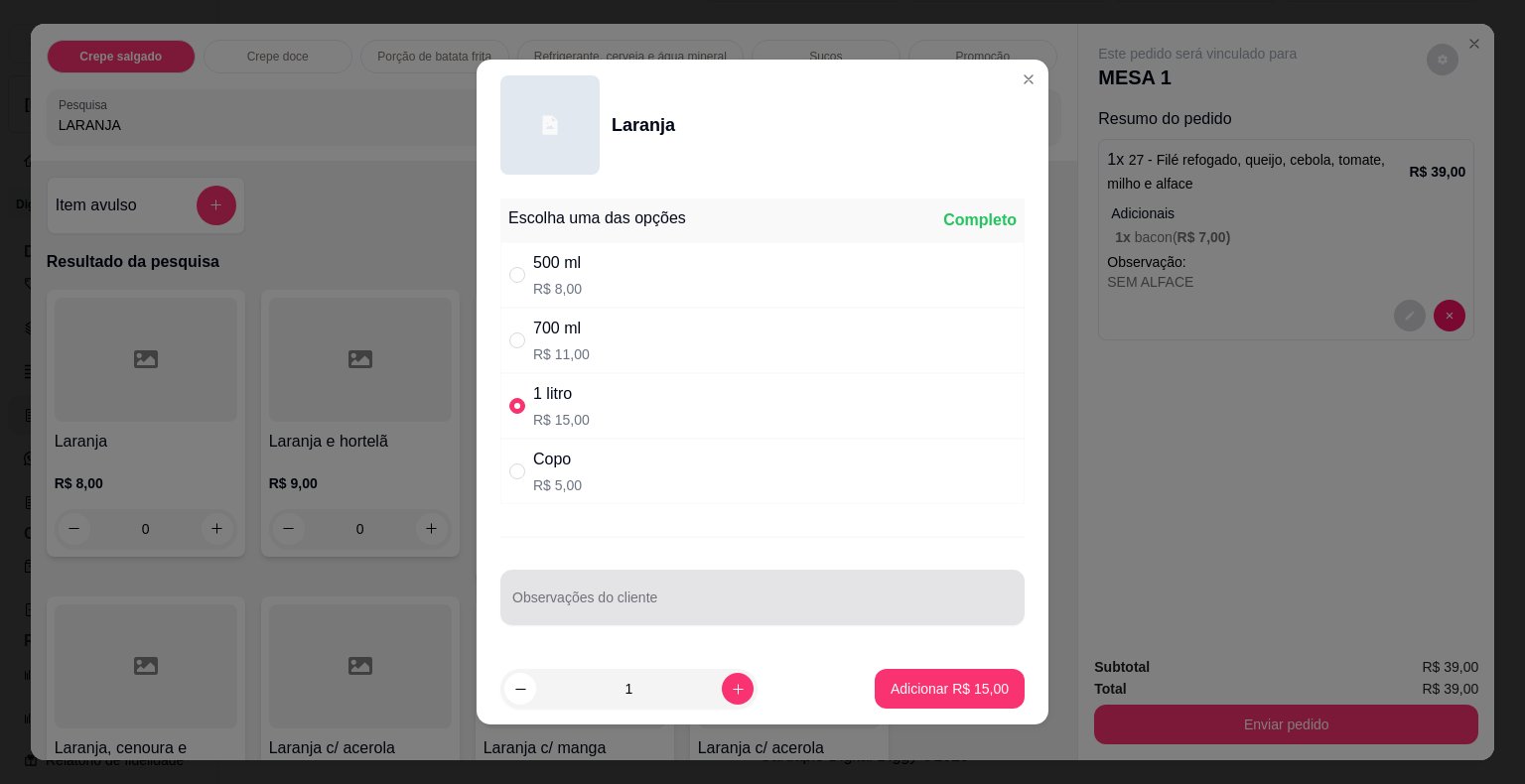 click on "Observações do cliente" at bounding box center [762, 605] 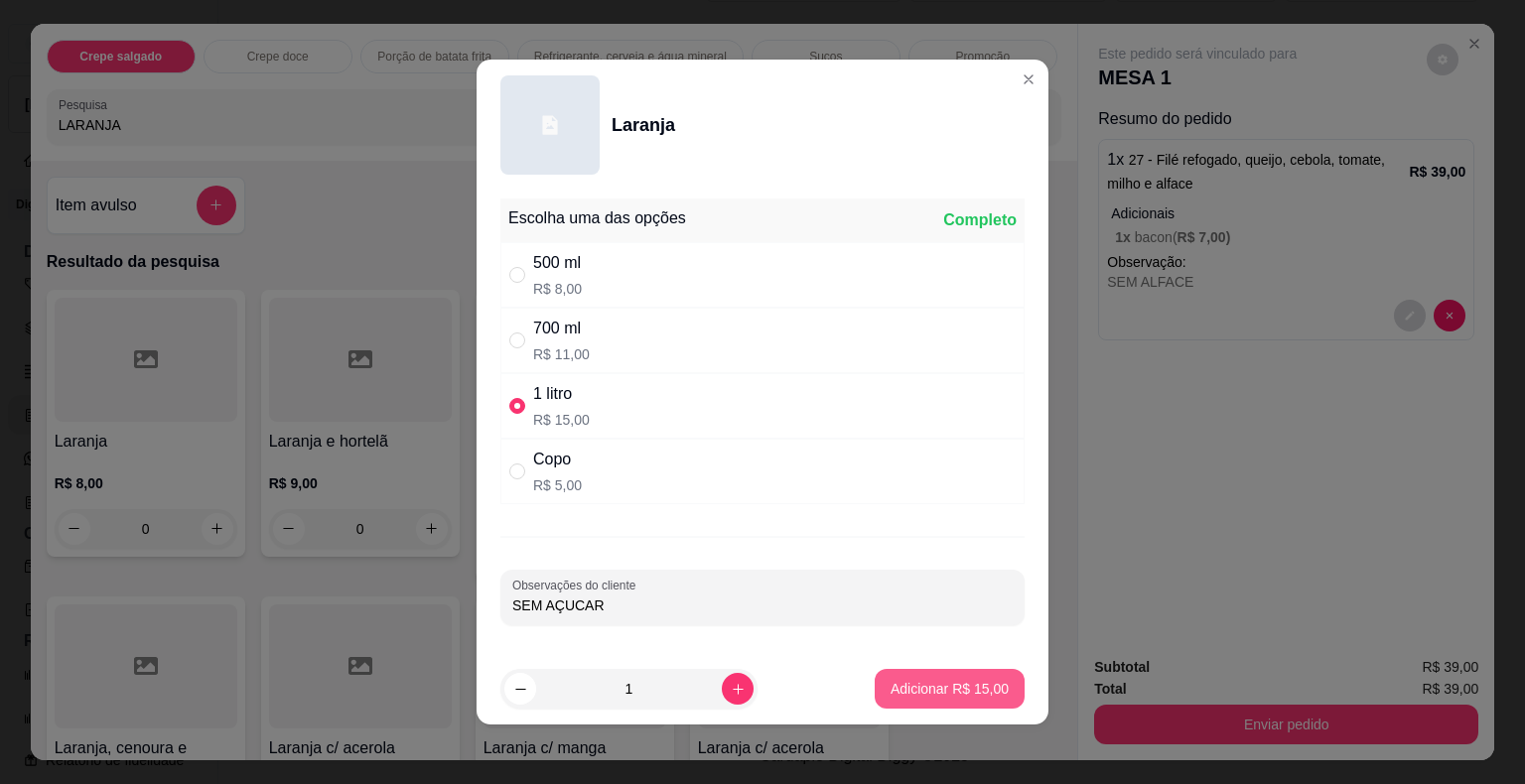 type on "SEM AÇUCAR" 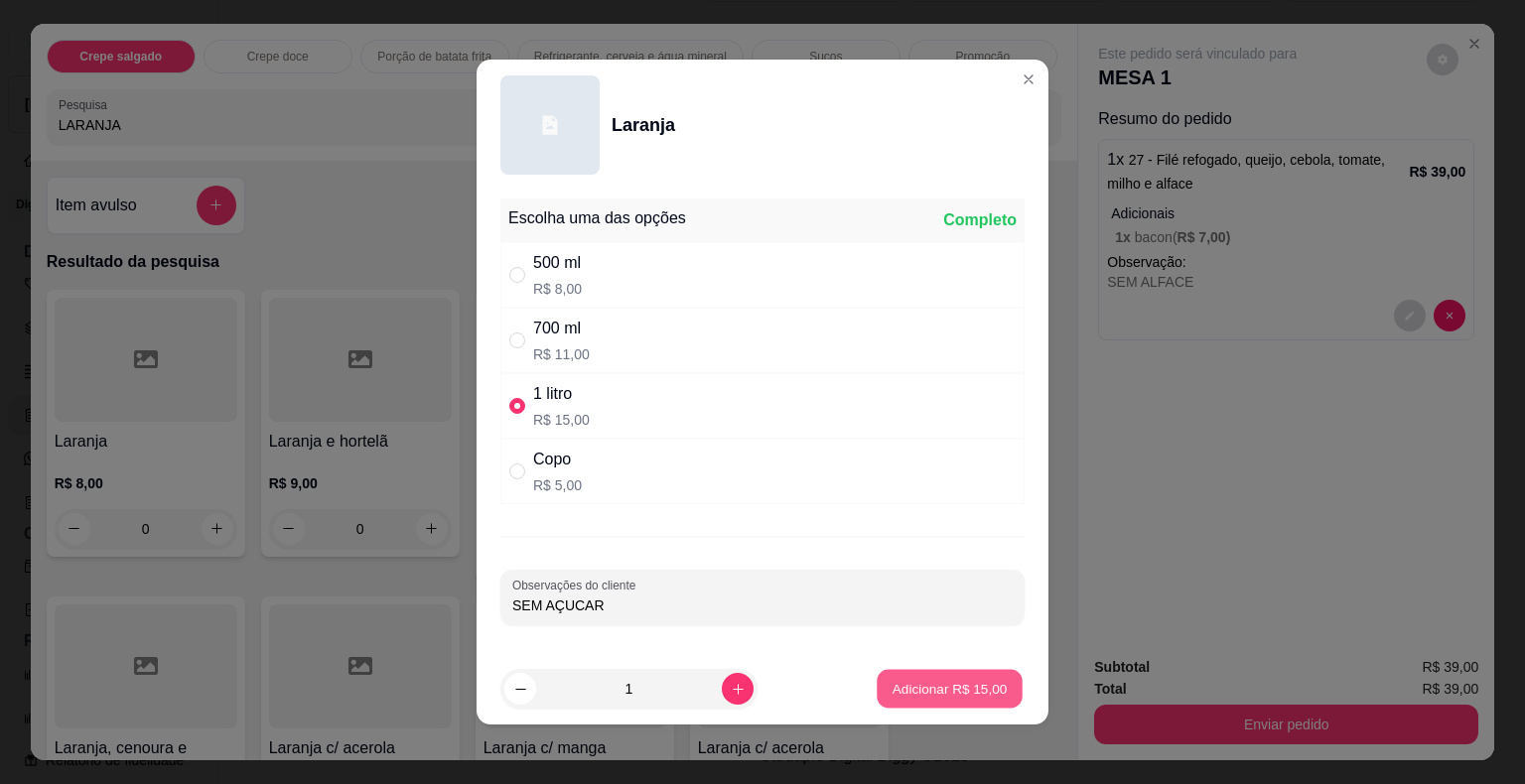 click on "Adicionar   R$ 15,00" at bounding box center (950, 688) 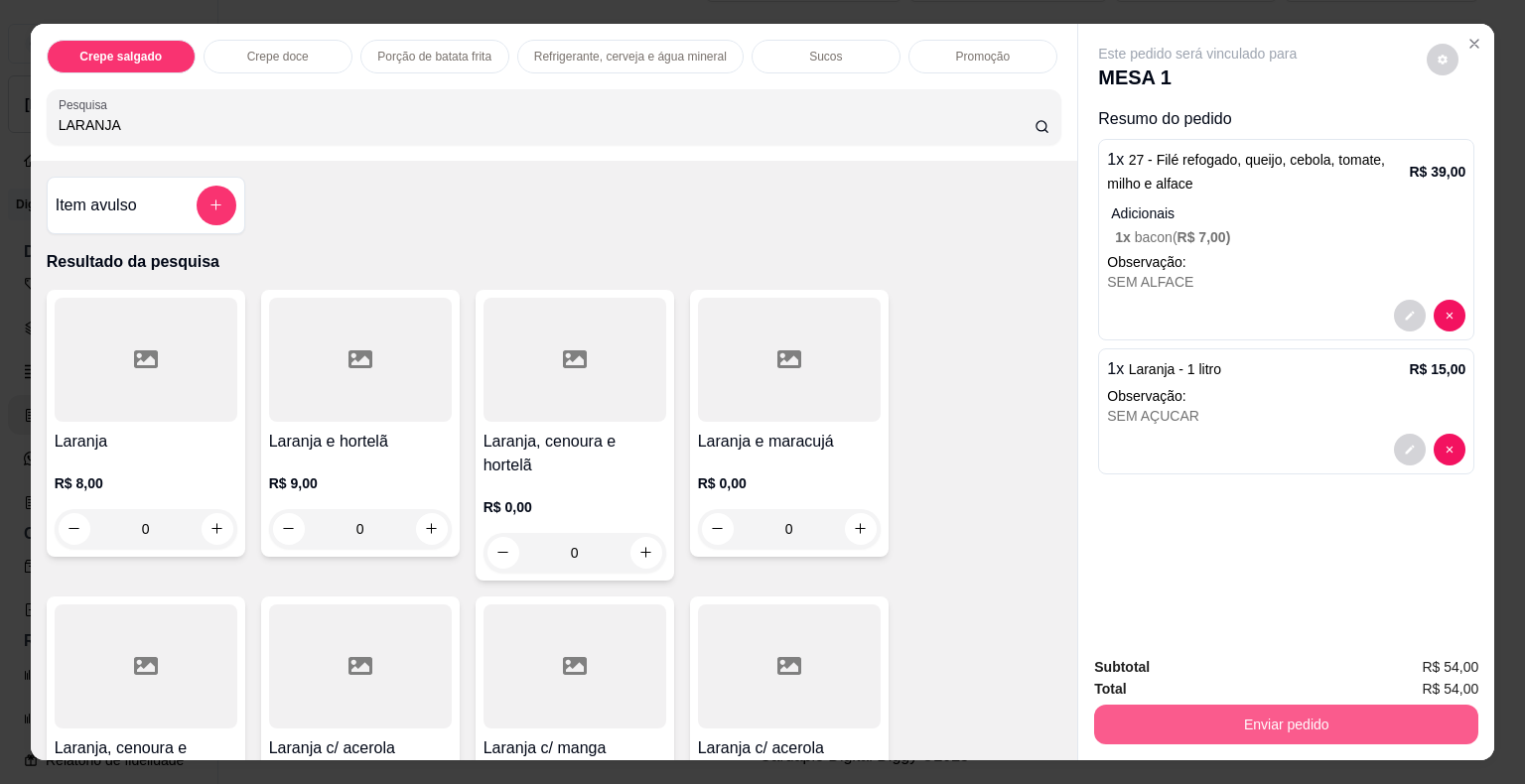 click on "Enviar pedido" at bounding box center (1286, 724) 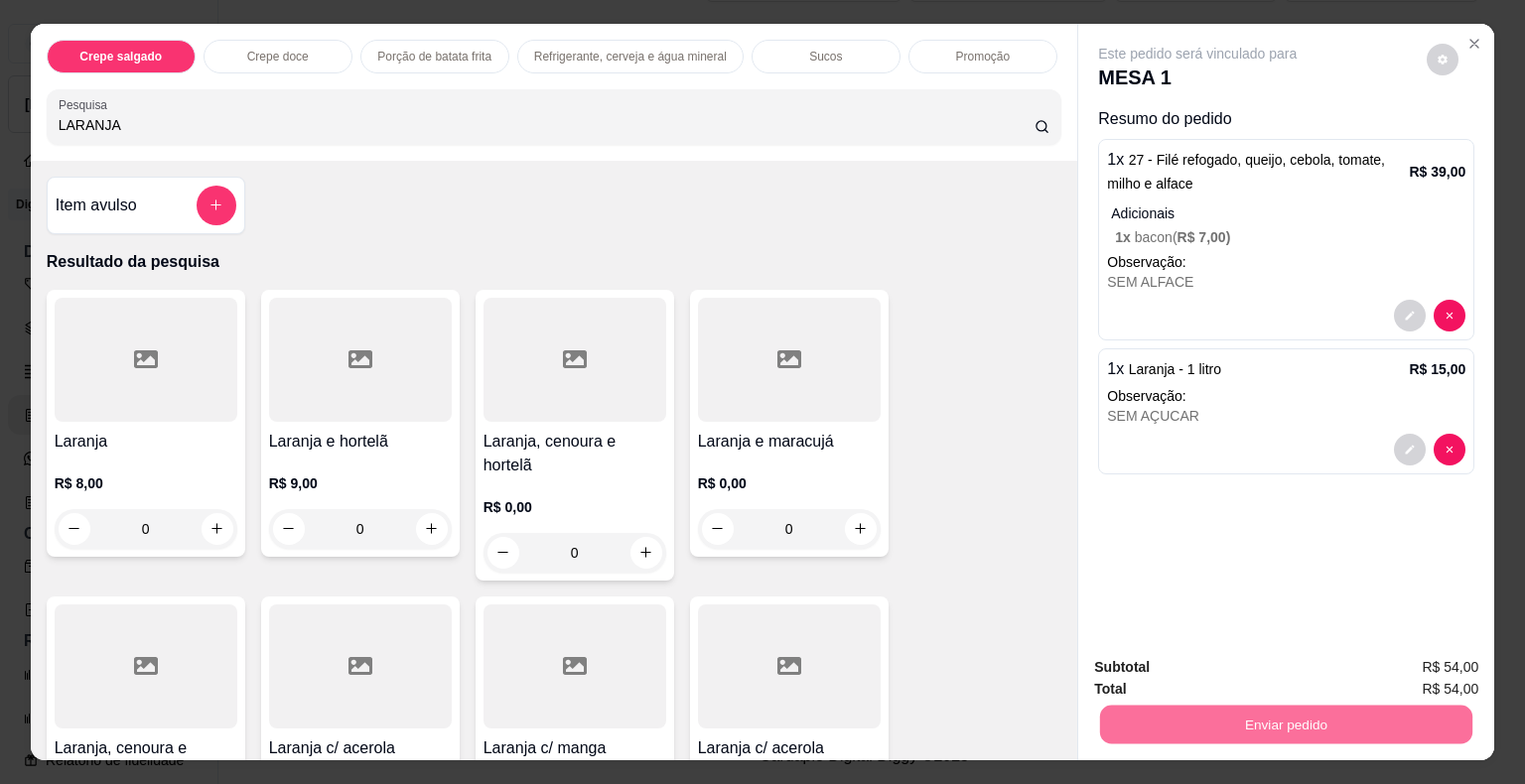 click on "Não registrar e enviar pedido" at bounding box center (1220, 669) 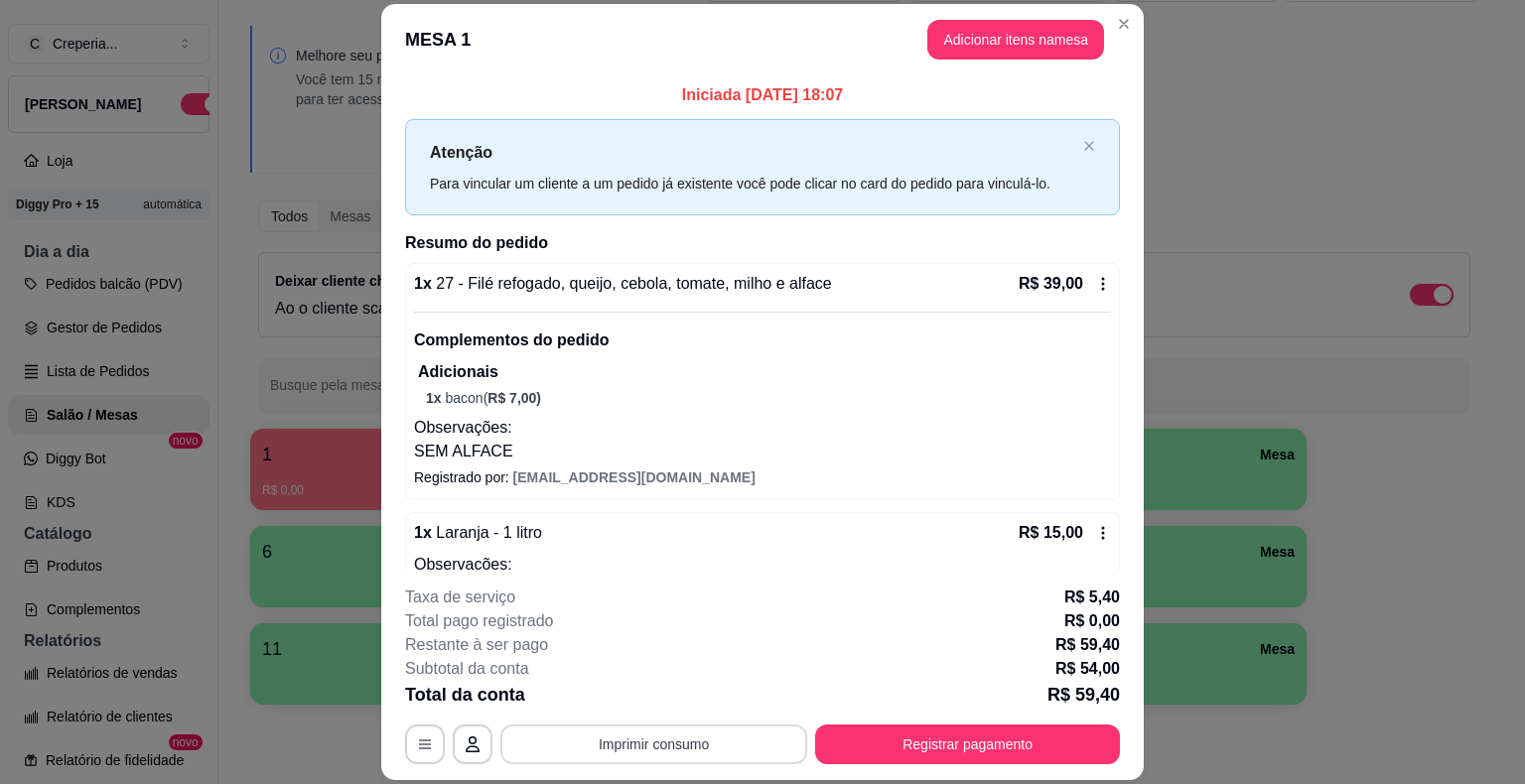 click on "Imprimir consumo" at bounding box center [653, 744] 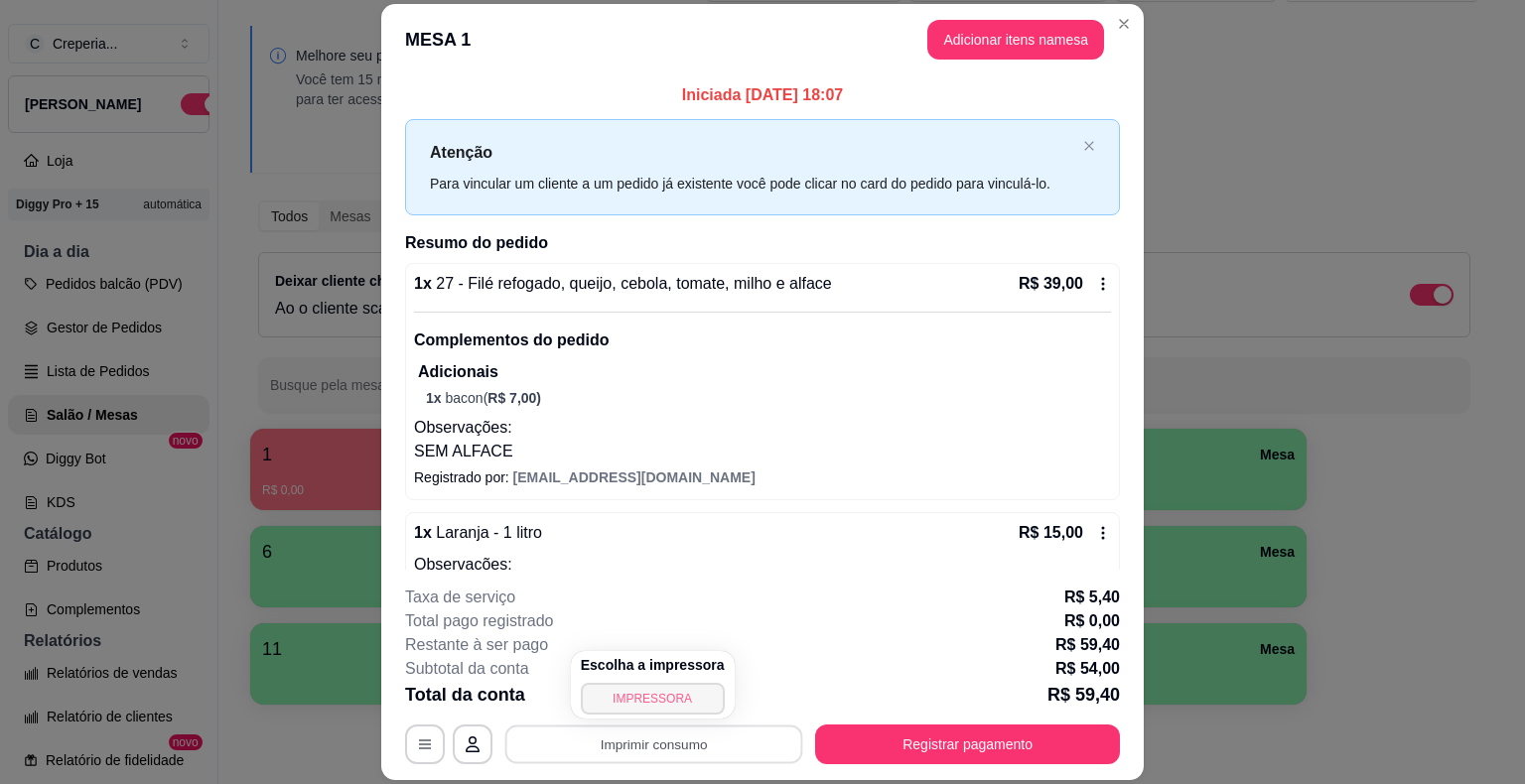 click on "IMPRESSORA" at bounding box center (652, 699) 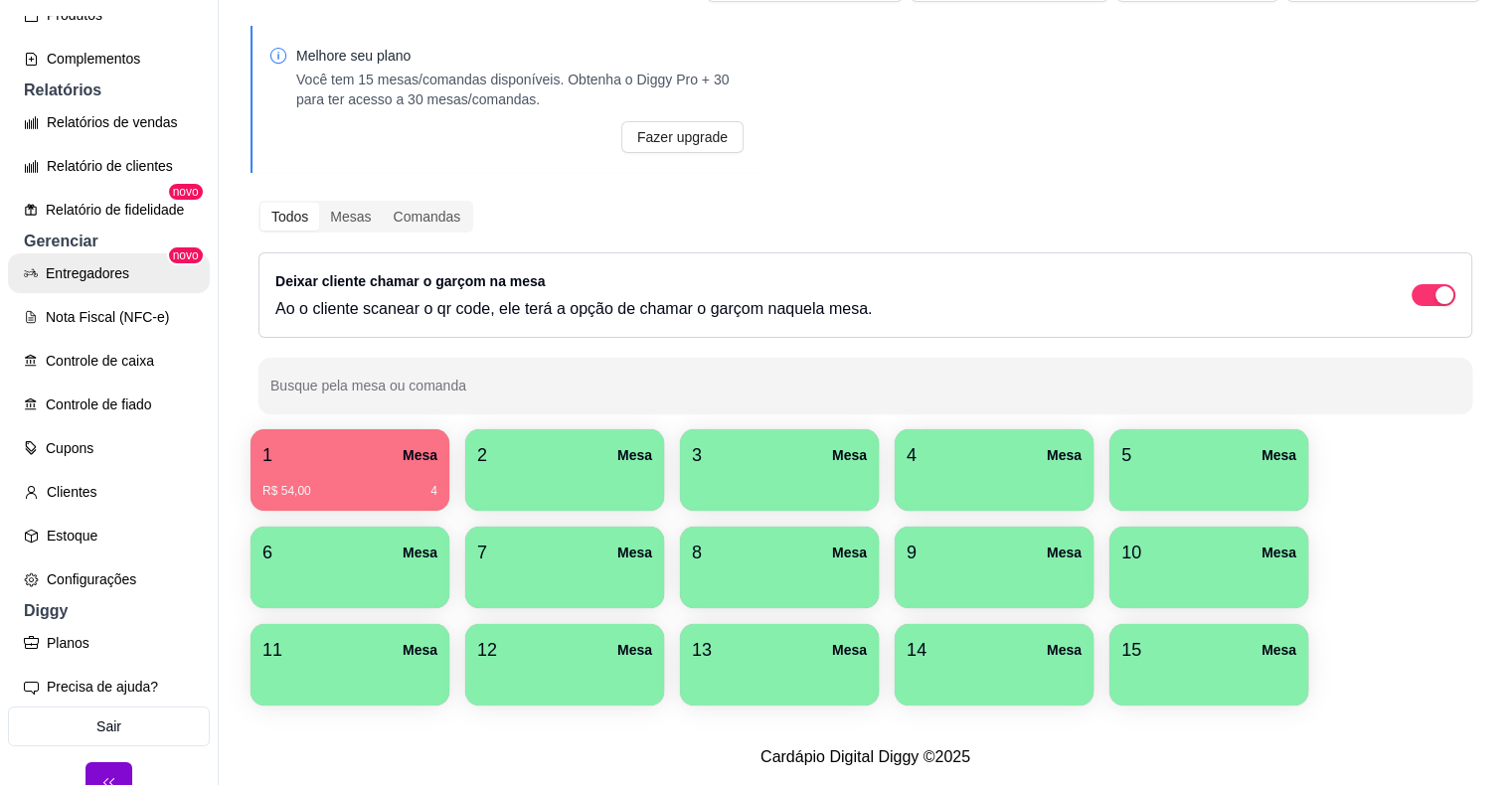 scroll, scrollTop: 575, scrollLeft: 0, axis: vertical 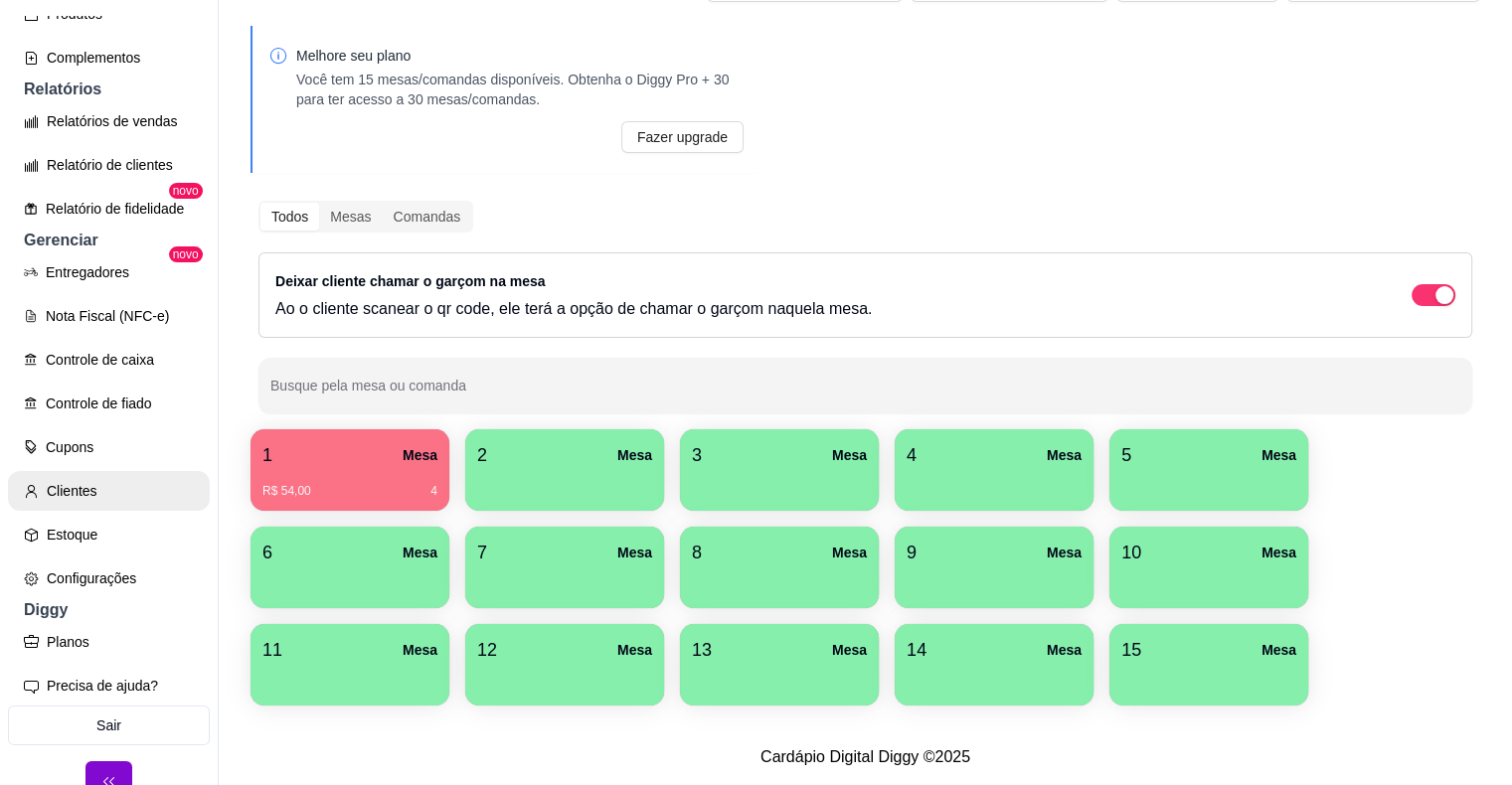 click on "Clientes" at bounding box center [108, 491] 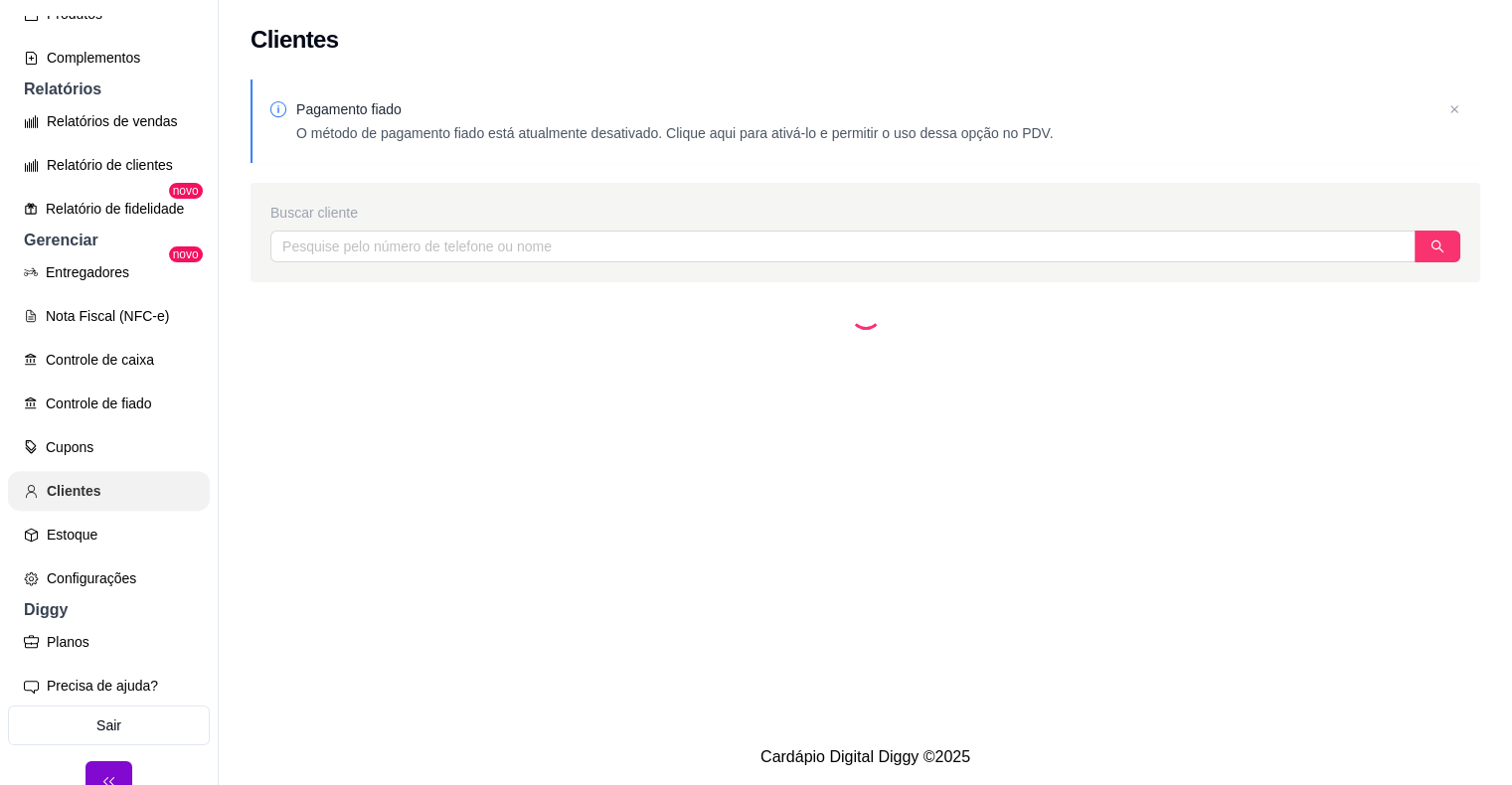 scroll, scrollTop: 0, scrollLeft: 0, axis: both 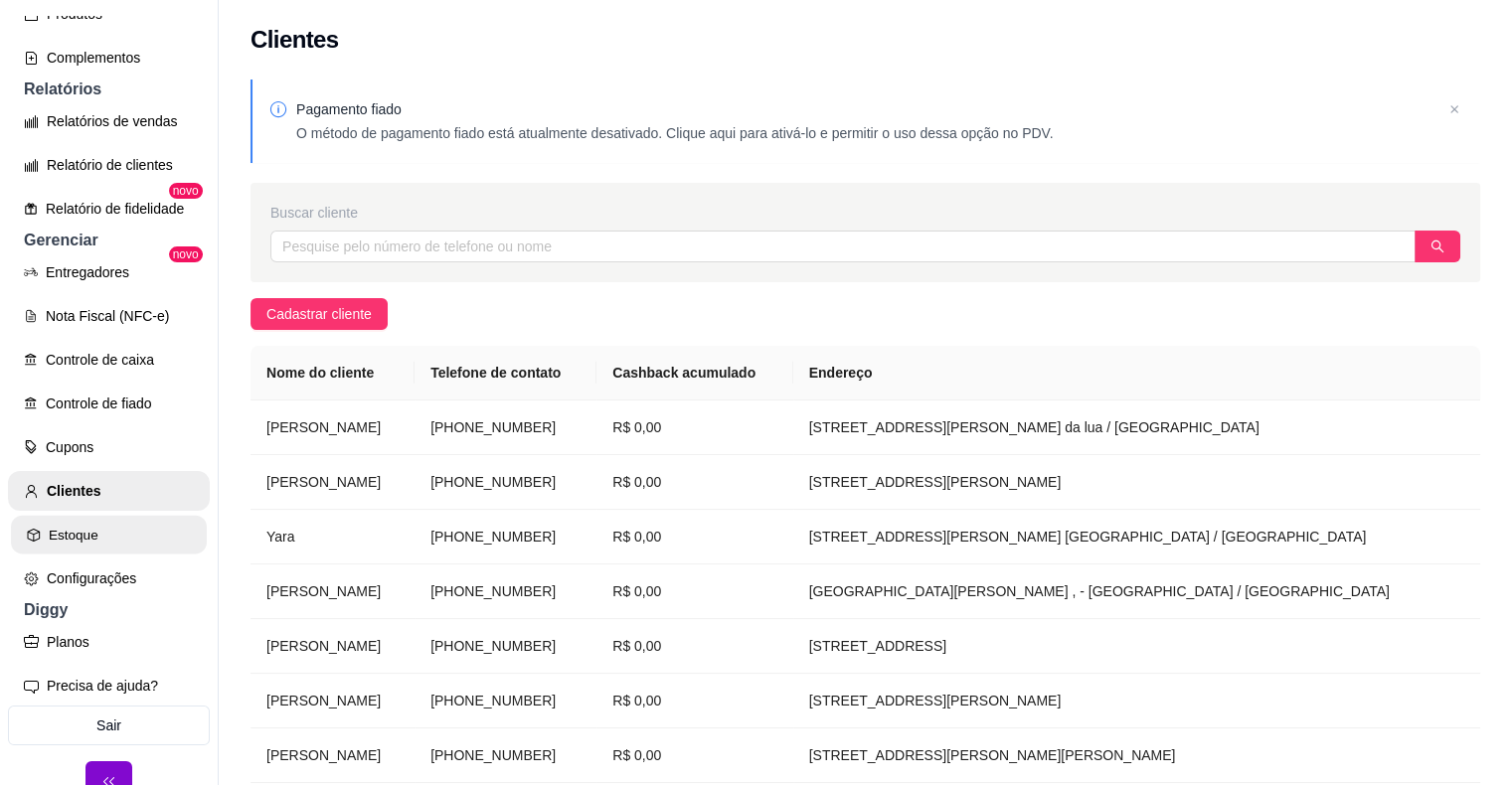 click on "Estoque" at bounding box center (108, 535) 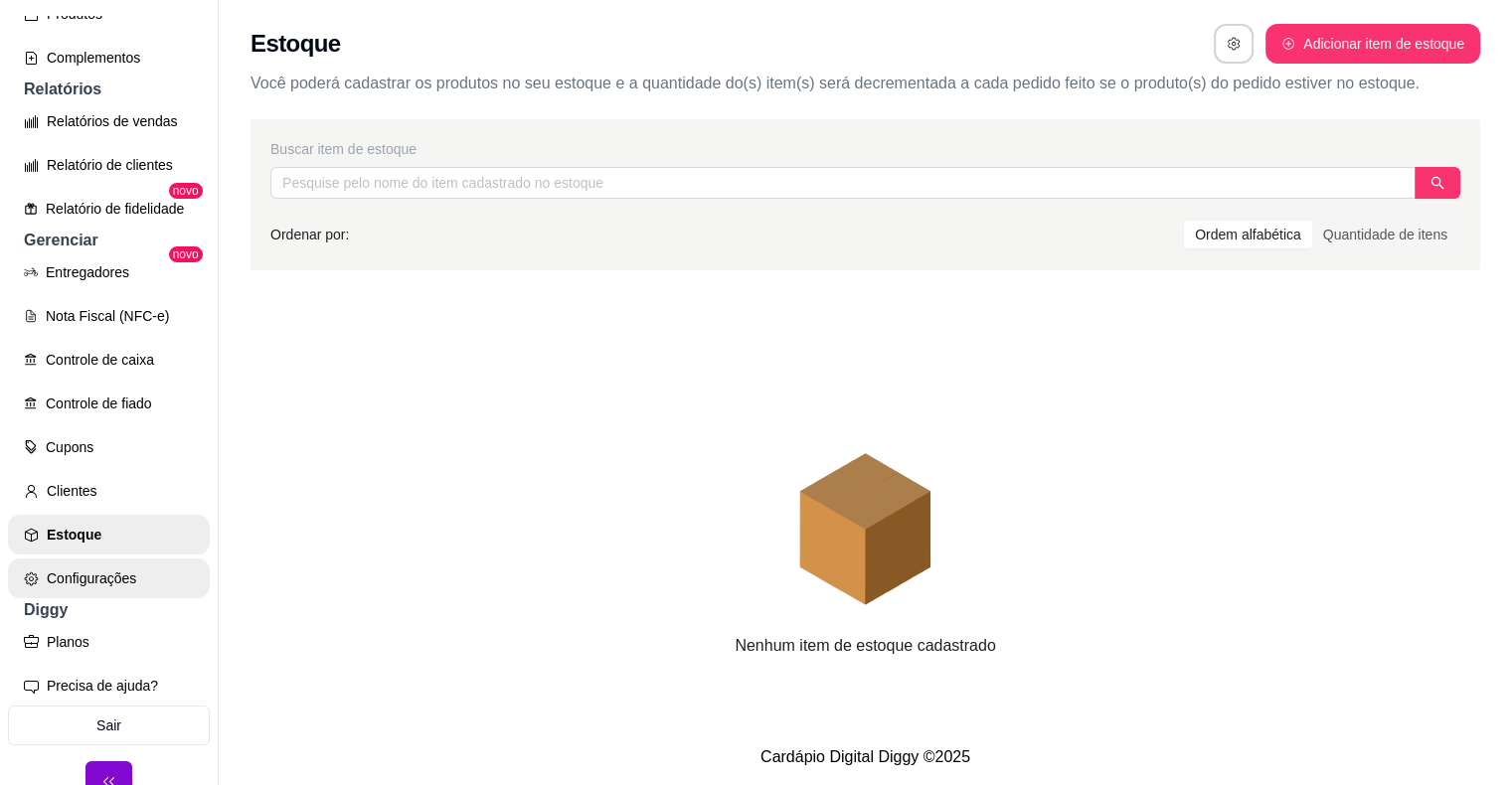 click on "Configurações" at bounding box center [108, 578] 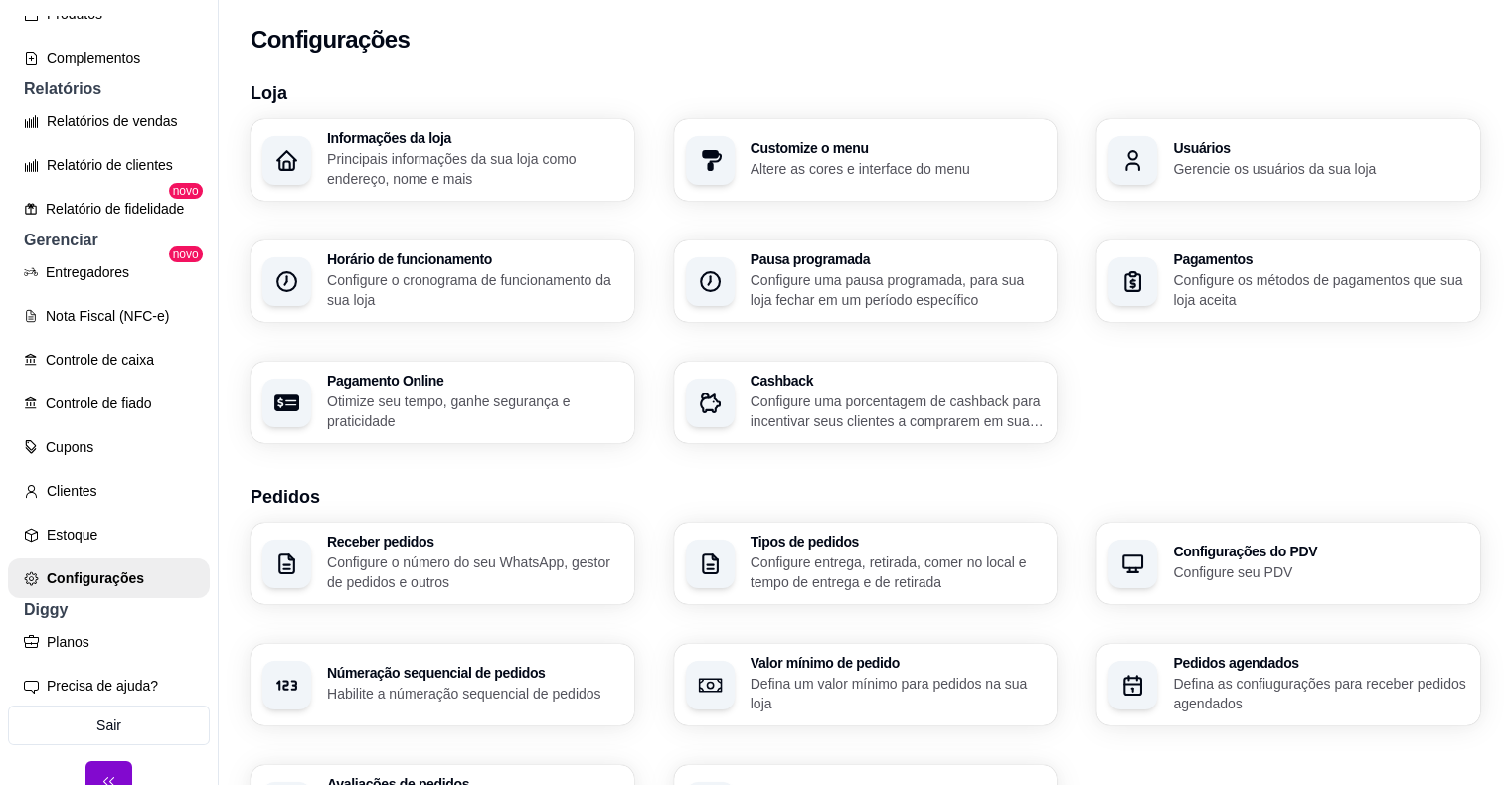 click on "Usuários Gerencie os usuários da sua loja" at bounding box center (1320, 160) 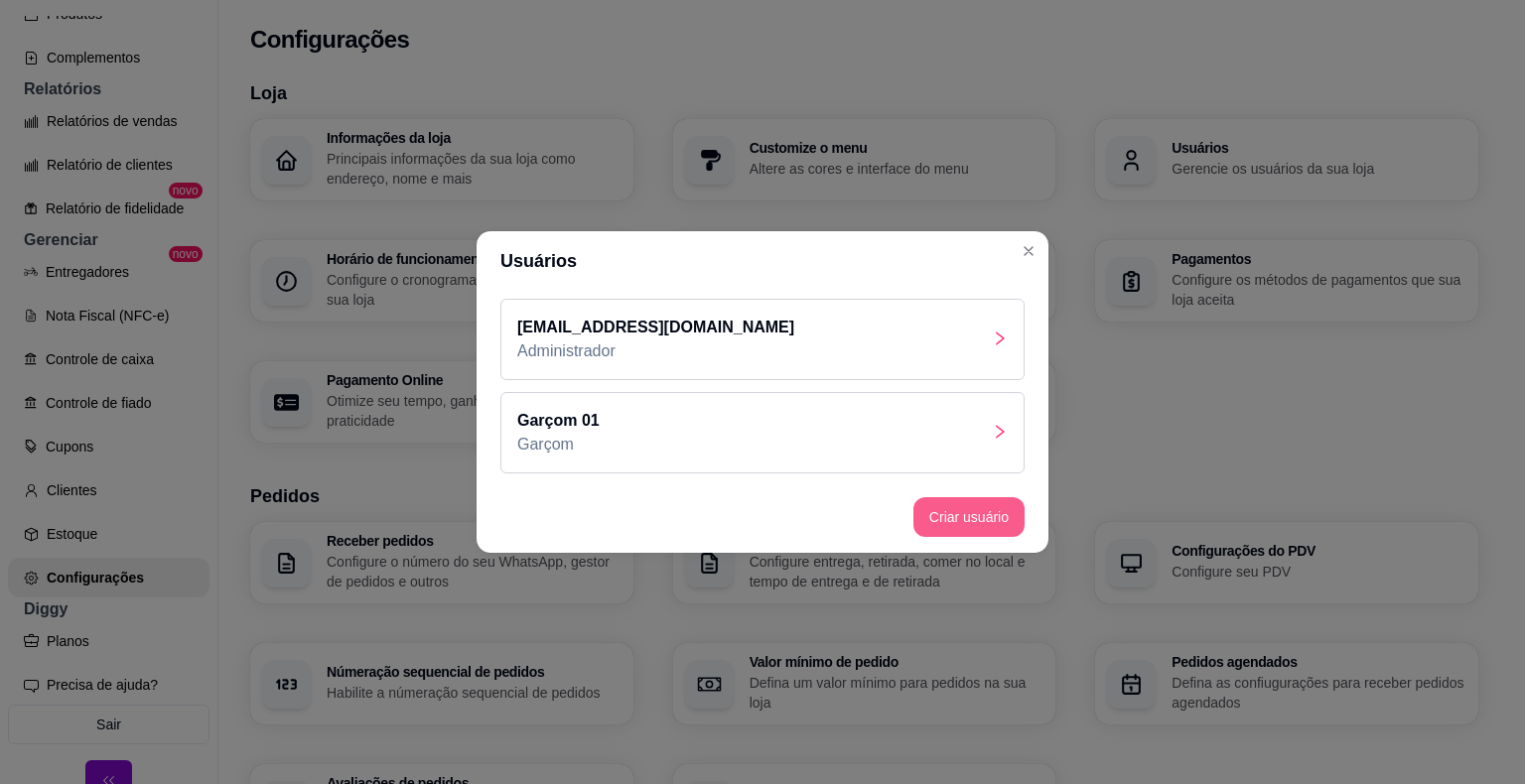 click on "Criar usuário" at bounding box center [969, 517] 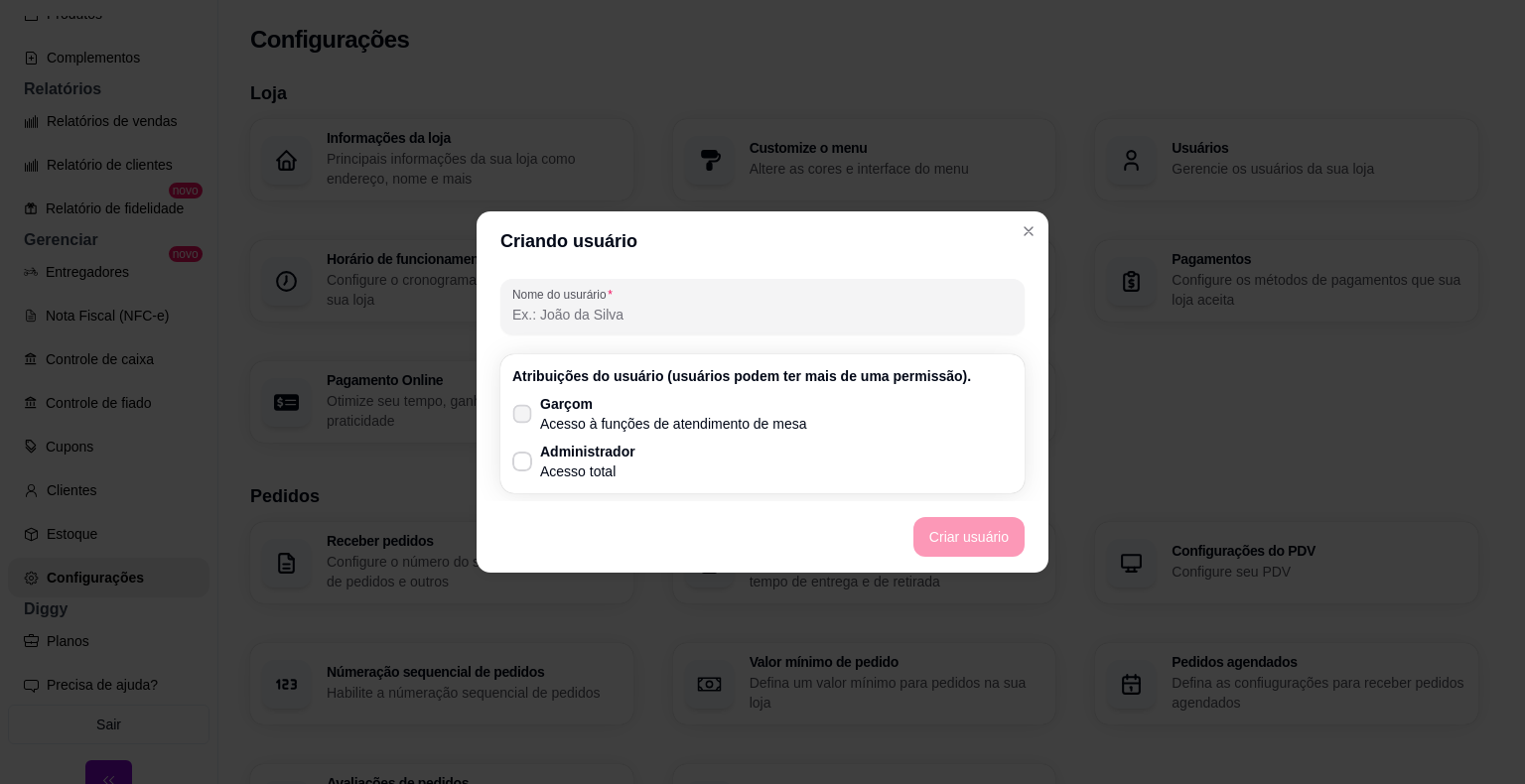 click 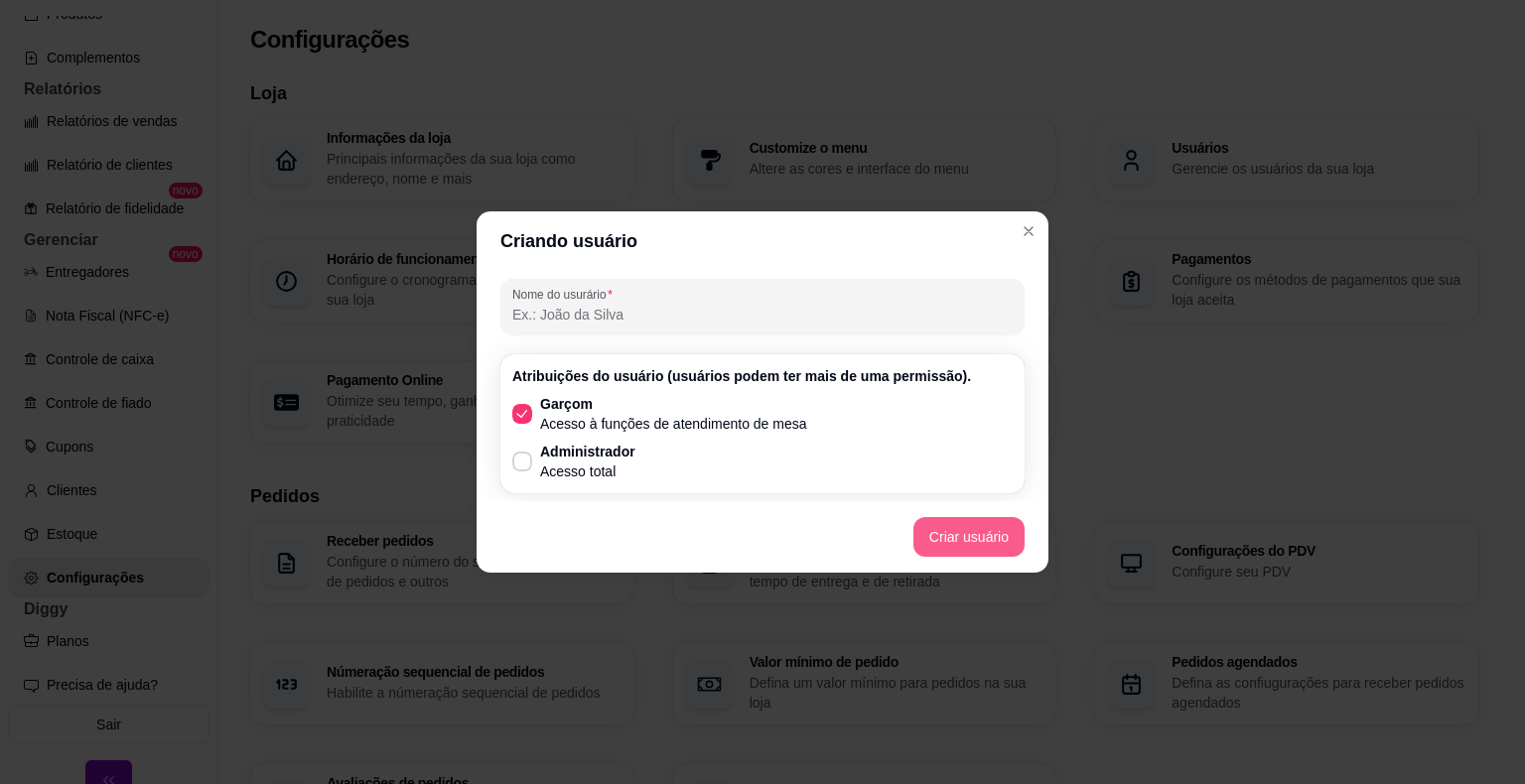 click on "Criar usuário" at bounding box center [969, 537] 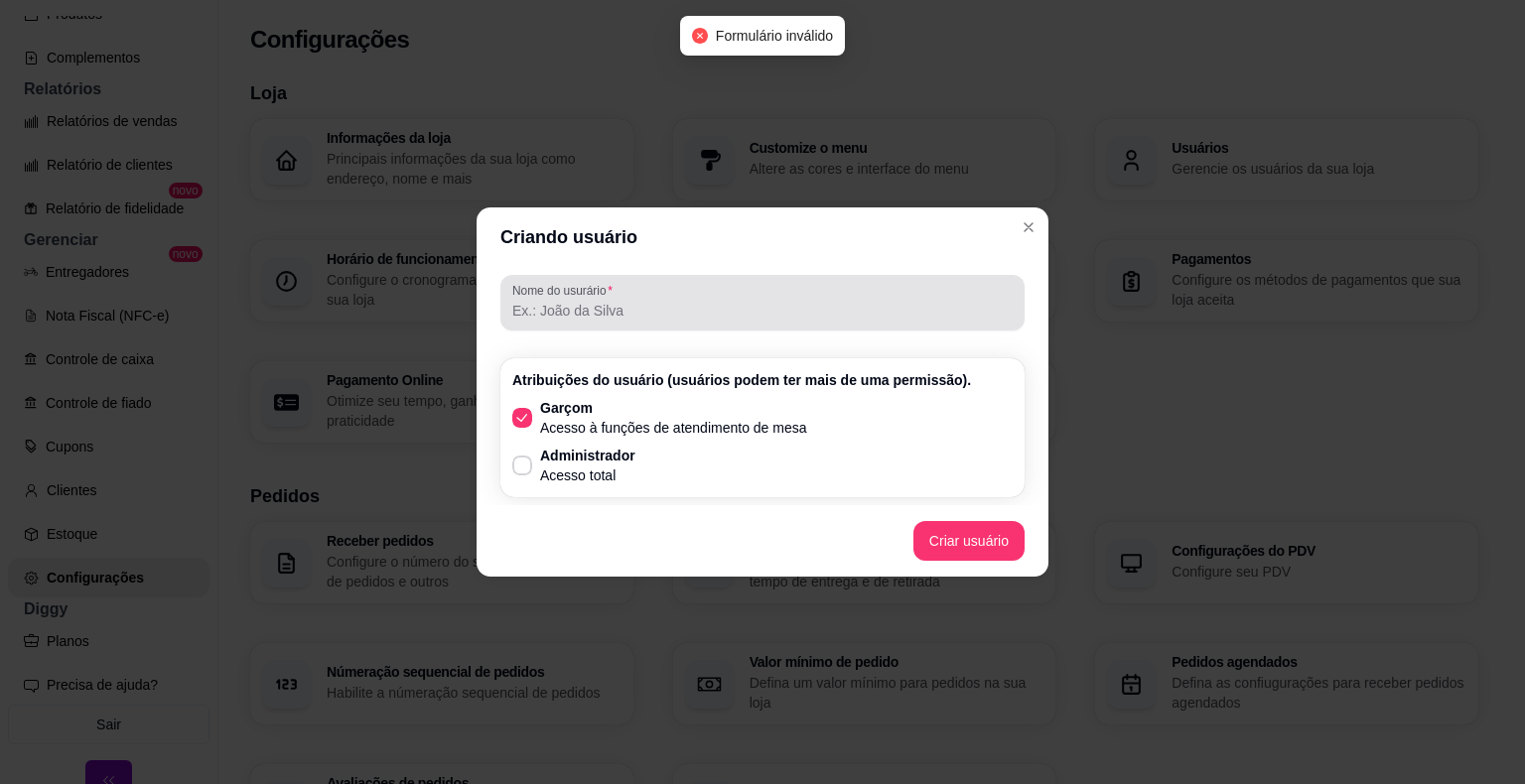 click on "Nome do usurário" at bounding box center (762, 311) 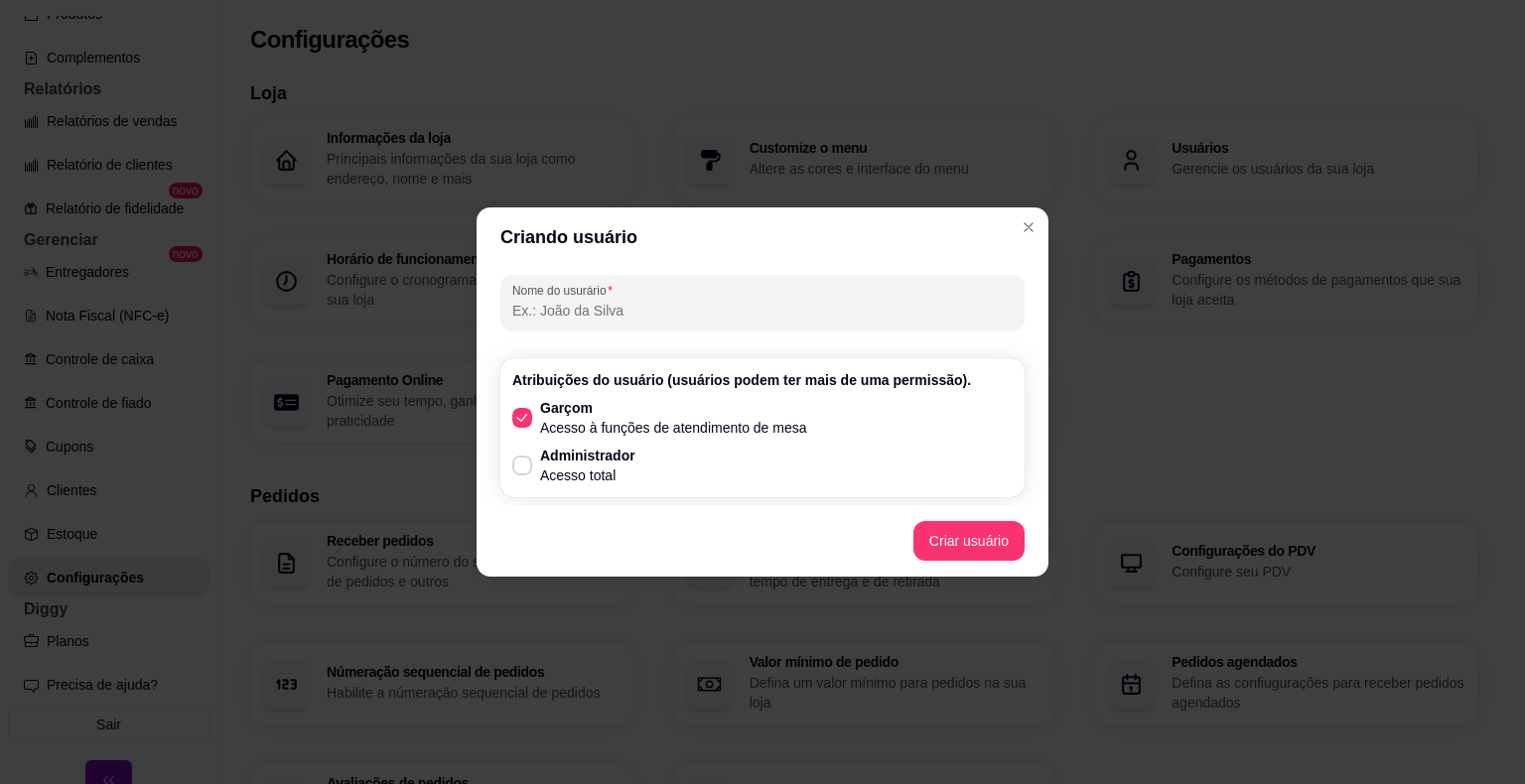 type on "r" 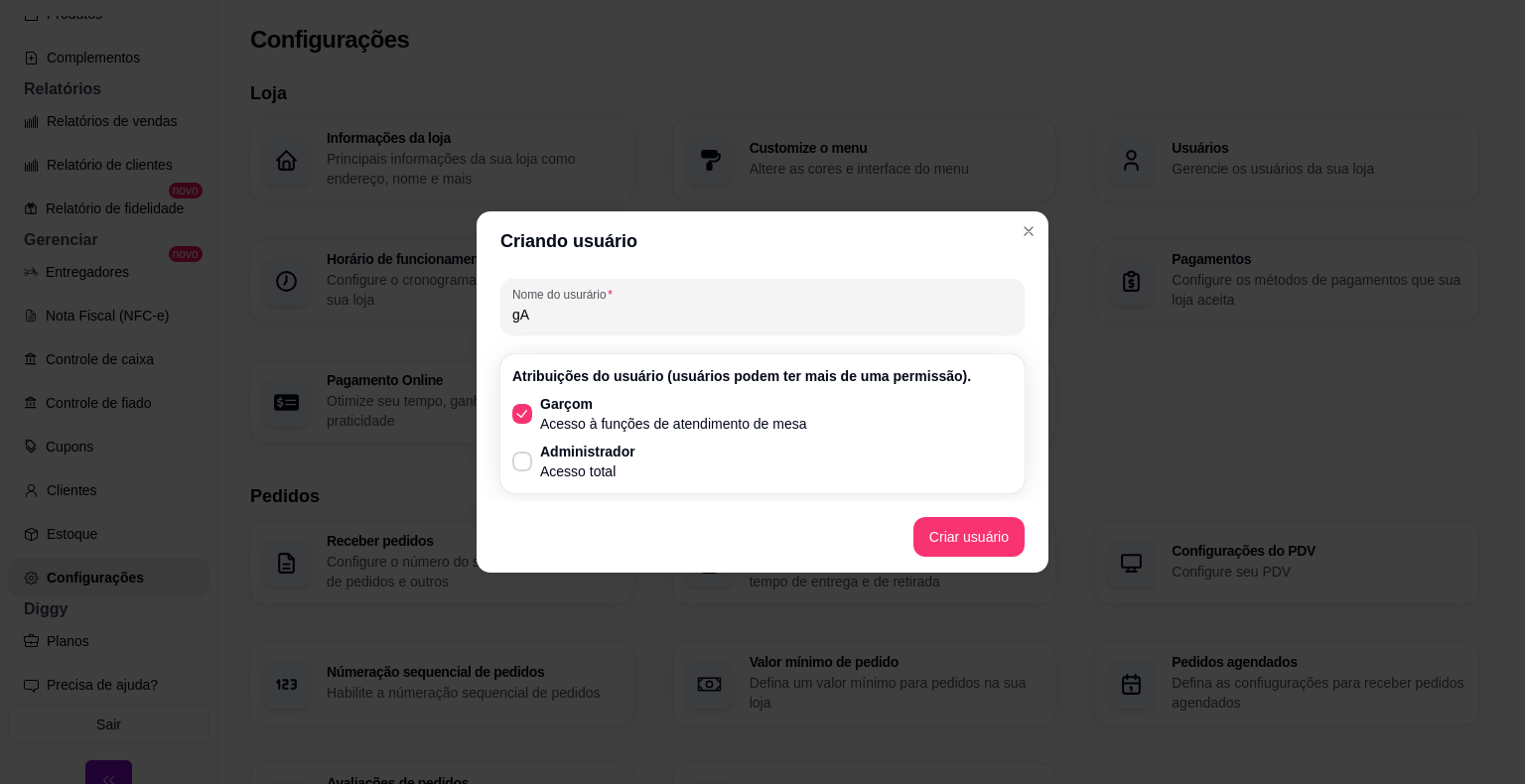 type on "g" 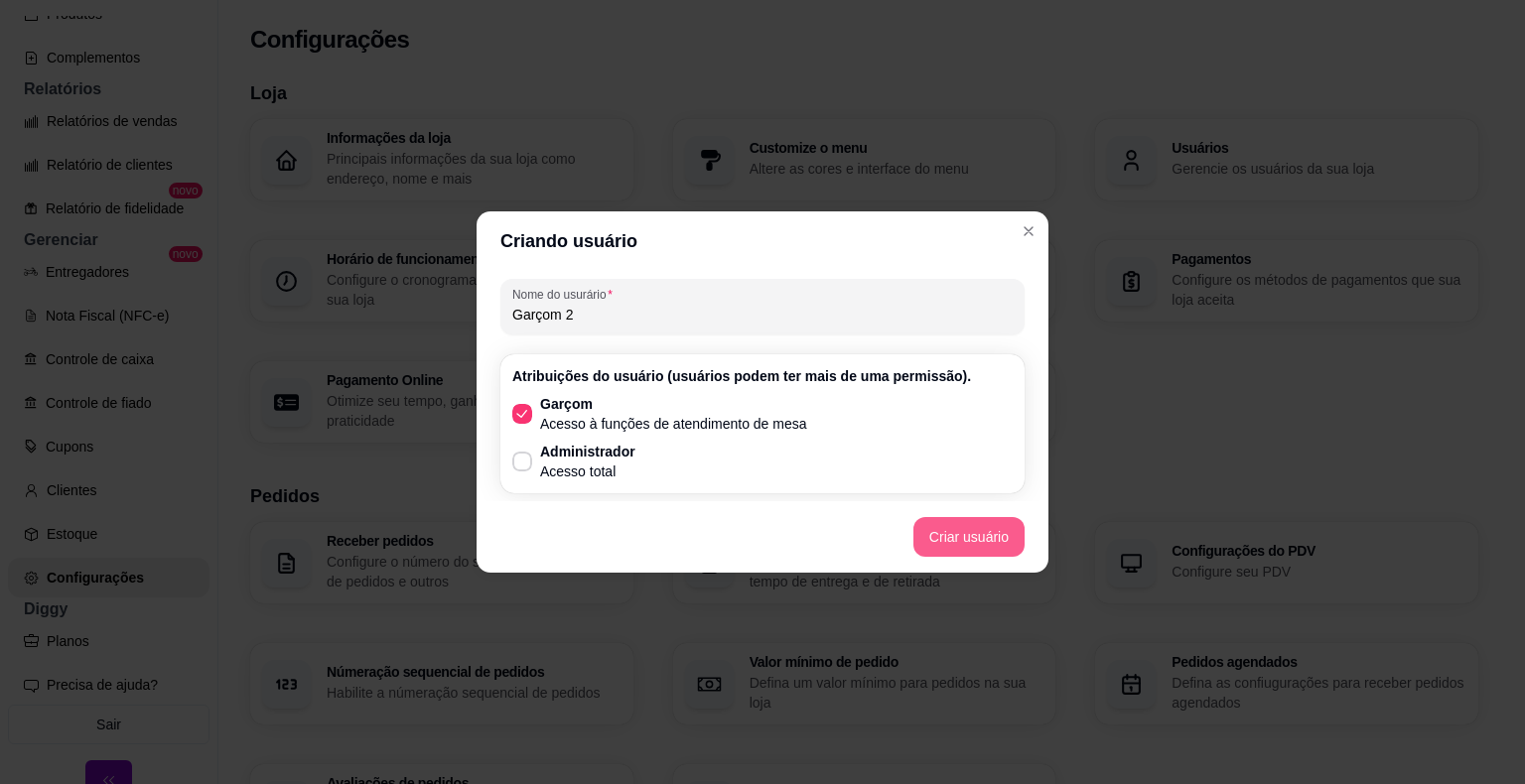 type on "Garçom 2" 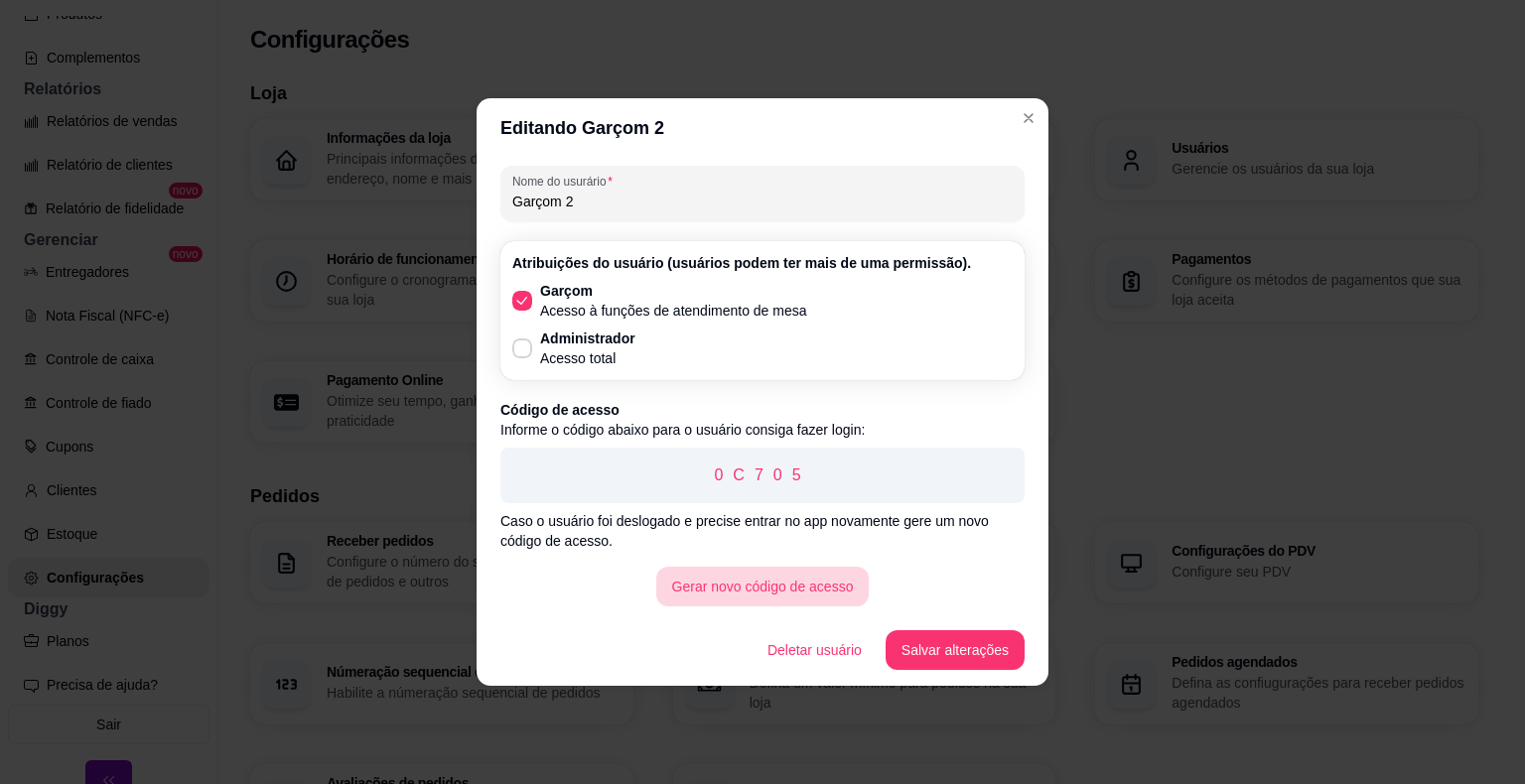 click on "Gerar novo código de acesso" at bounding box center [762, 587] 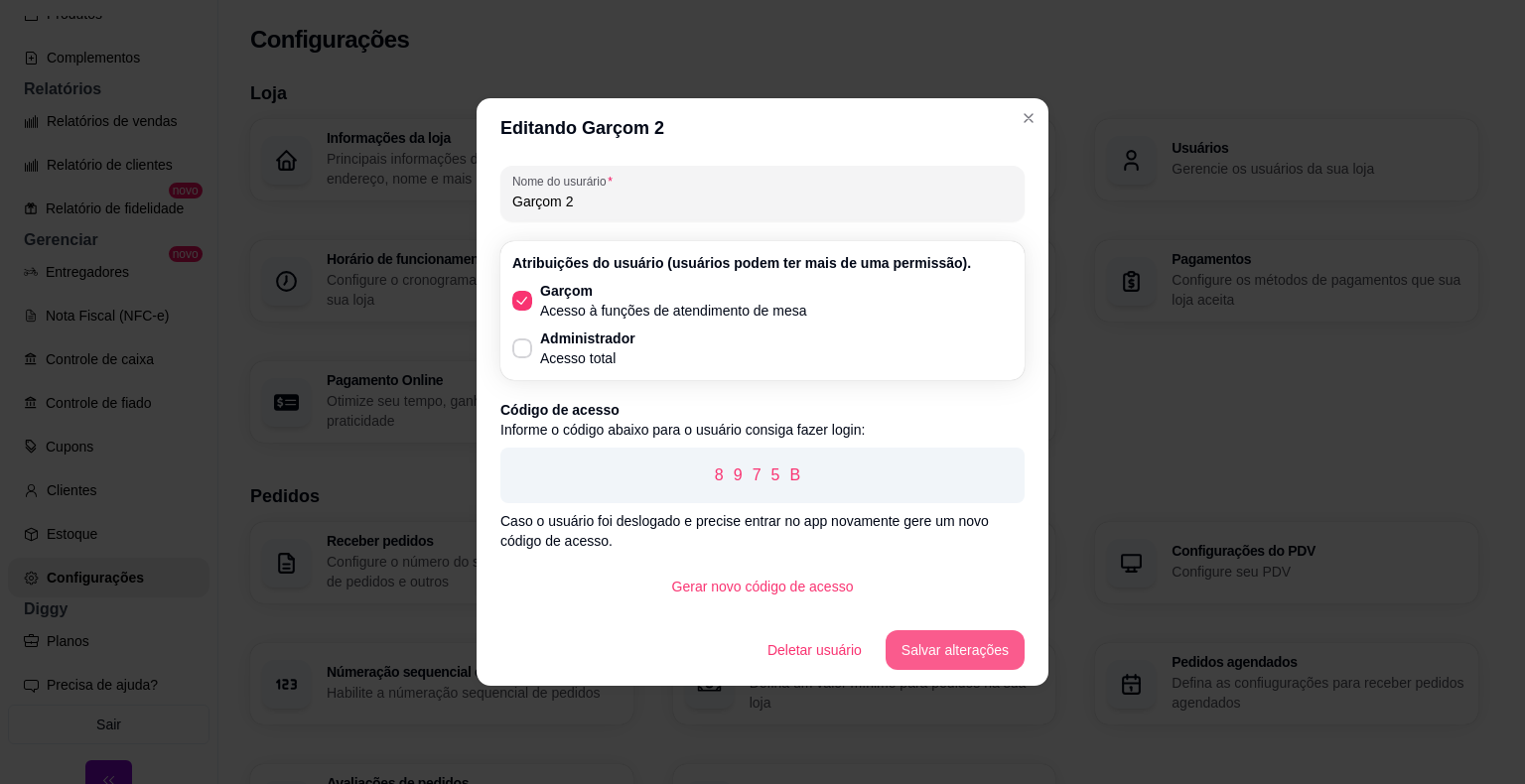 click on "Salvar alterações" at bounding box center (955, 650) 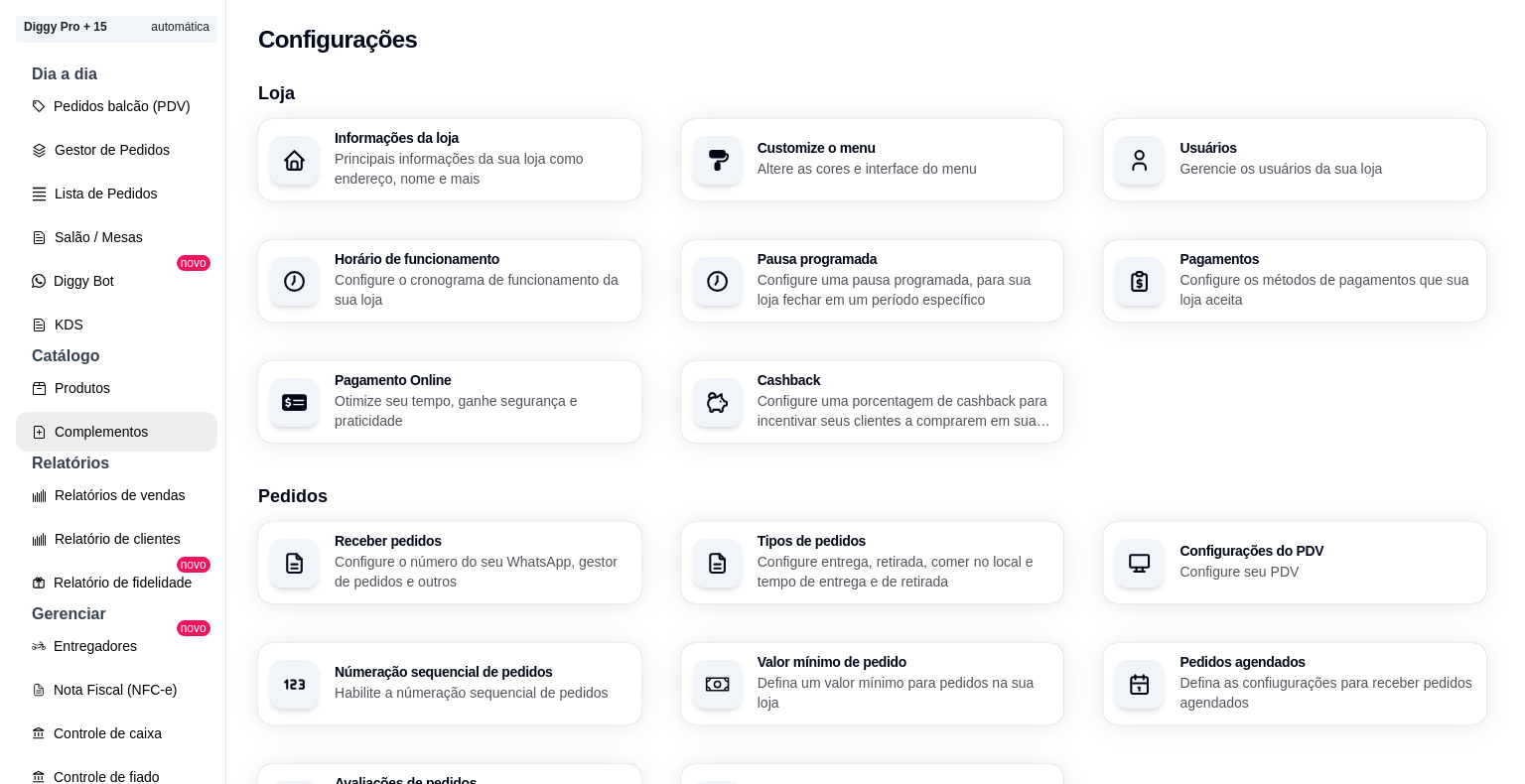 scroll, scrollTop: 0, scrollLeft: 0, axis: both 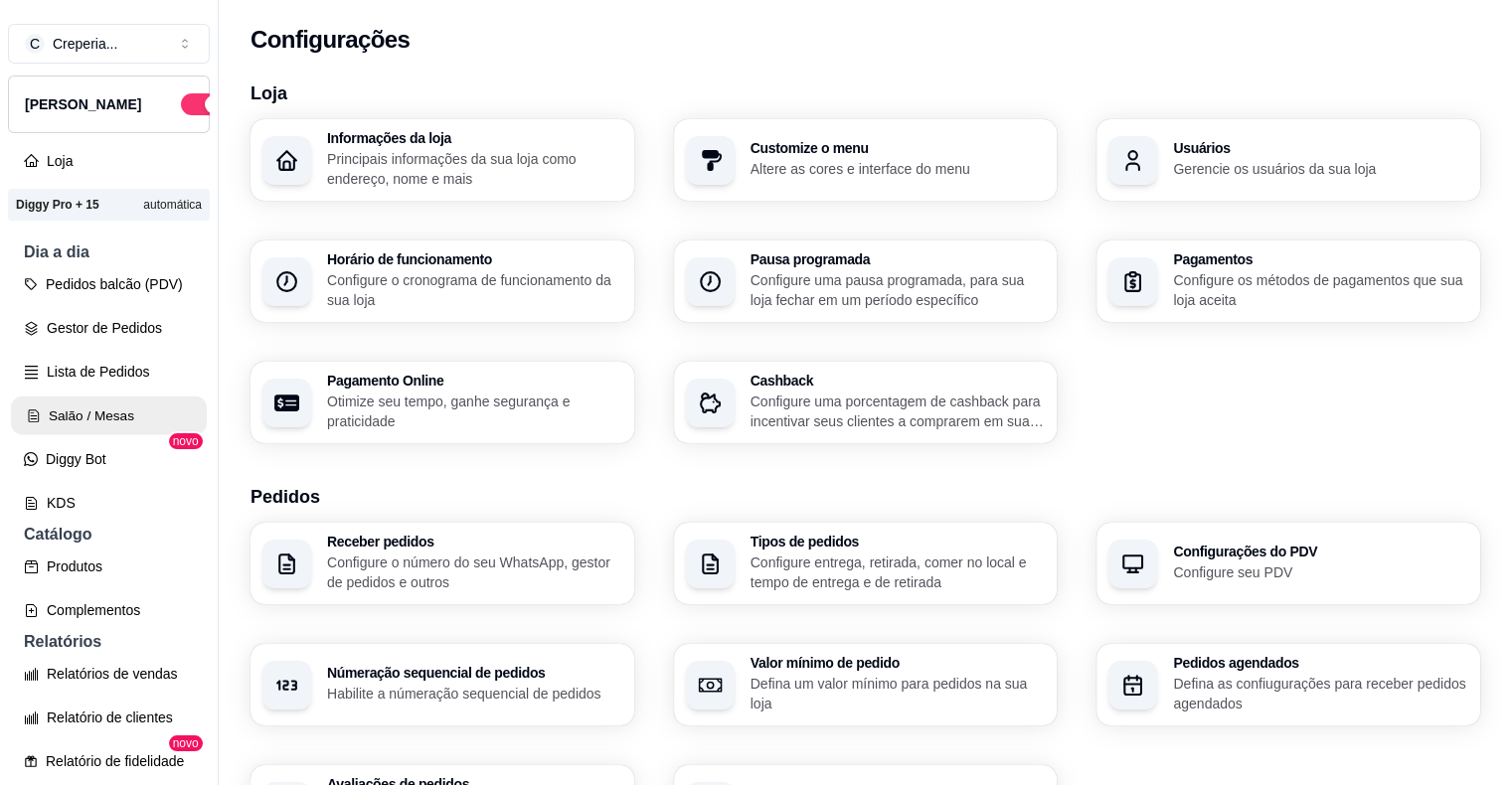 click on "Salão / Mesas" at bounding box center [108, 415] 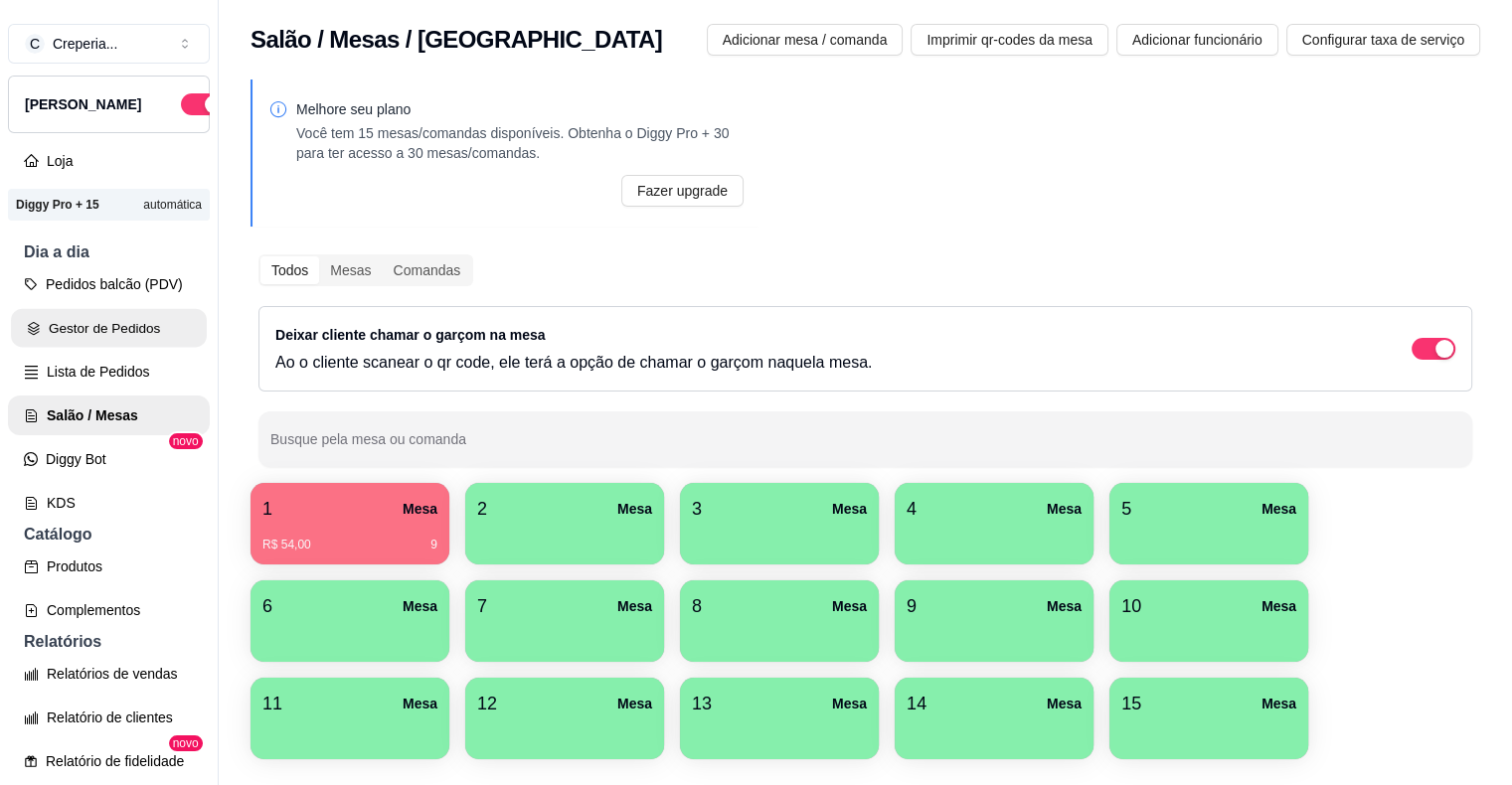 click on "Gestor de Pedidos" at bounding box center (108, 328) 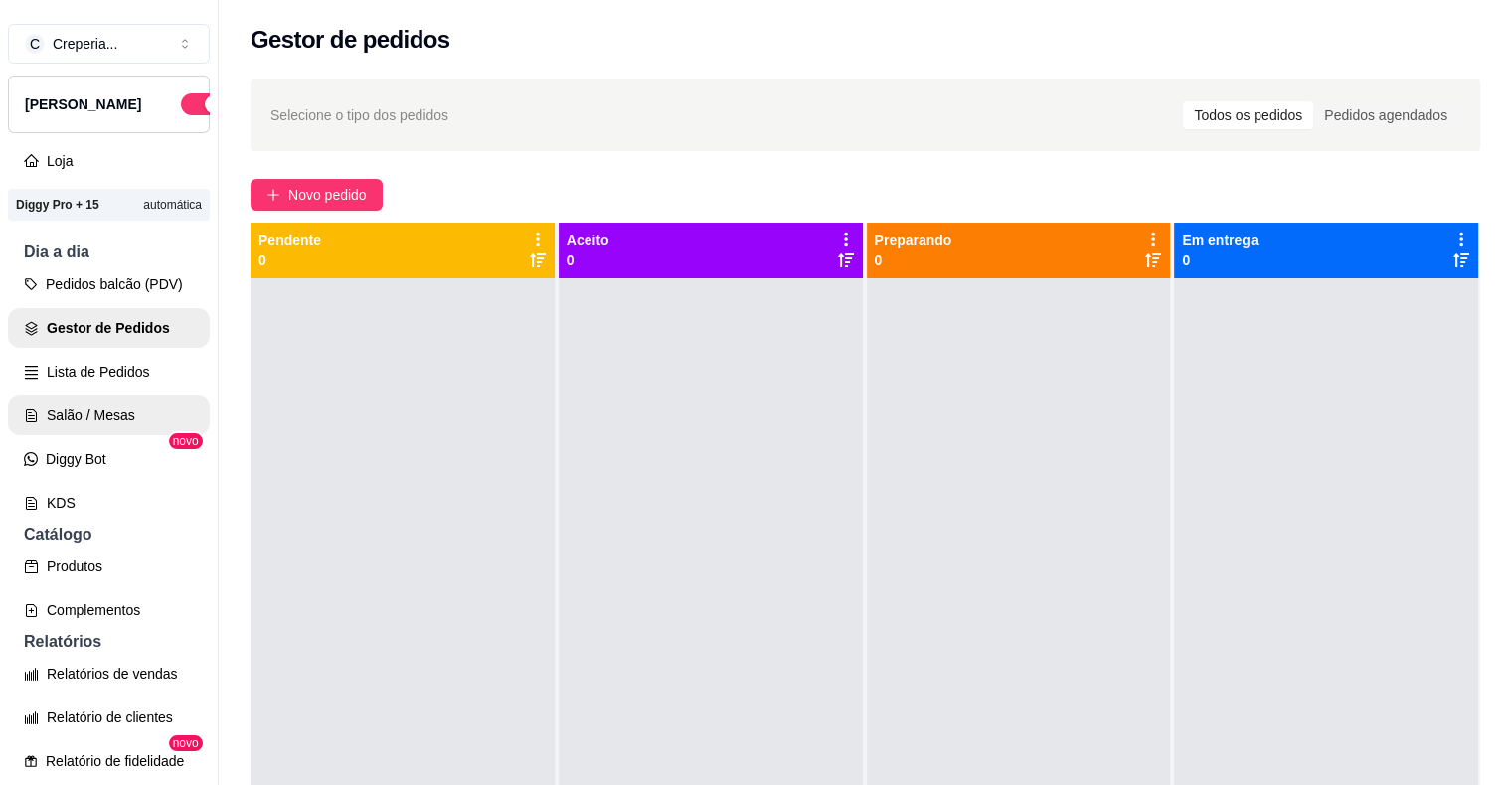 click on "Salão / Mesas" at bounding box center [108, 415] 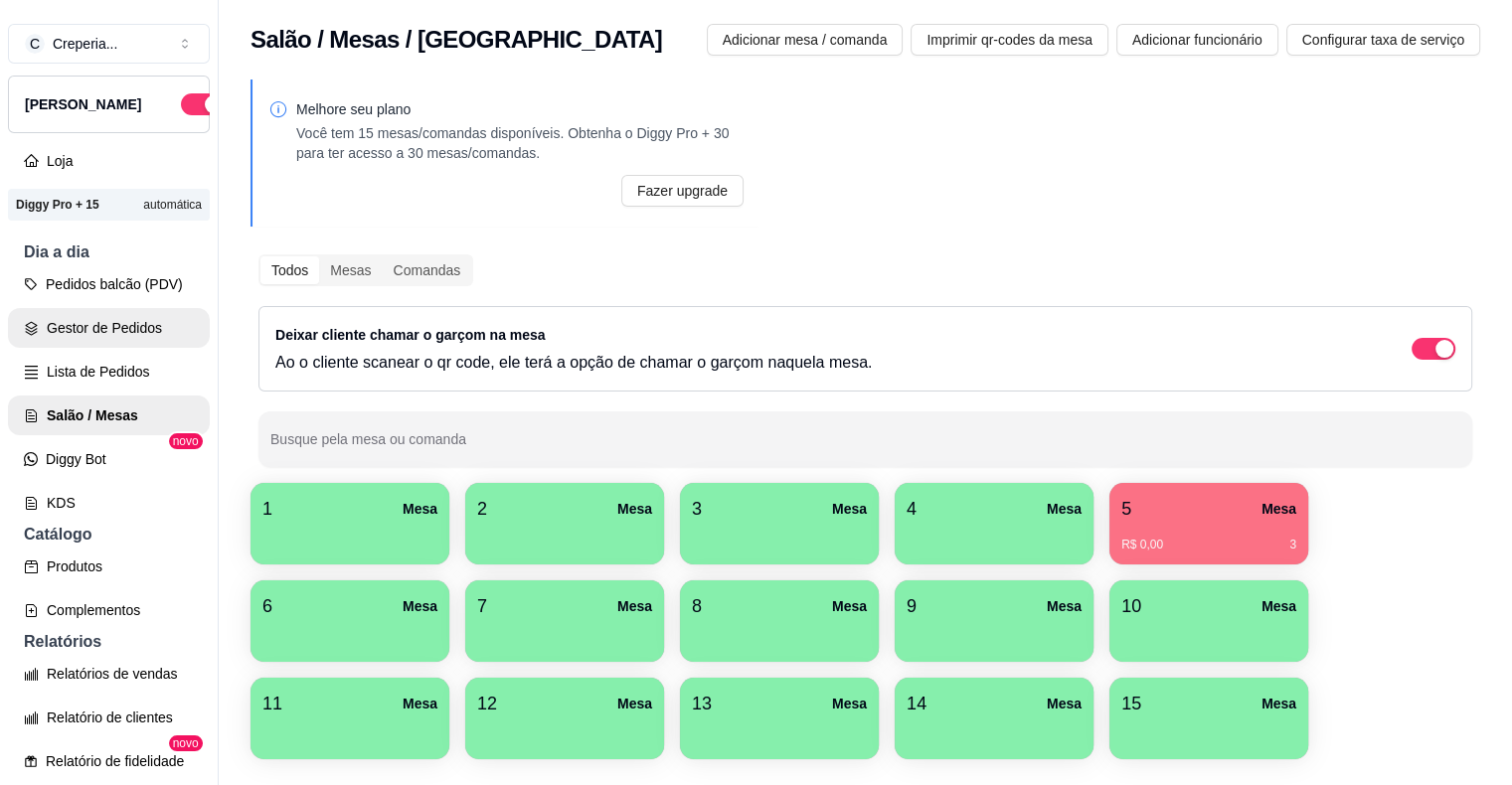 click on "Gestor de Pedidos" at bounding box center (108, 328) 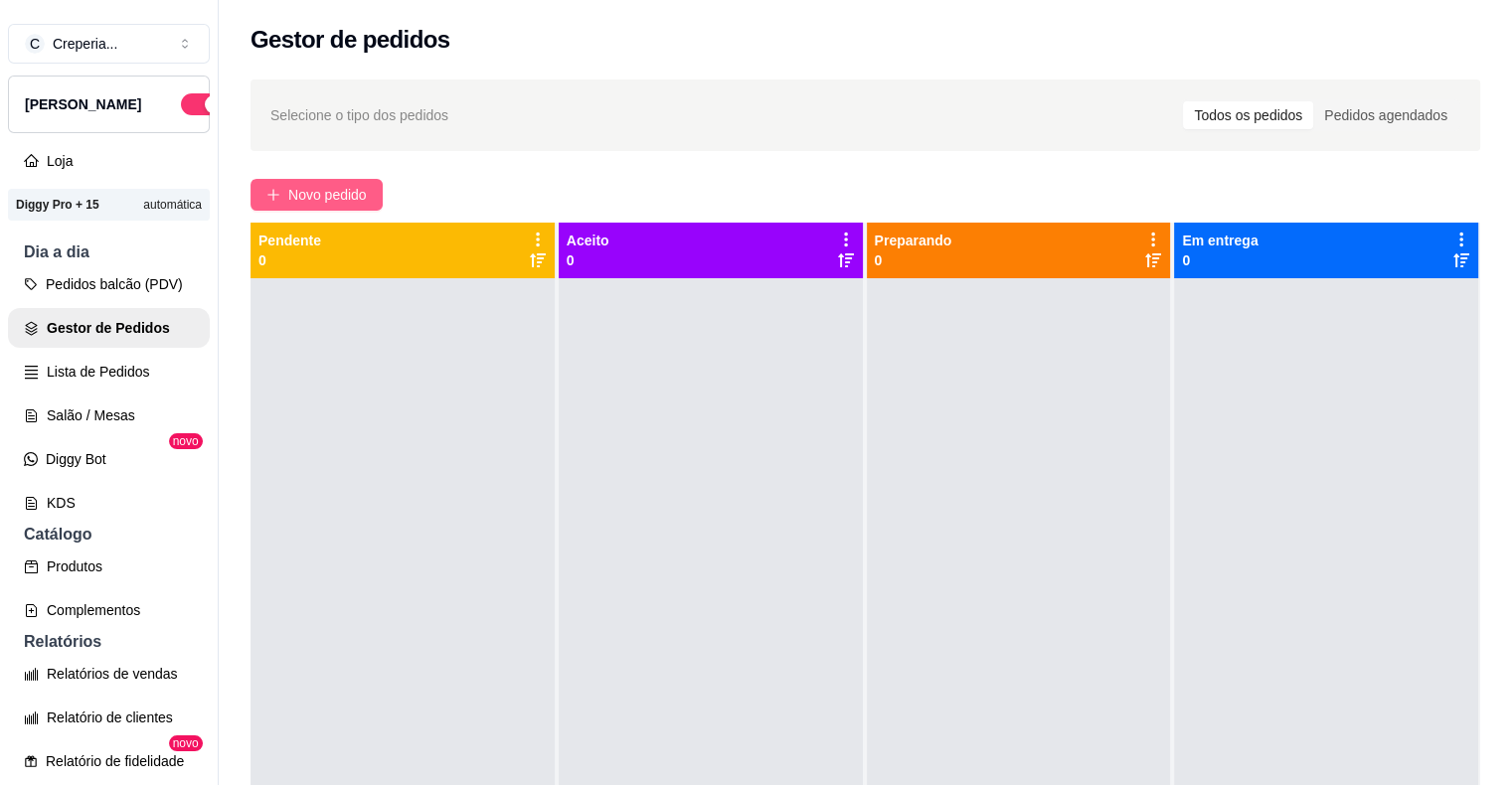 click on "Novo pedido" at bounding box center (327, 195) 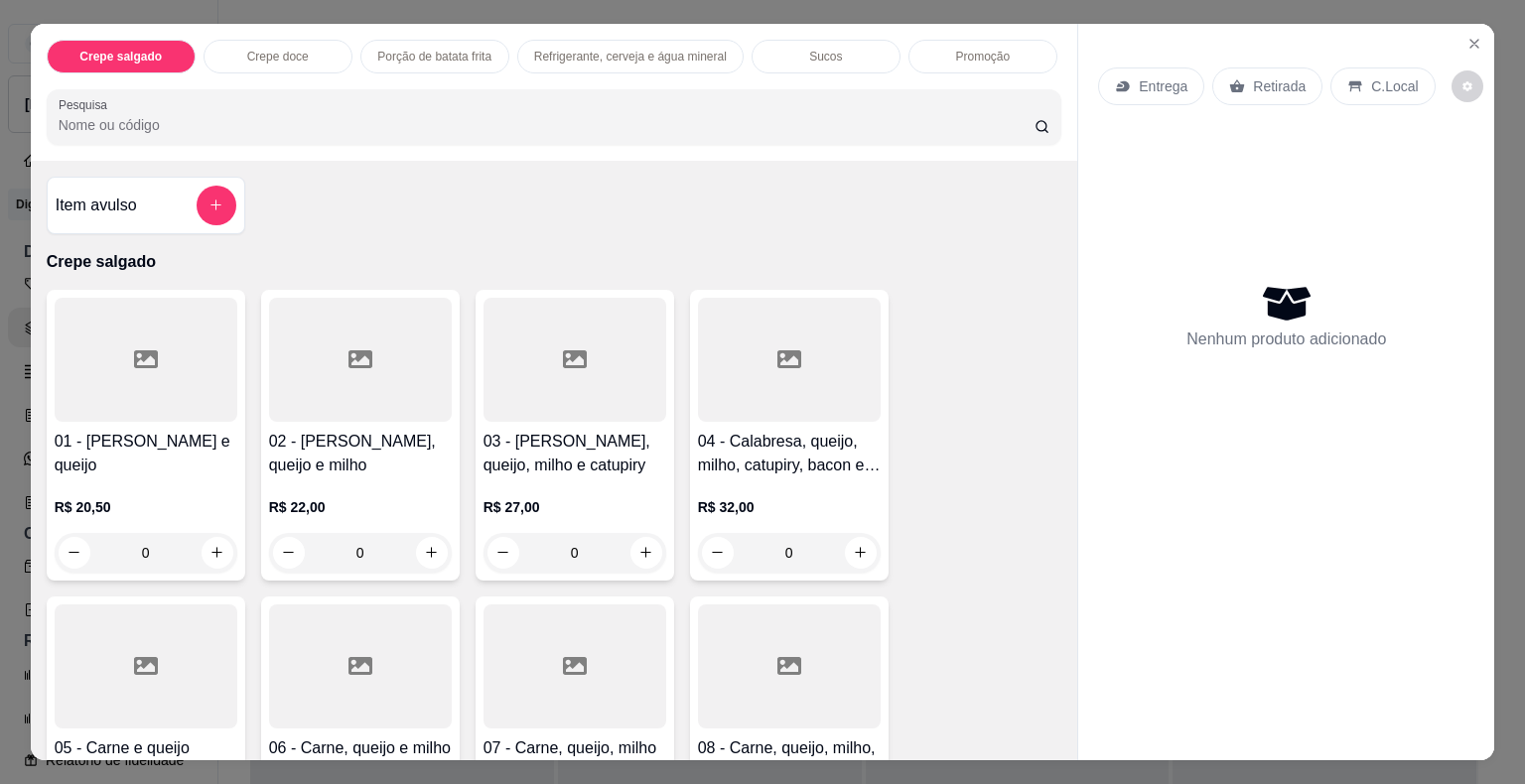 click on "Retirada" at bounding box center (1279, 86) 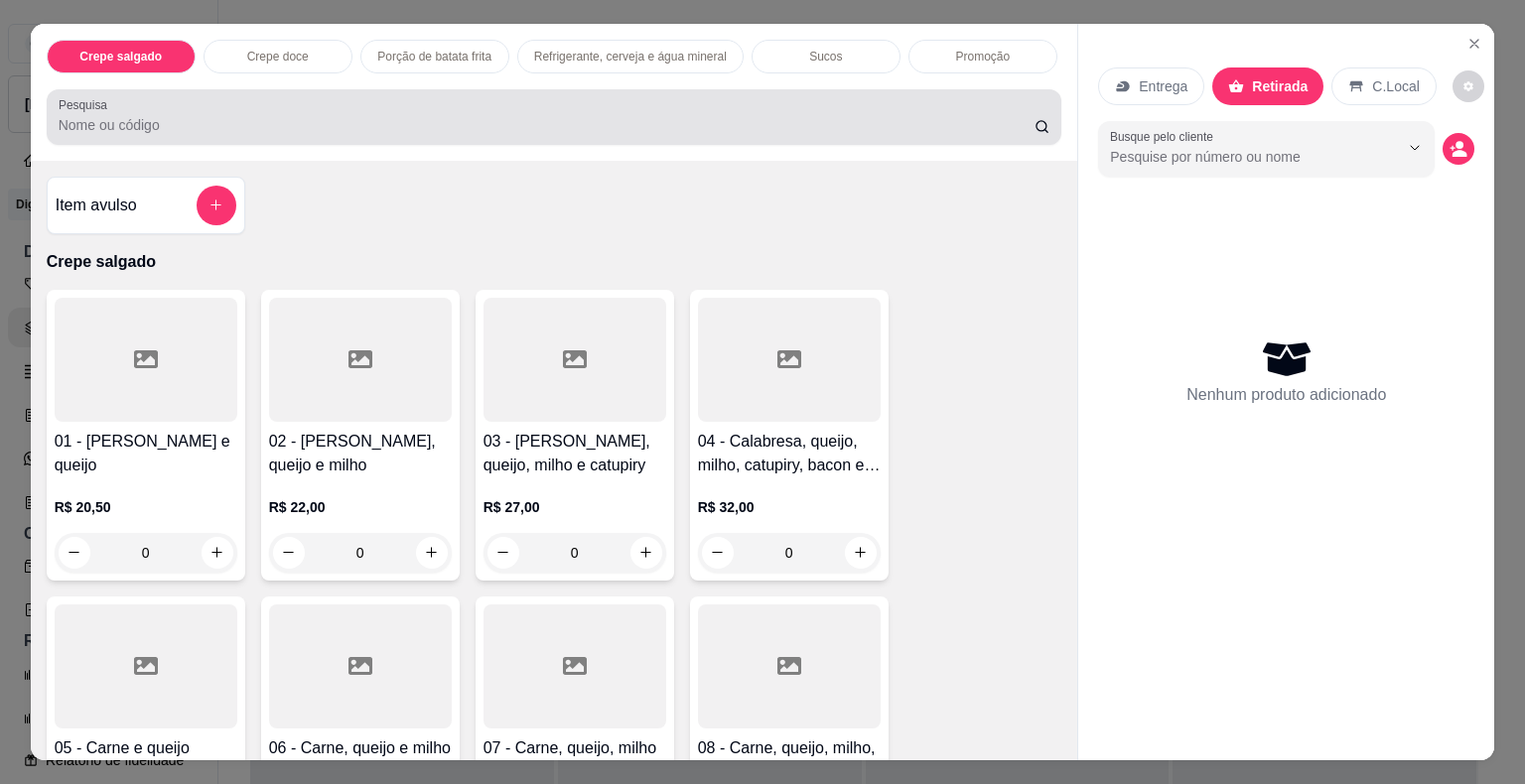 click at bounding box center (554, 117) 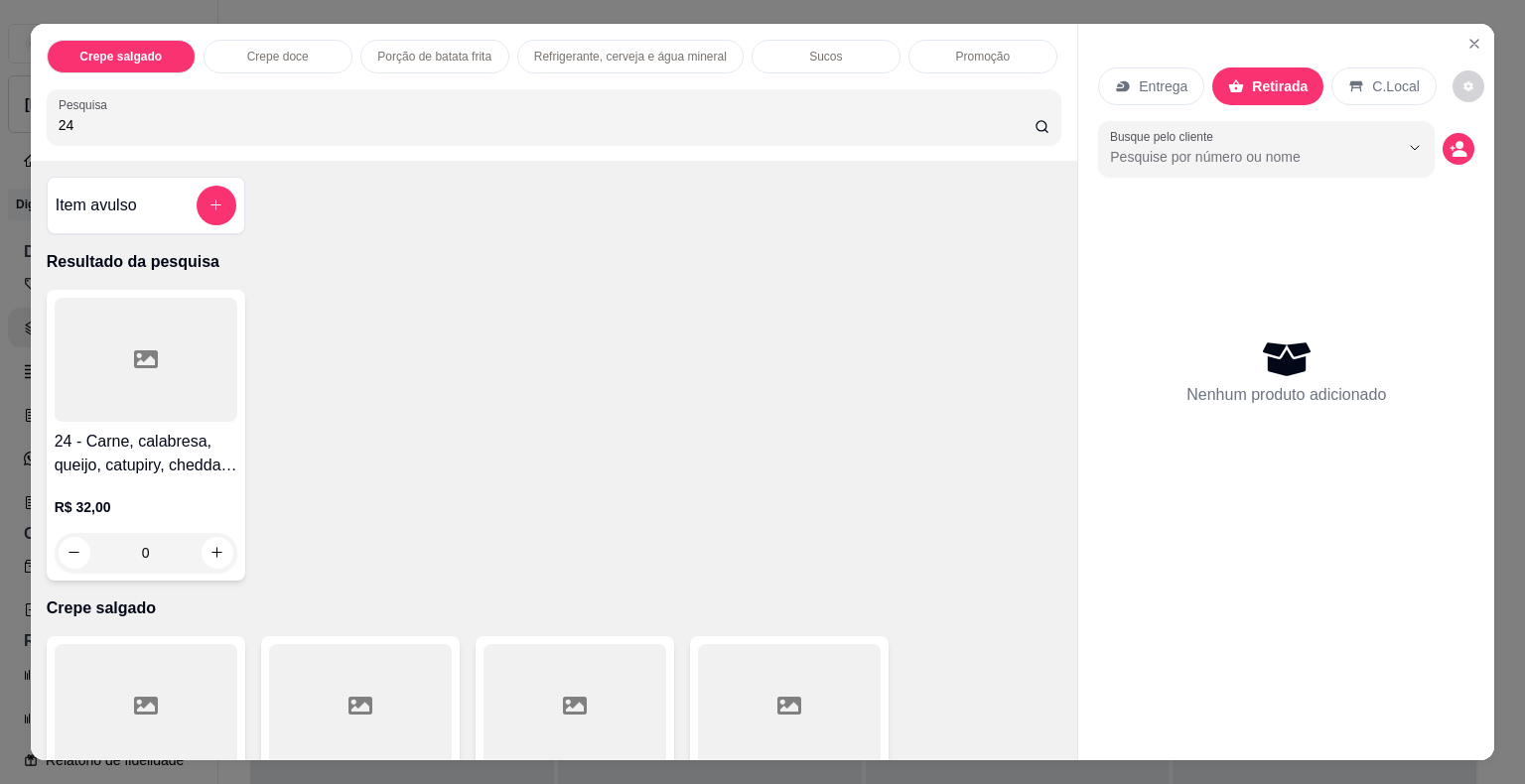 type on "24" 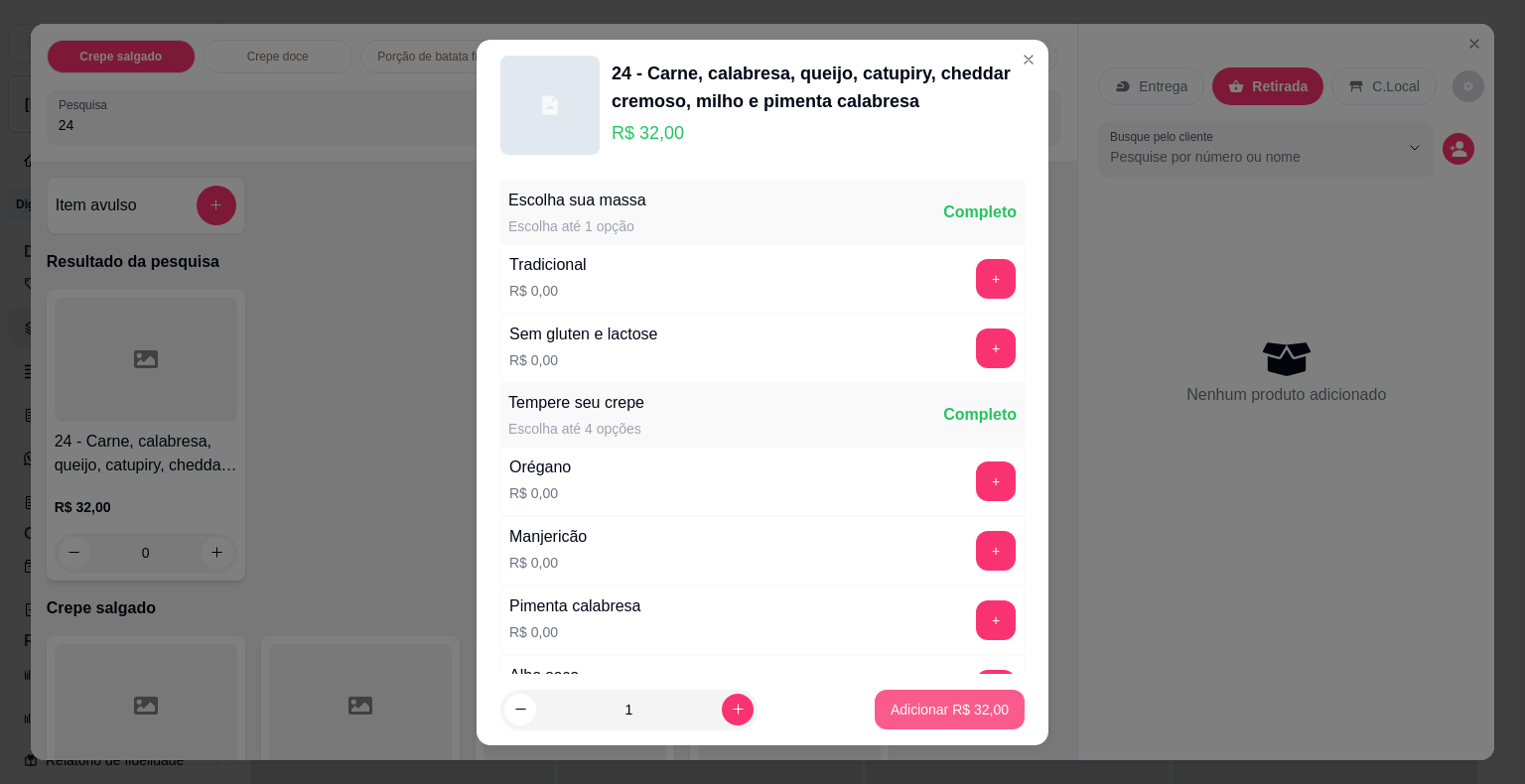 click on "Adicionar   R$ 32,00" at bounding box center [949, 710] 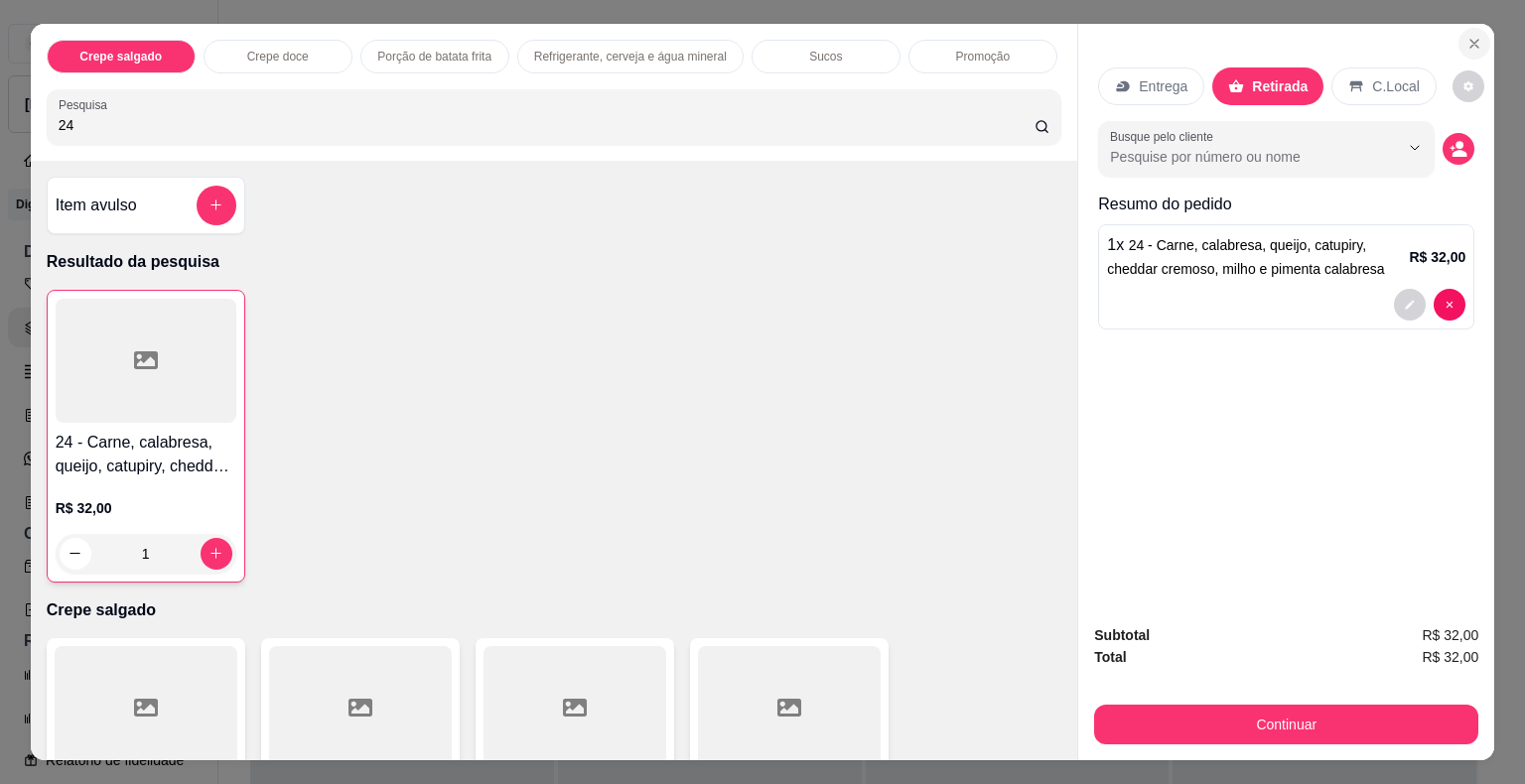 click 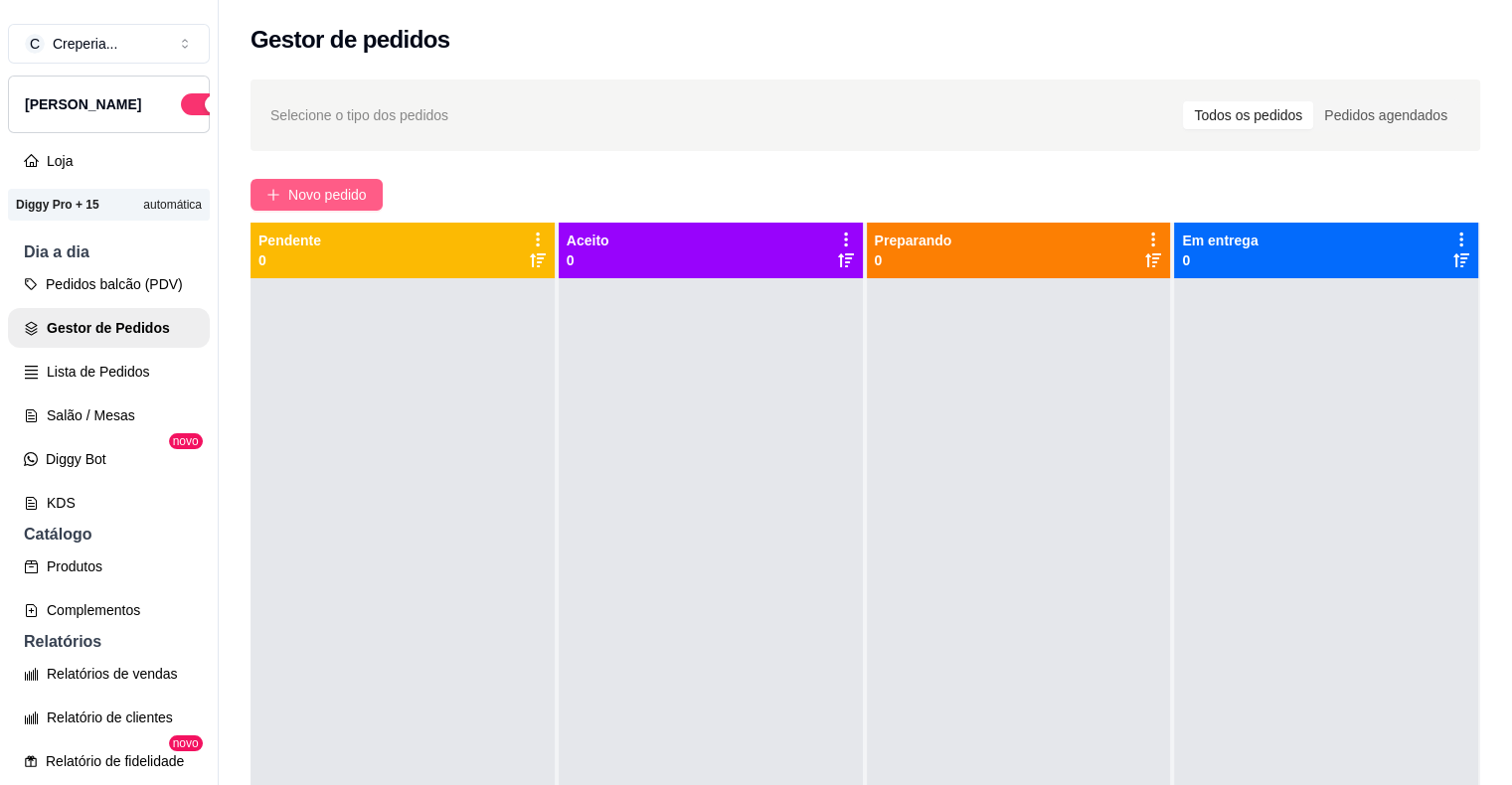 click on "Novo pedido" at bounding box center [316, 195] 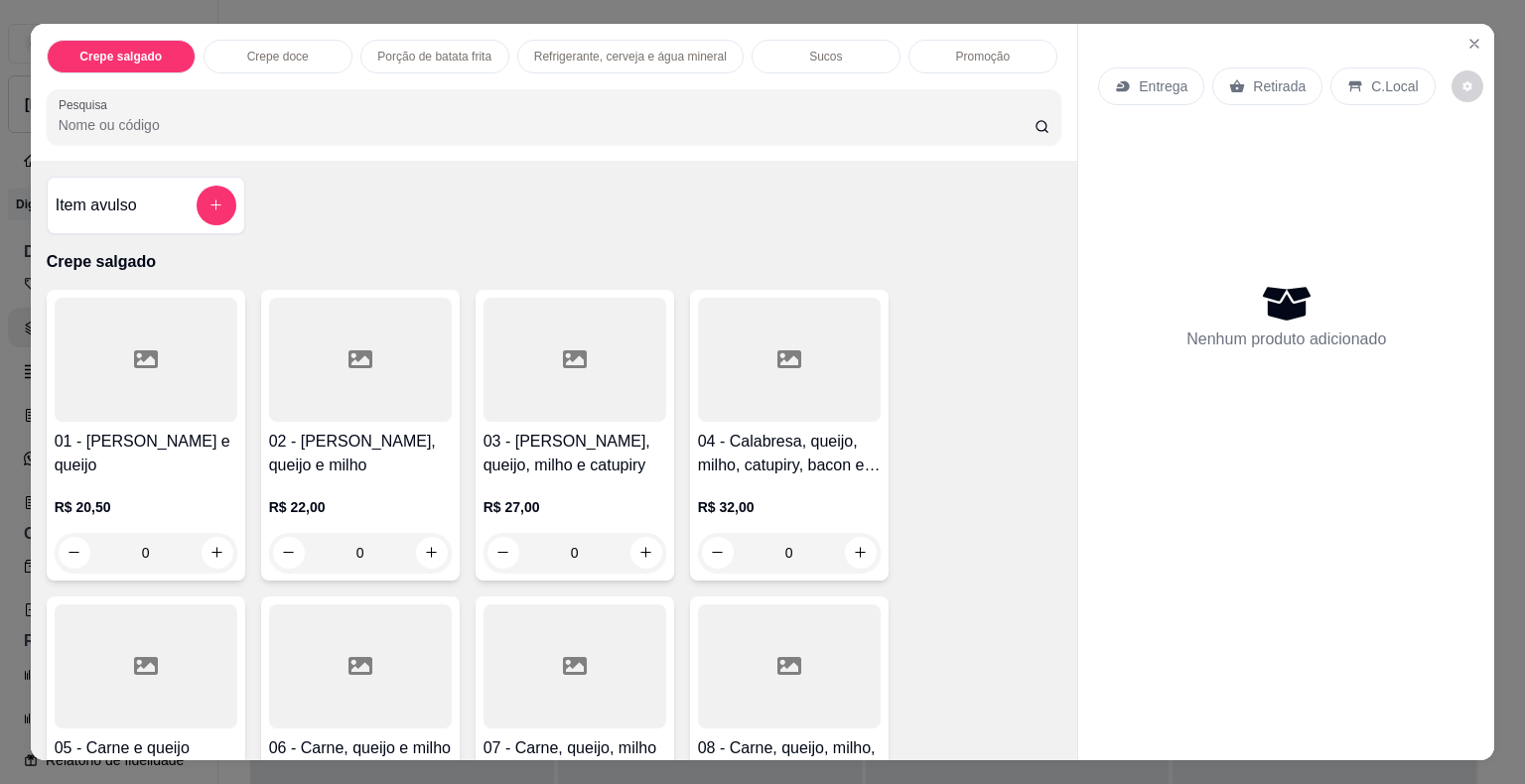 click on "Pesquisa" at bounding box center (546, 125) 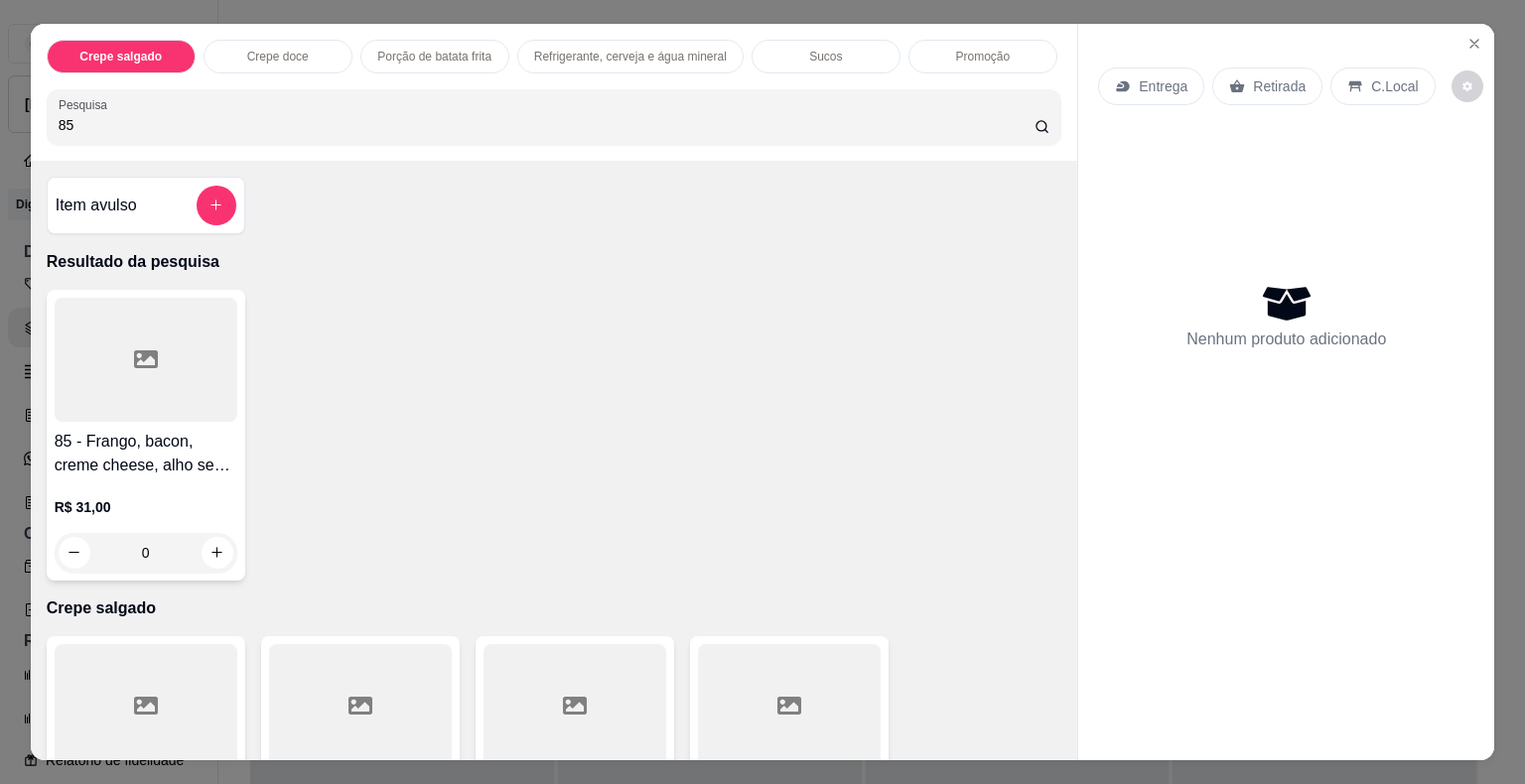 type on "85" 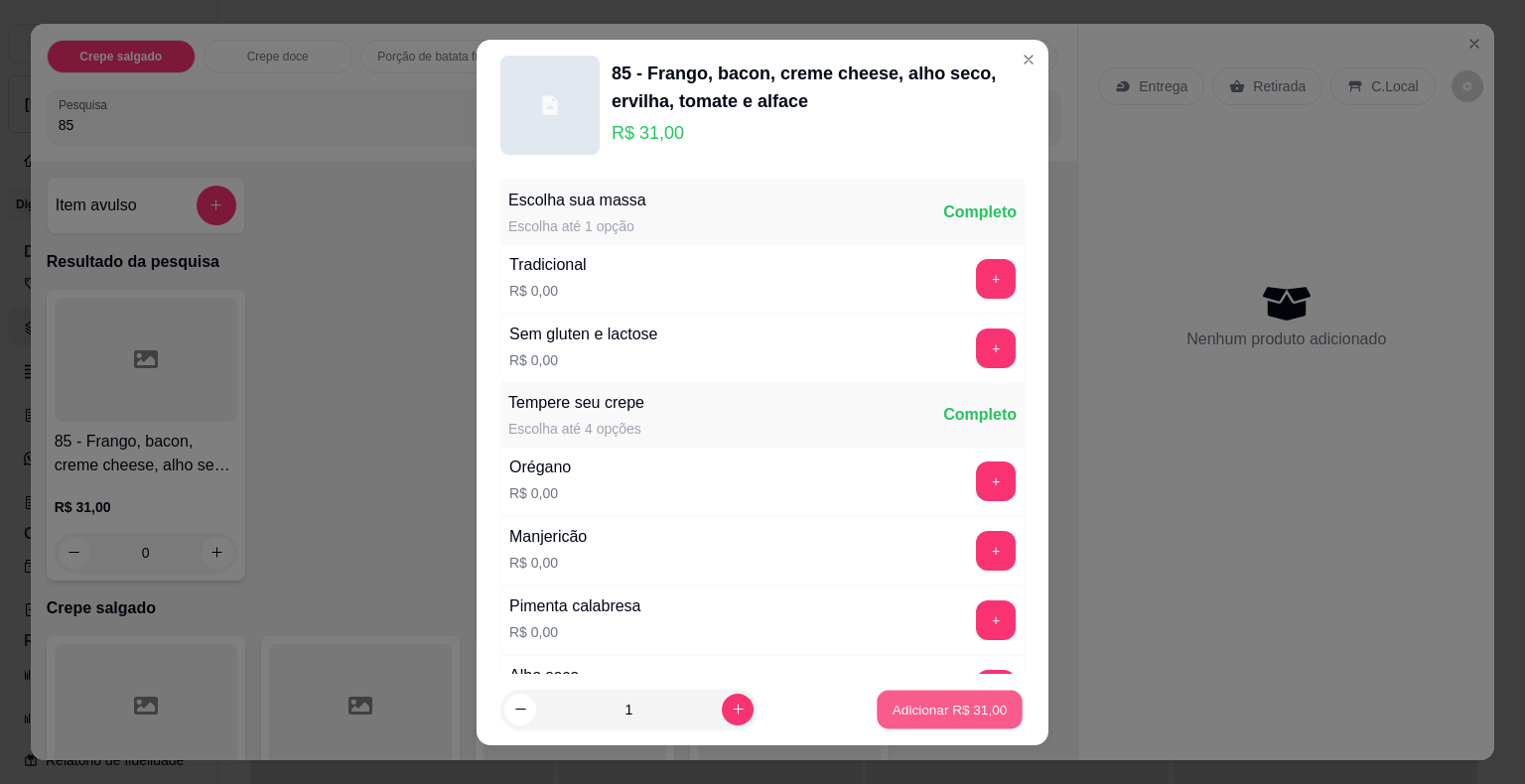 click on "Adicionar   R$ 31,00" at bounding box center [950, 709] 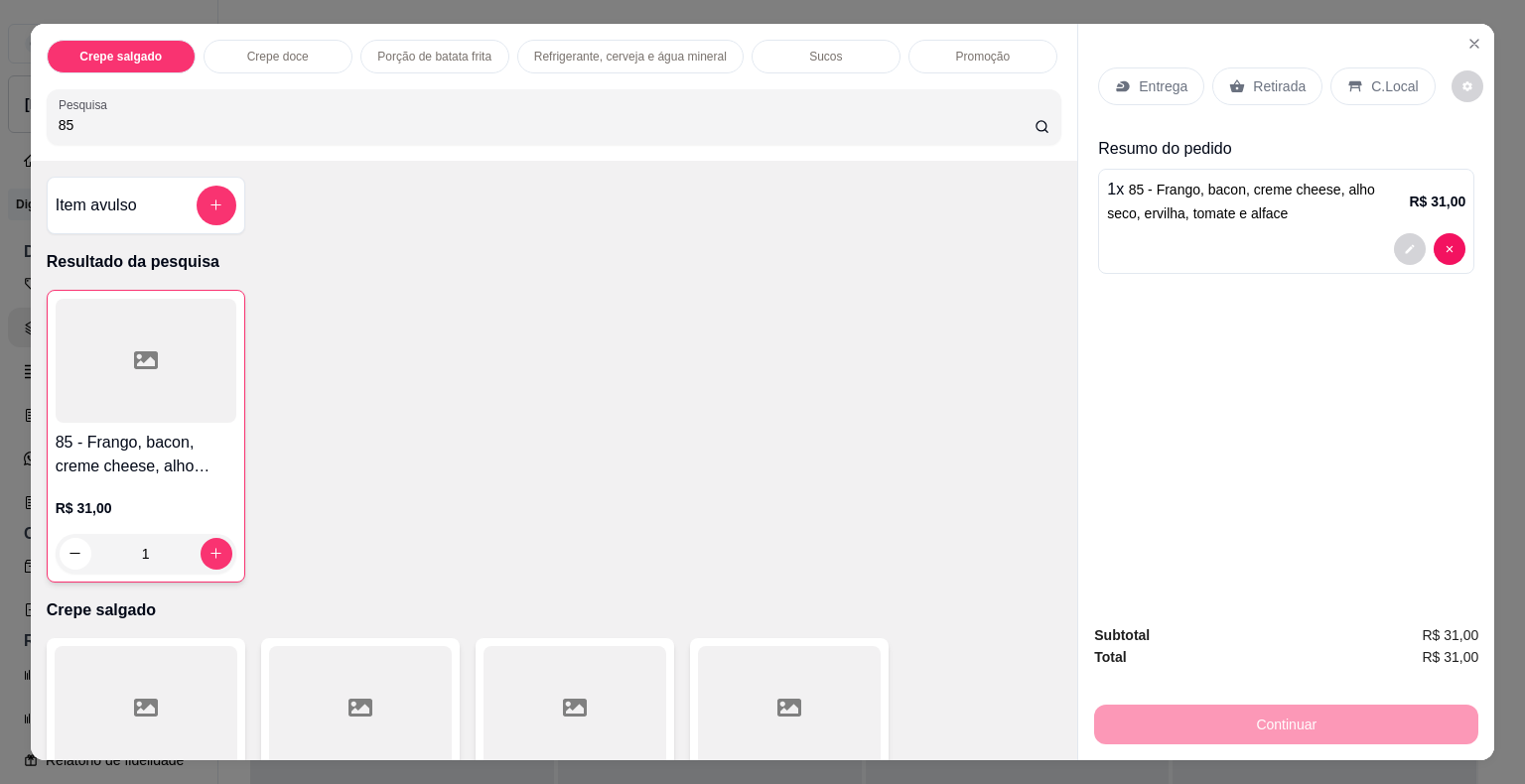 drag, startPoint x: 111, startPoint y: 111, endPoint x: 0, endPoint y: 121, distance: 111.44954 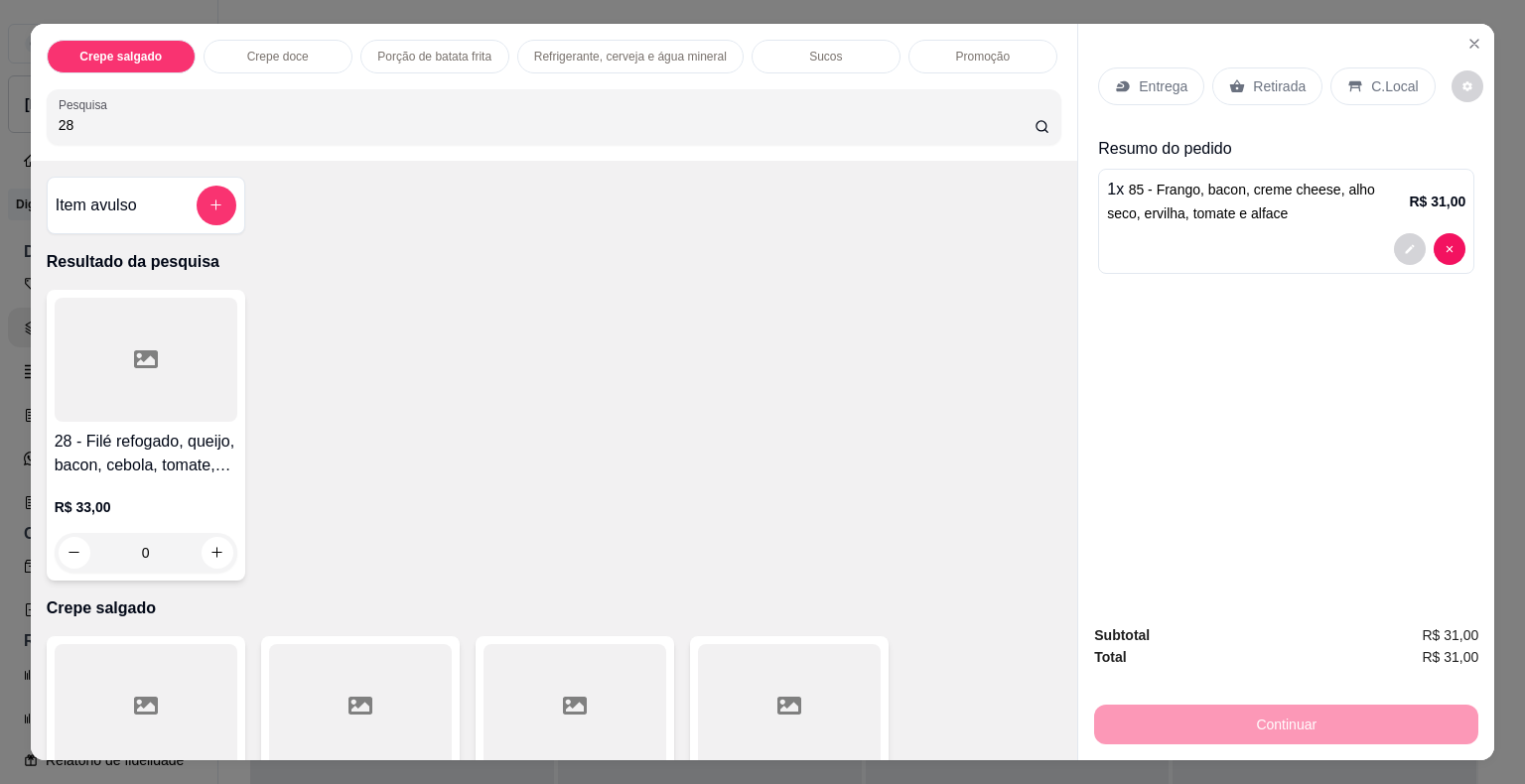 type on "28" 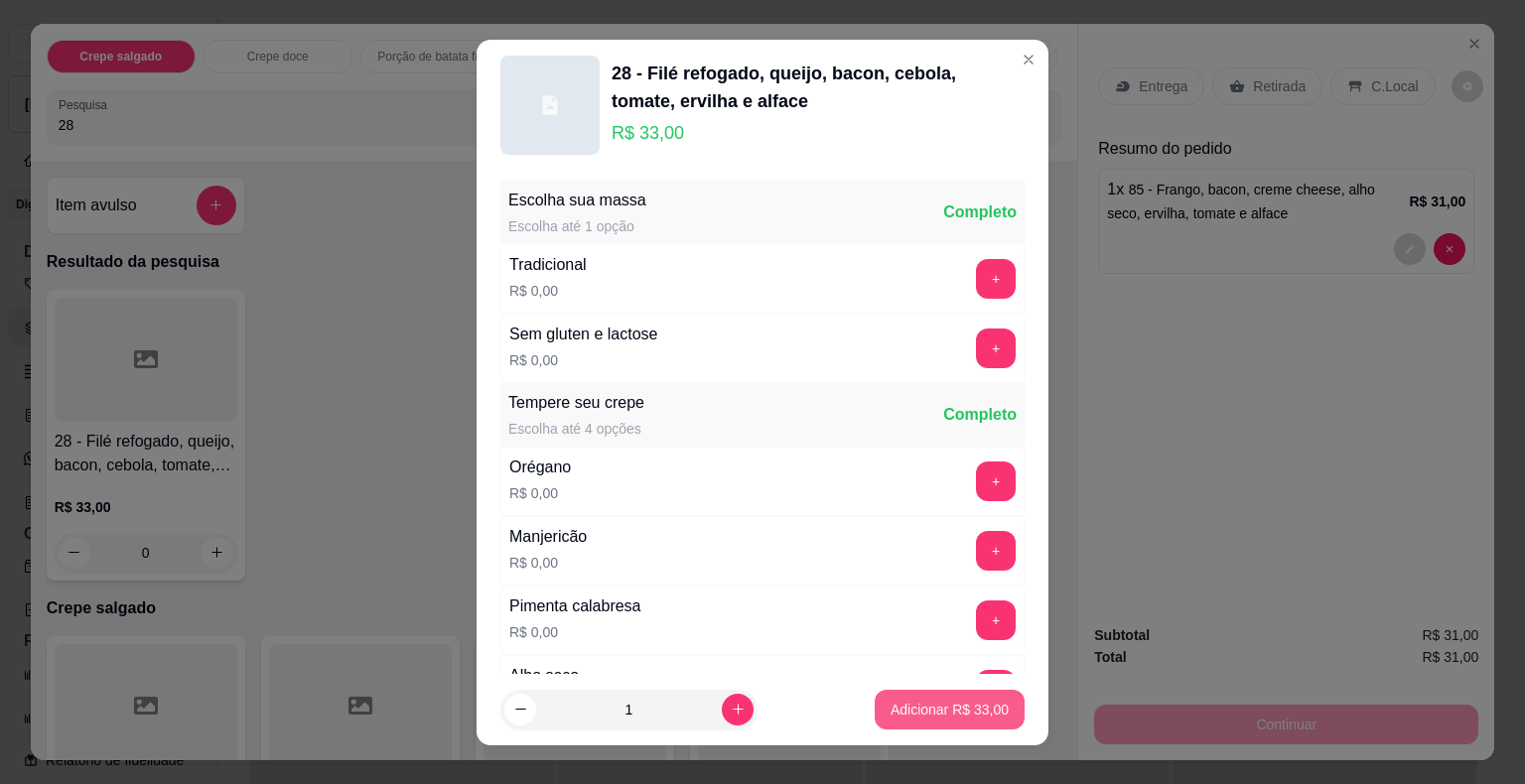 click on "Adicionar   R$ 33,00" at bounding box center (949, 710) 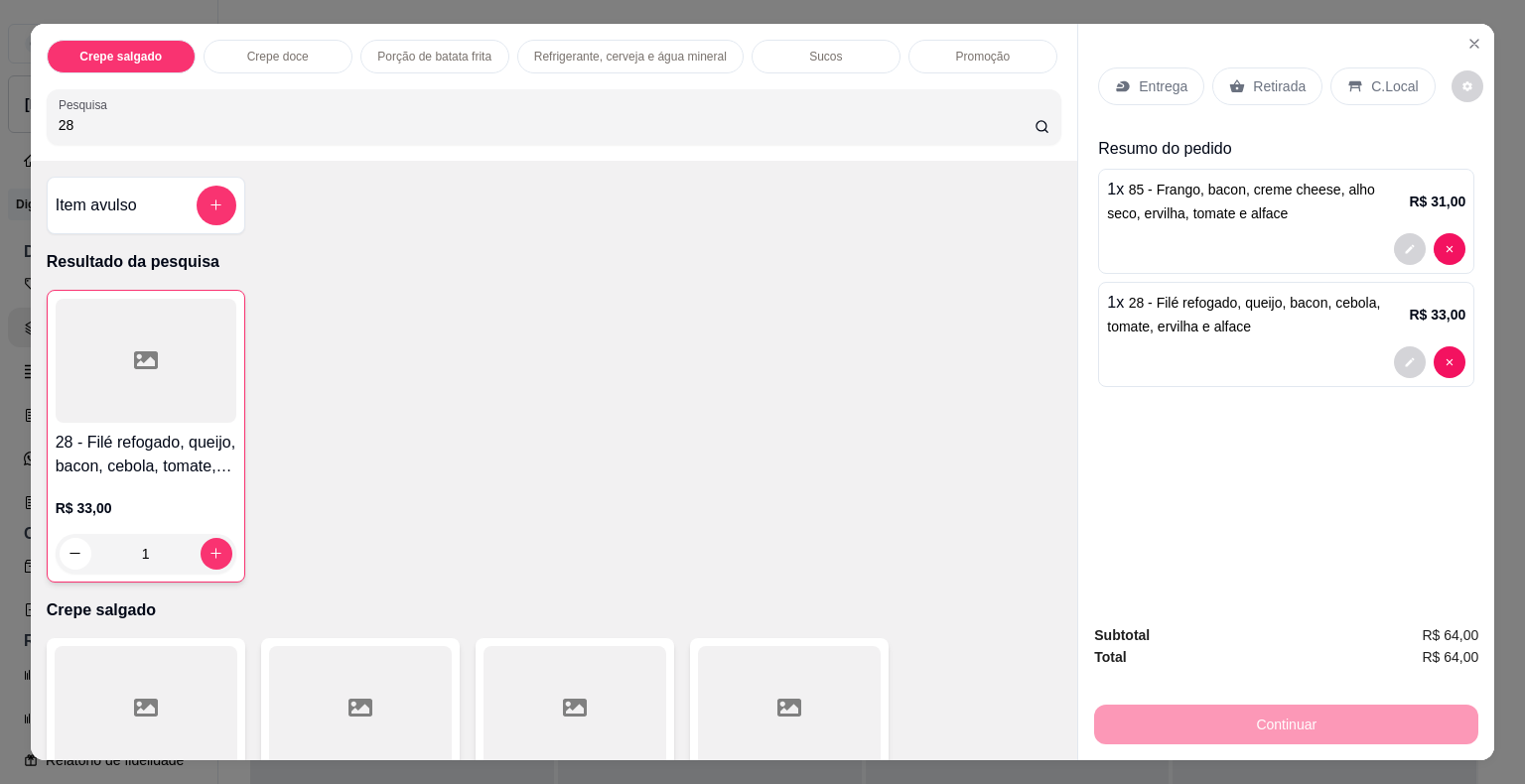 drag, startPoint x: 132, startPoint y: 120, endPoint x: 20, endPoint y: 113, distance: 112.218537 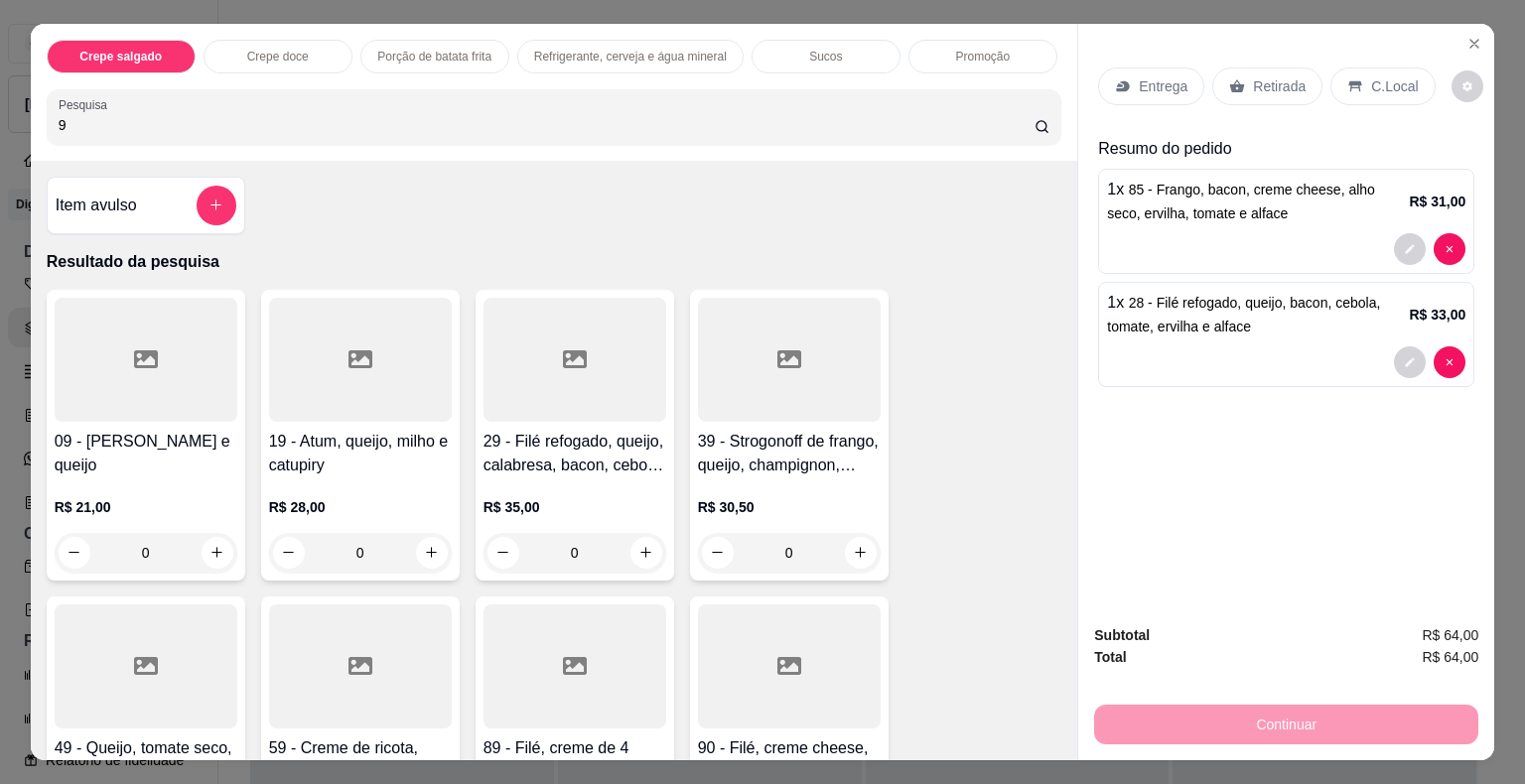 type on "9" 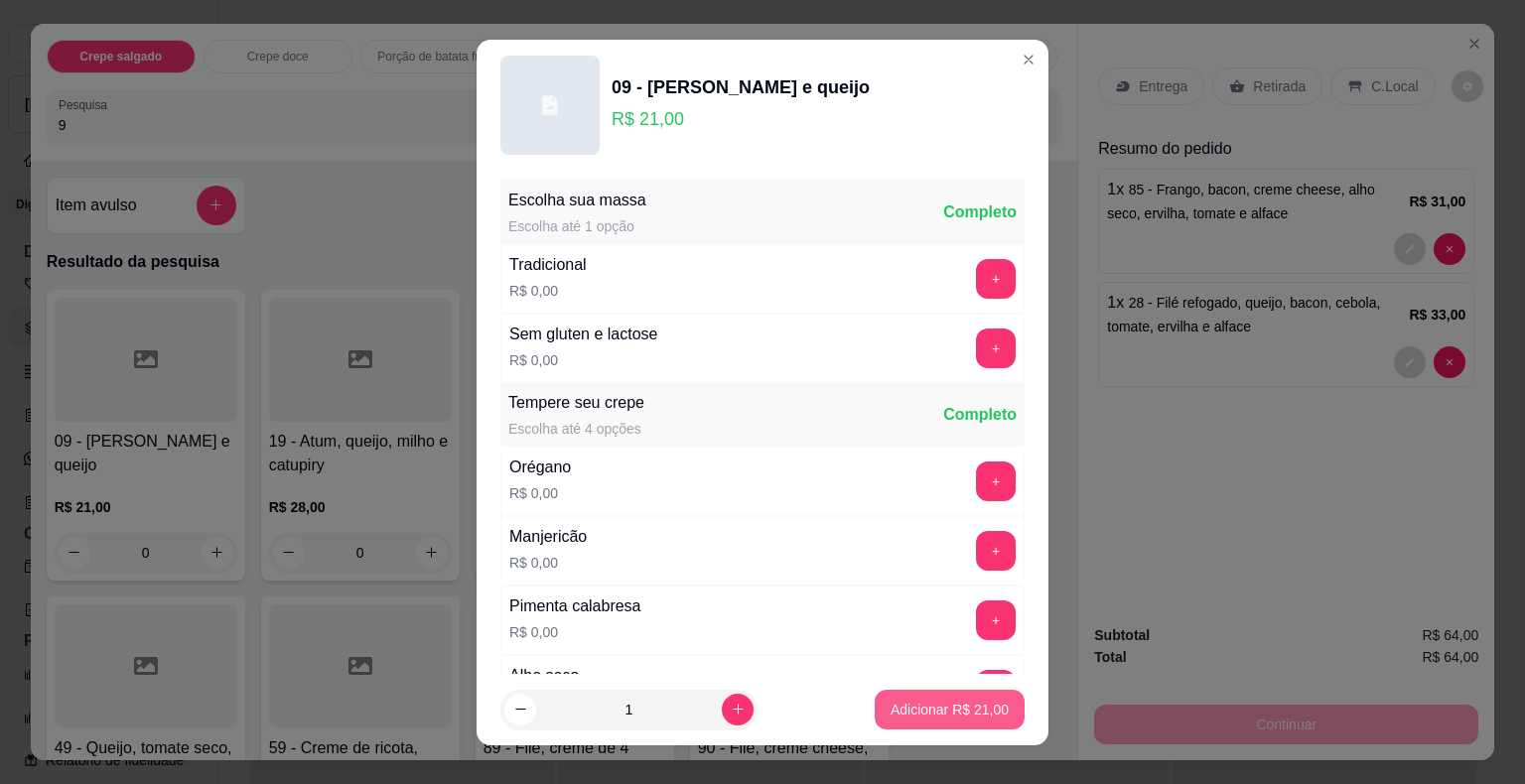click on "Adicionar   R$ 21,00" at bounding box center (949, 710) 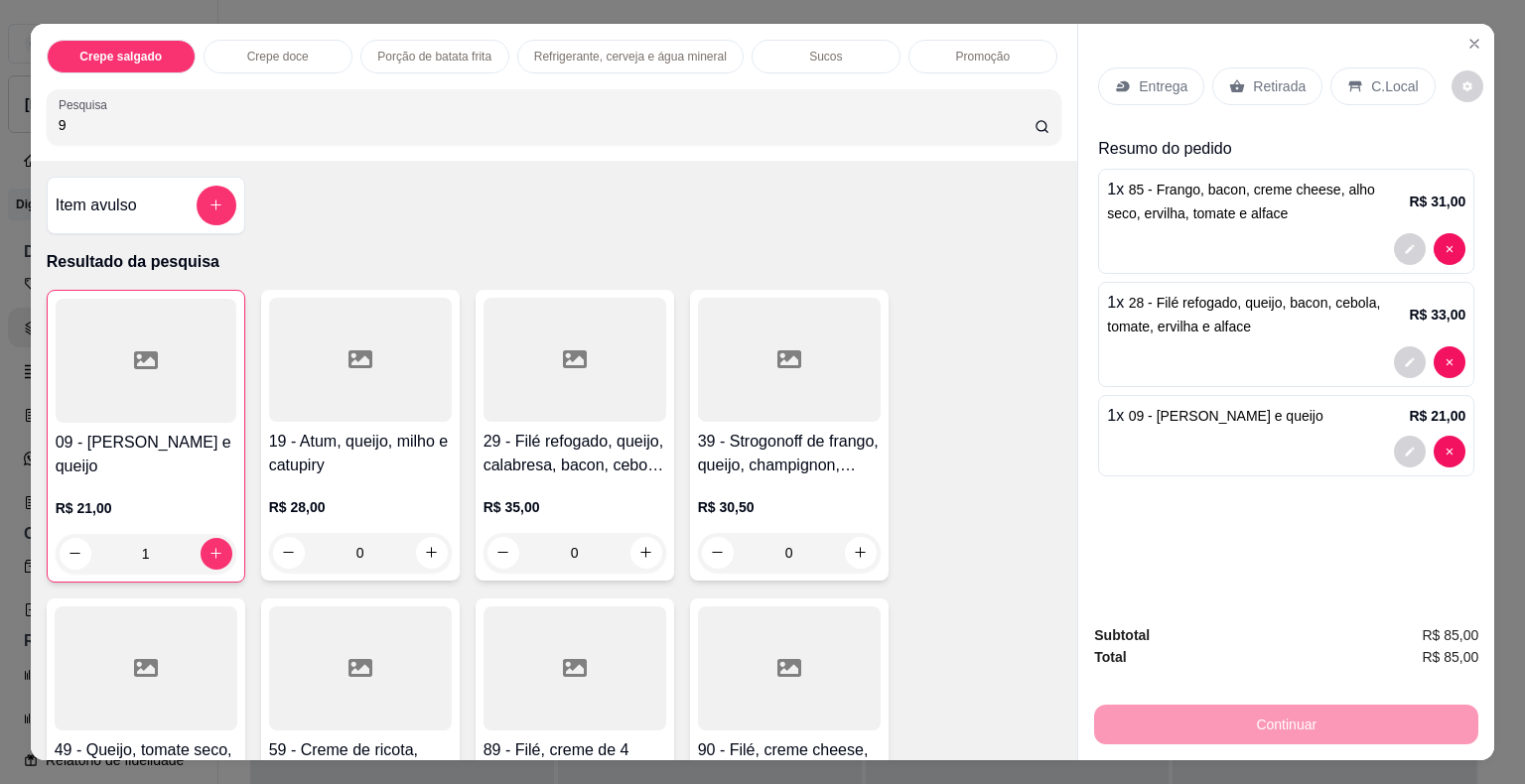 drag, startPoint x: 117, startPoint y: 119, endPoint x: 0, endPoint y: 110, distance: 117.34564 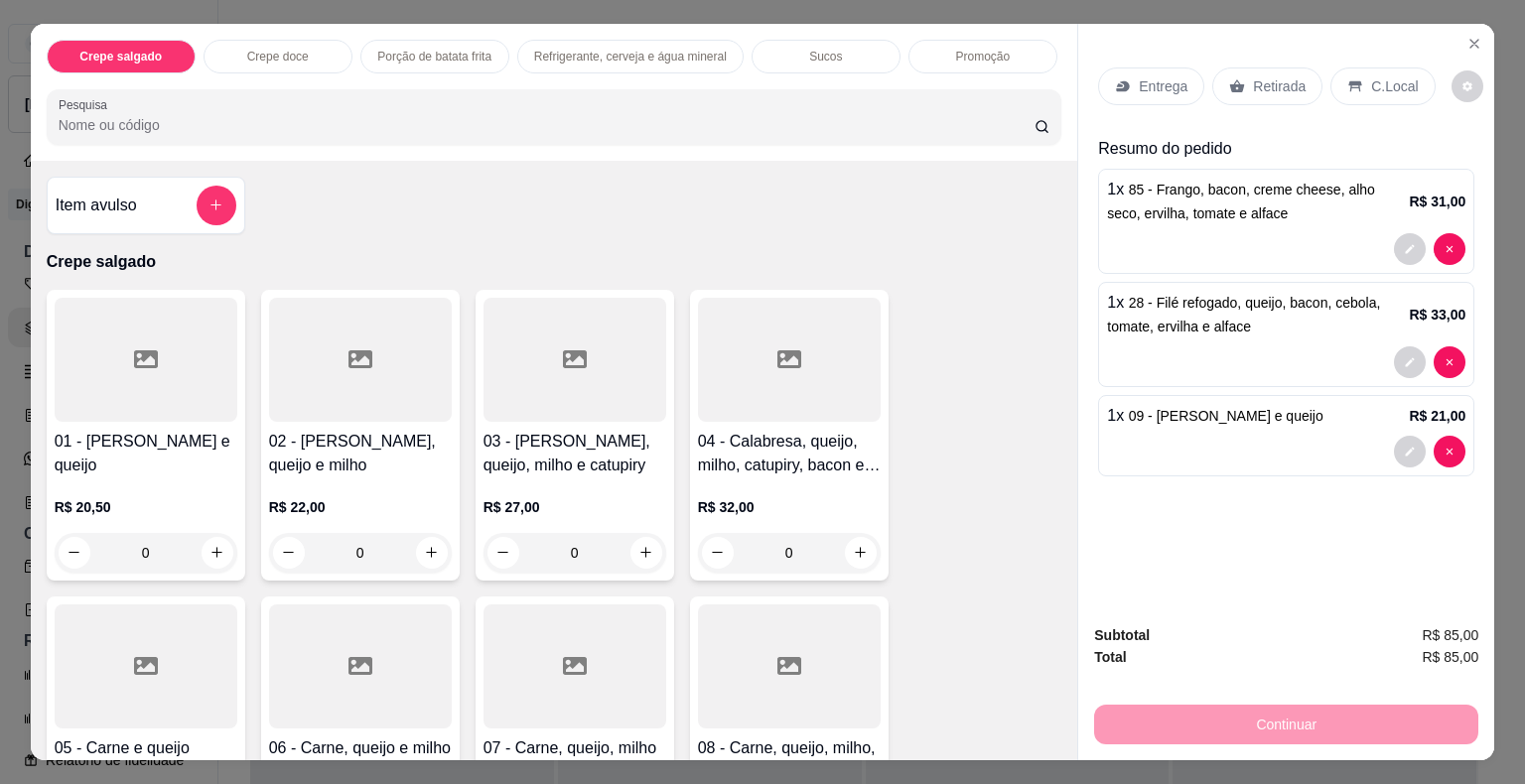 click on "Pesquisa" at bounding box center [546, 125] 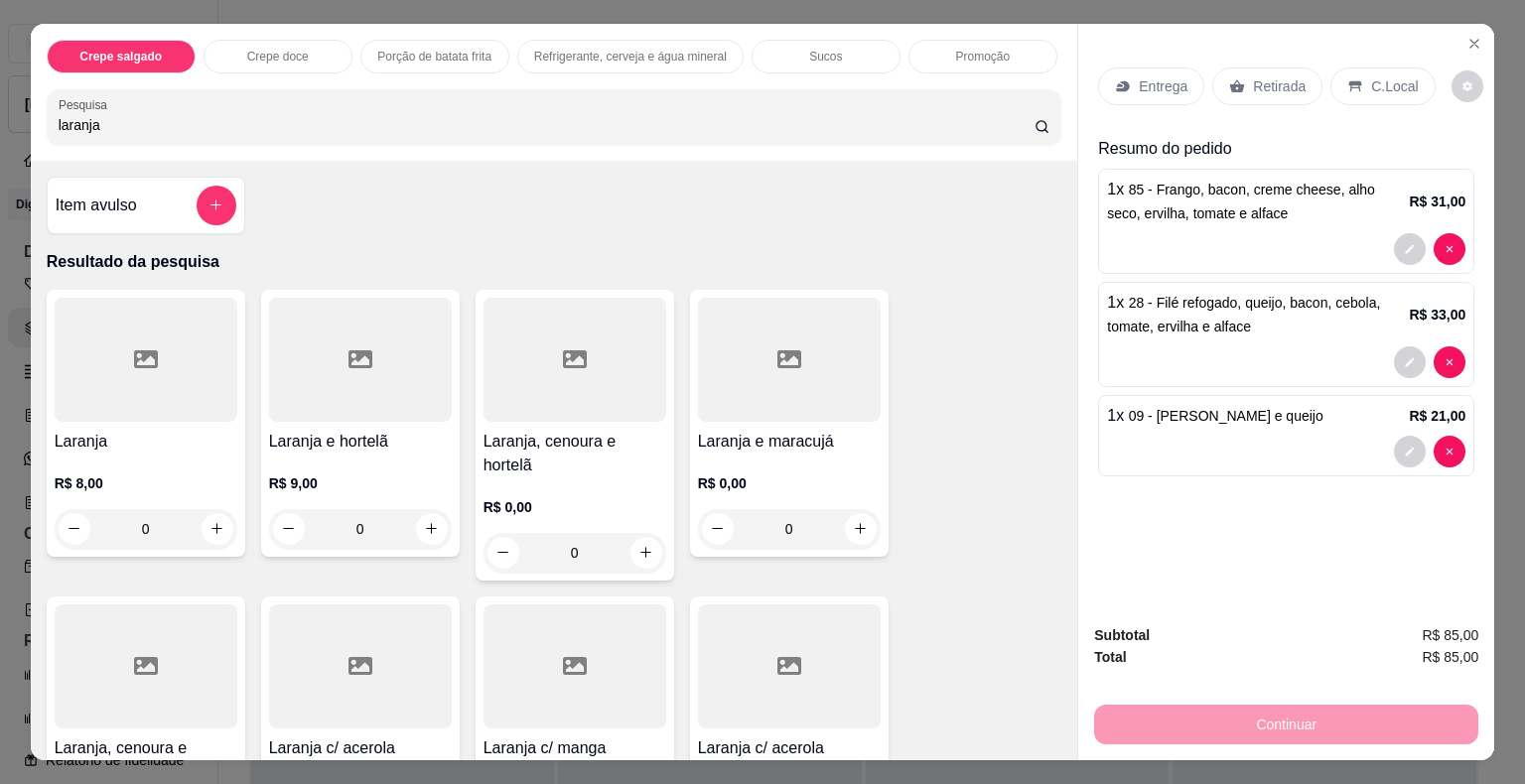 type on "laranja" 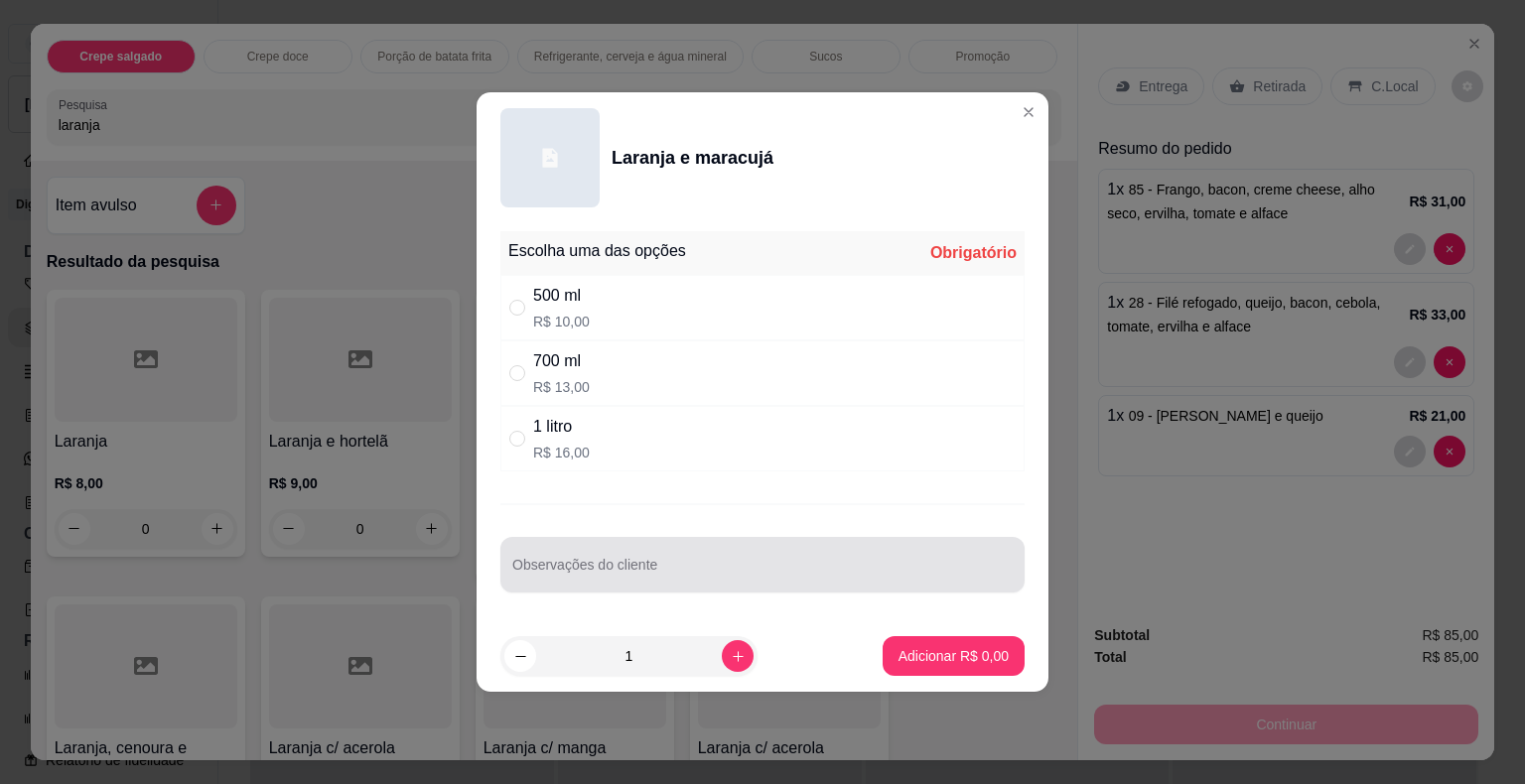click on "Observações do cliente" at bounding box center (762, 573) 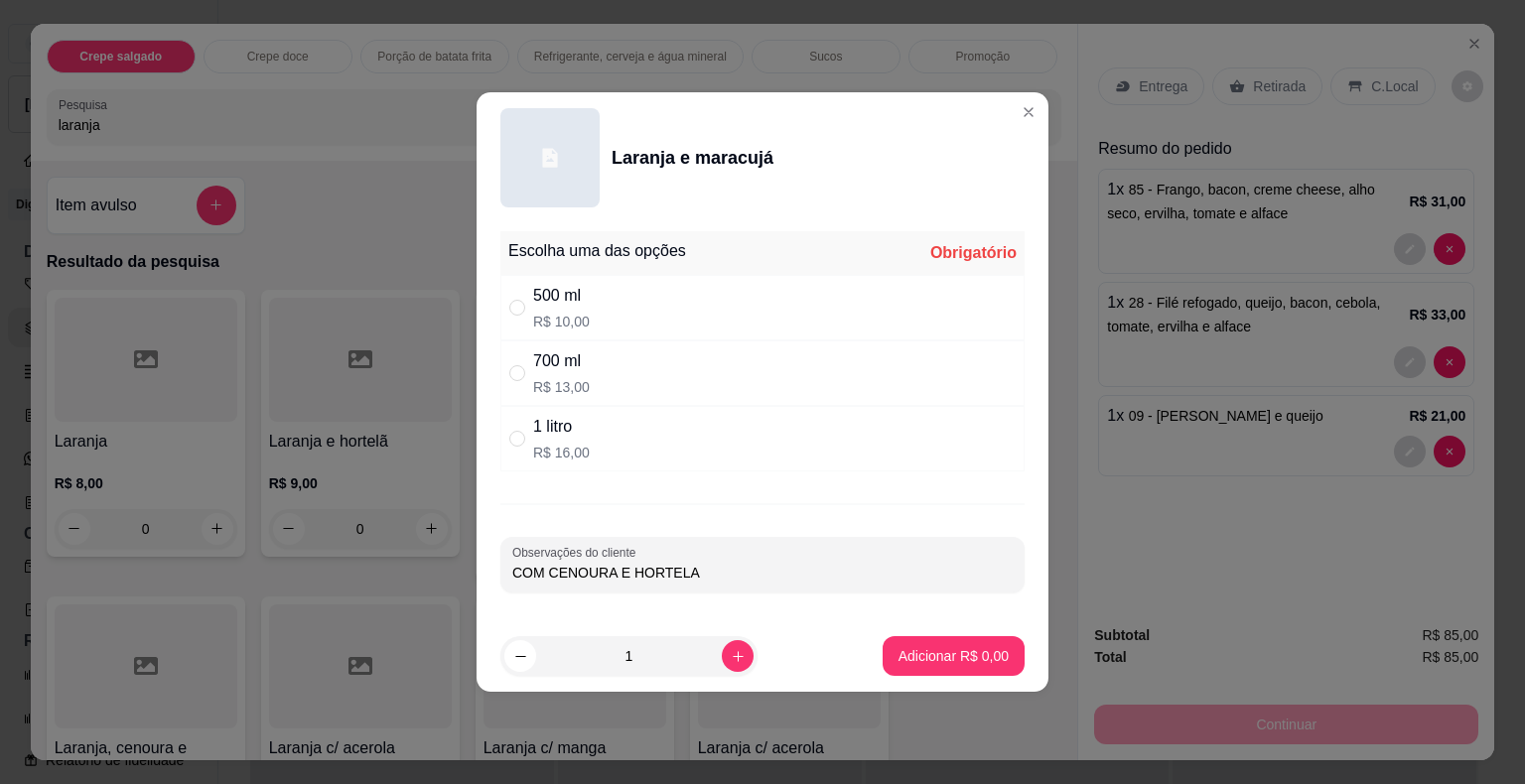 type on "COM CENOURA E HORTELA" 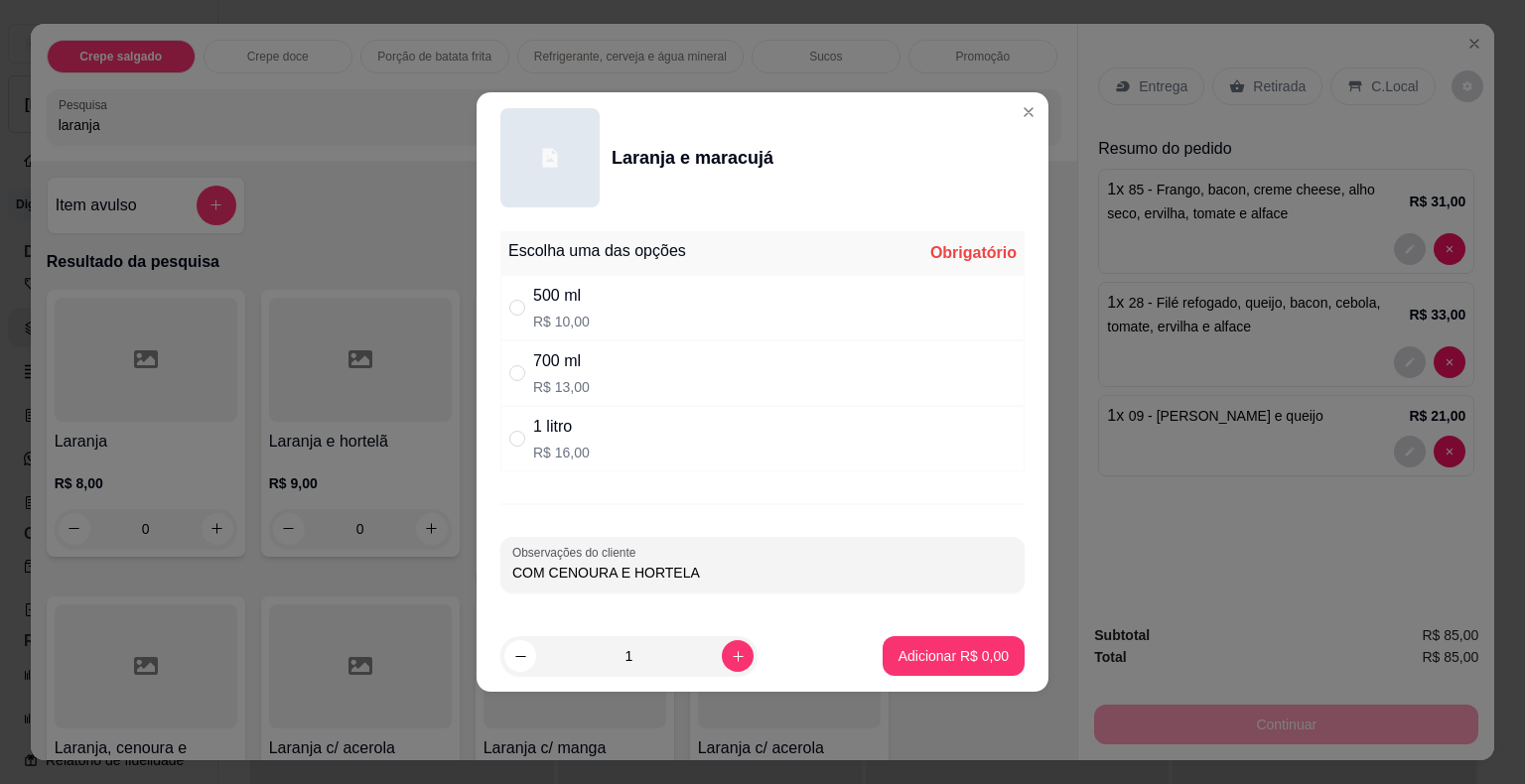 radio on "true" 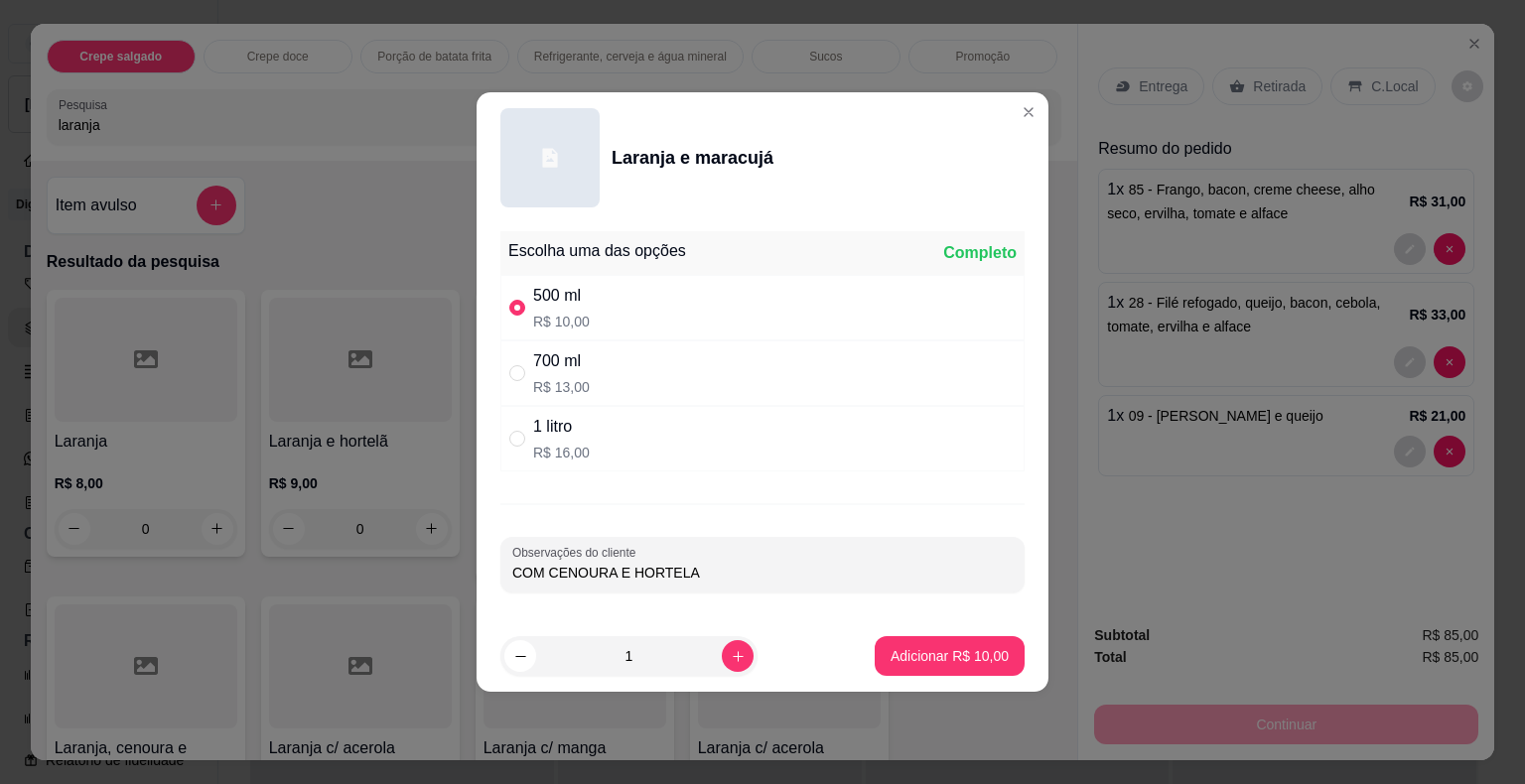 click on "COM CENOURA E HORTELA" at bounding box center [762, 573] 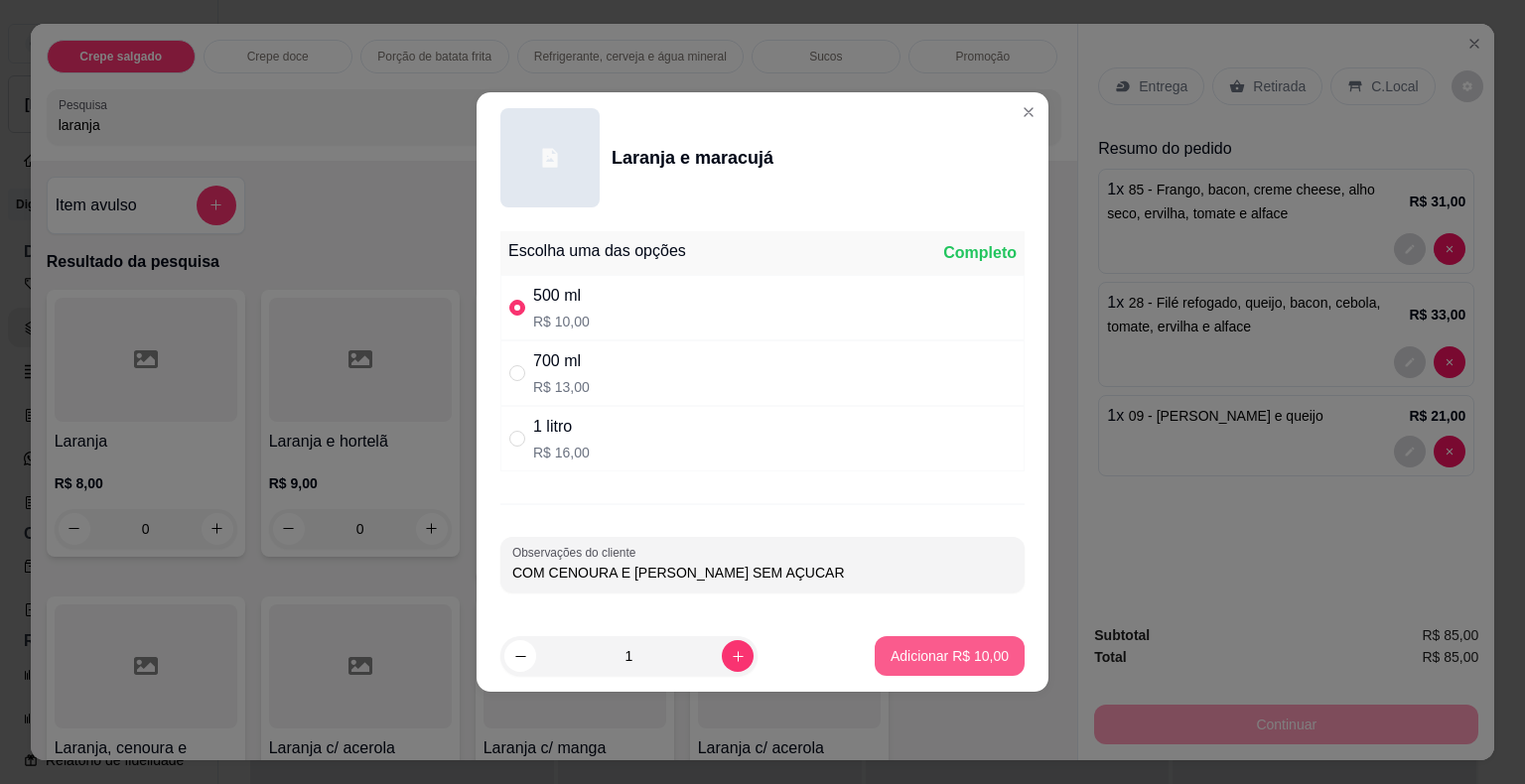 type on "COM CENOURA E [PERSON_NAME] SEM AÇUCAR" 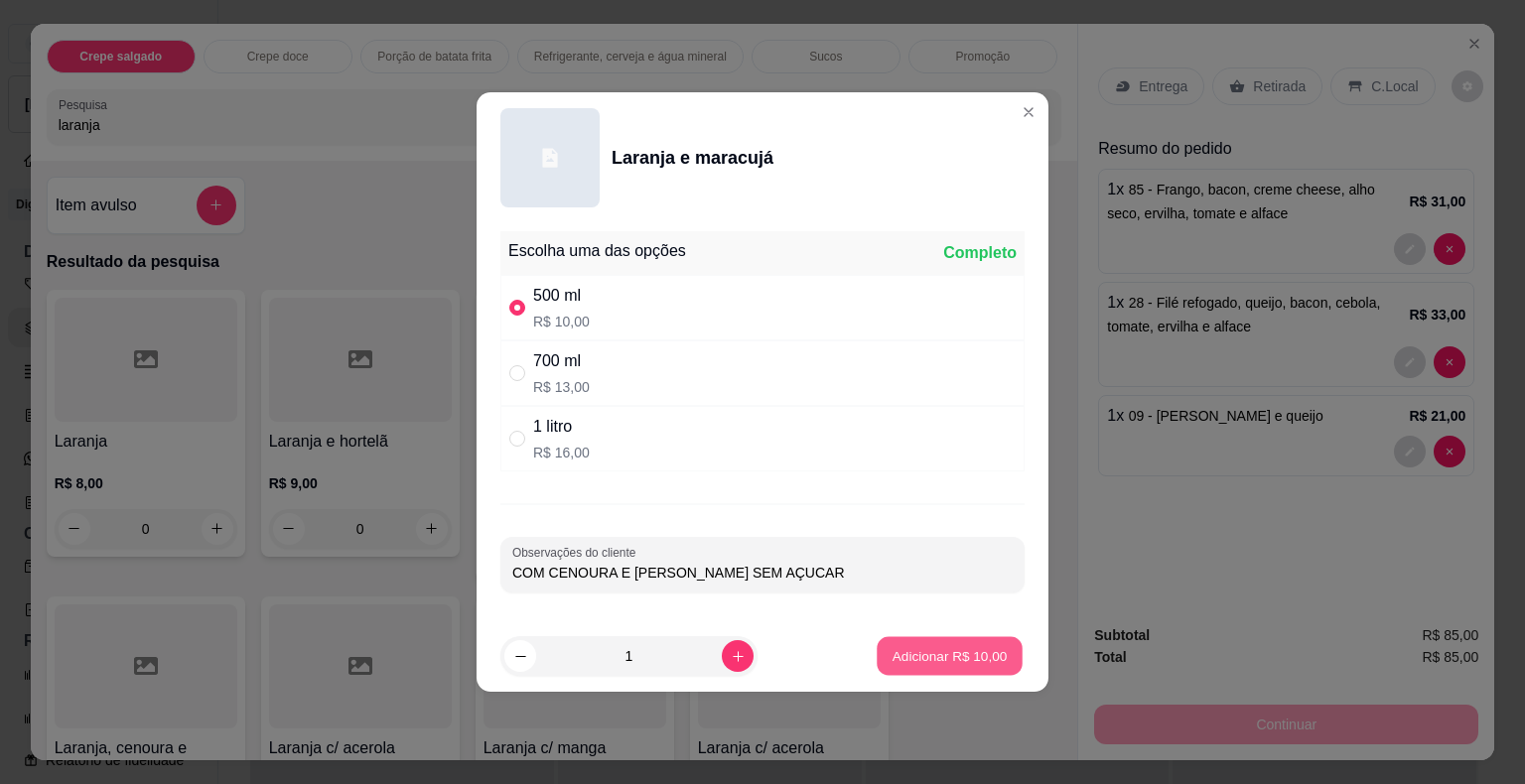 click on "Adicionar   R$ 10,00" at bounding box center (950, 655) 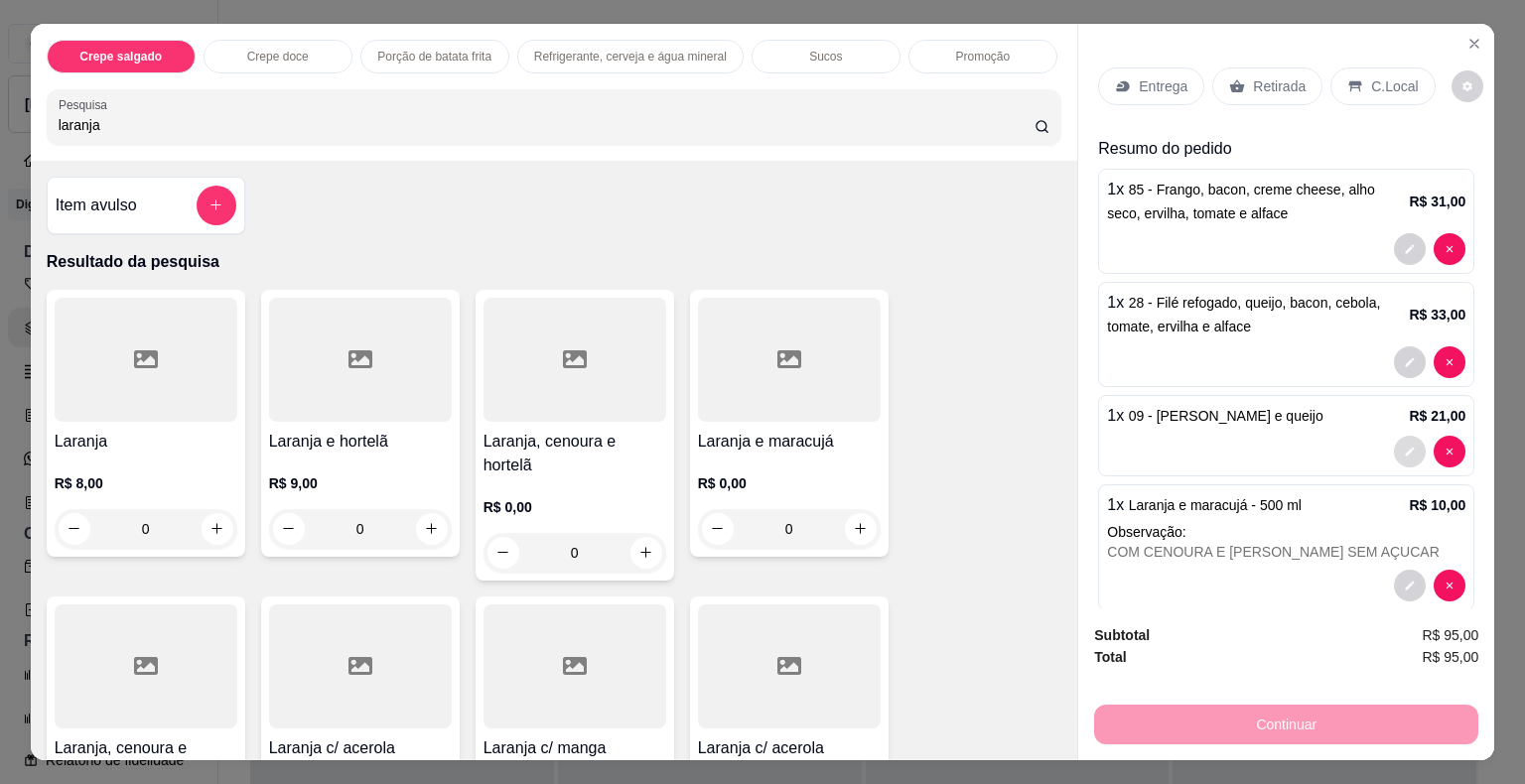 click 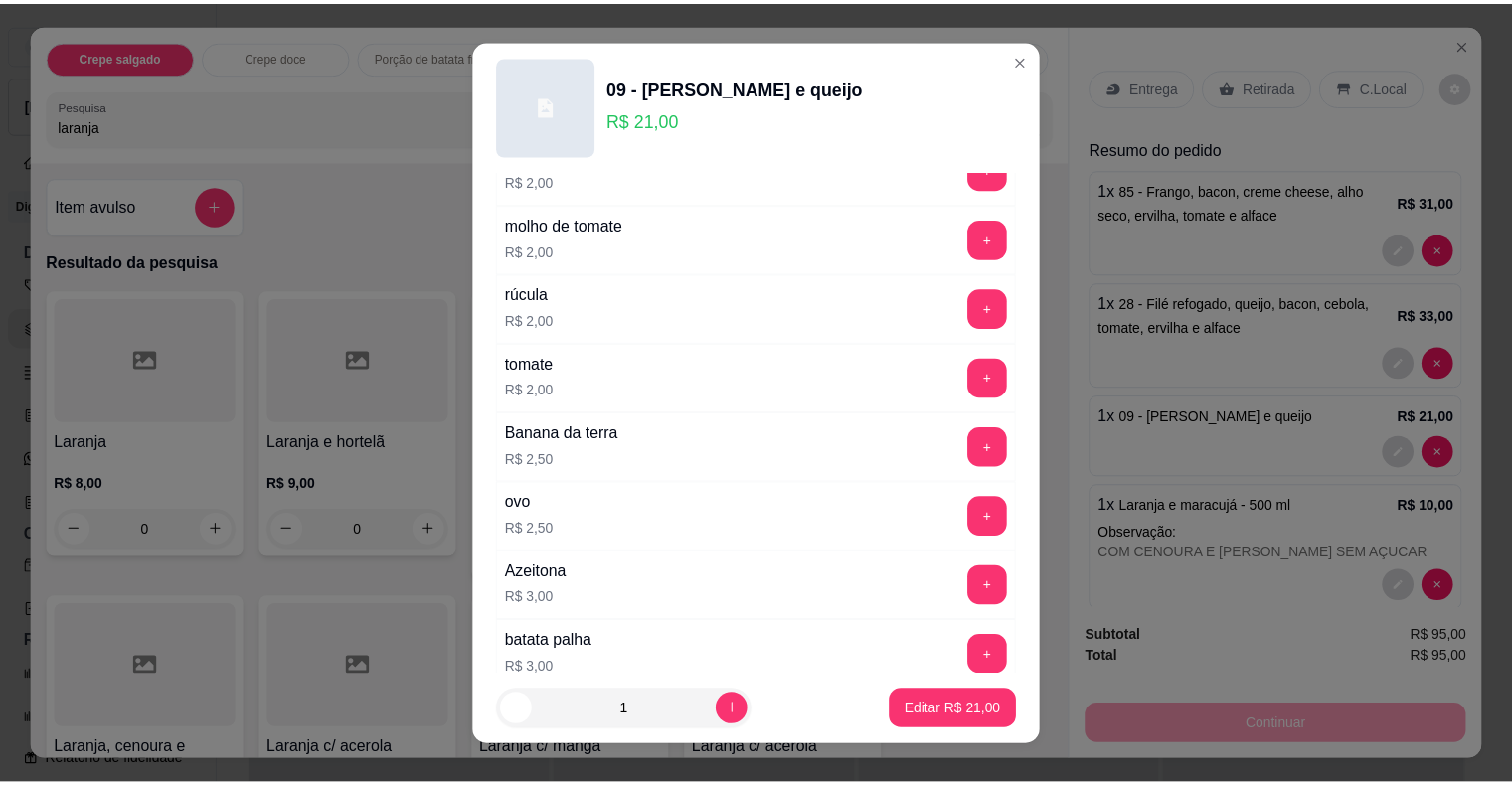 scroll, scrollTop: 894, scrollLeft: 0, axis: vertical 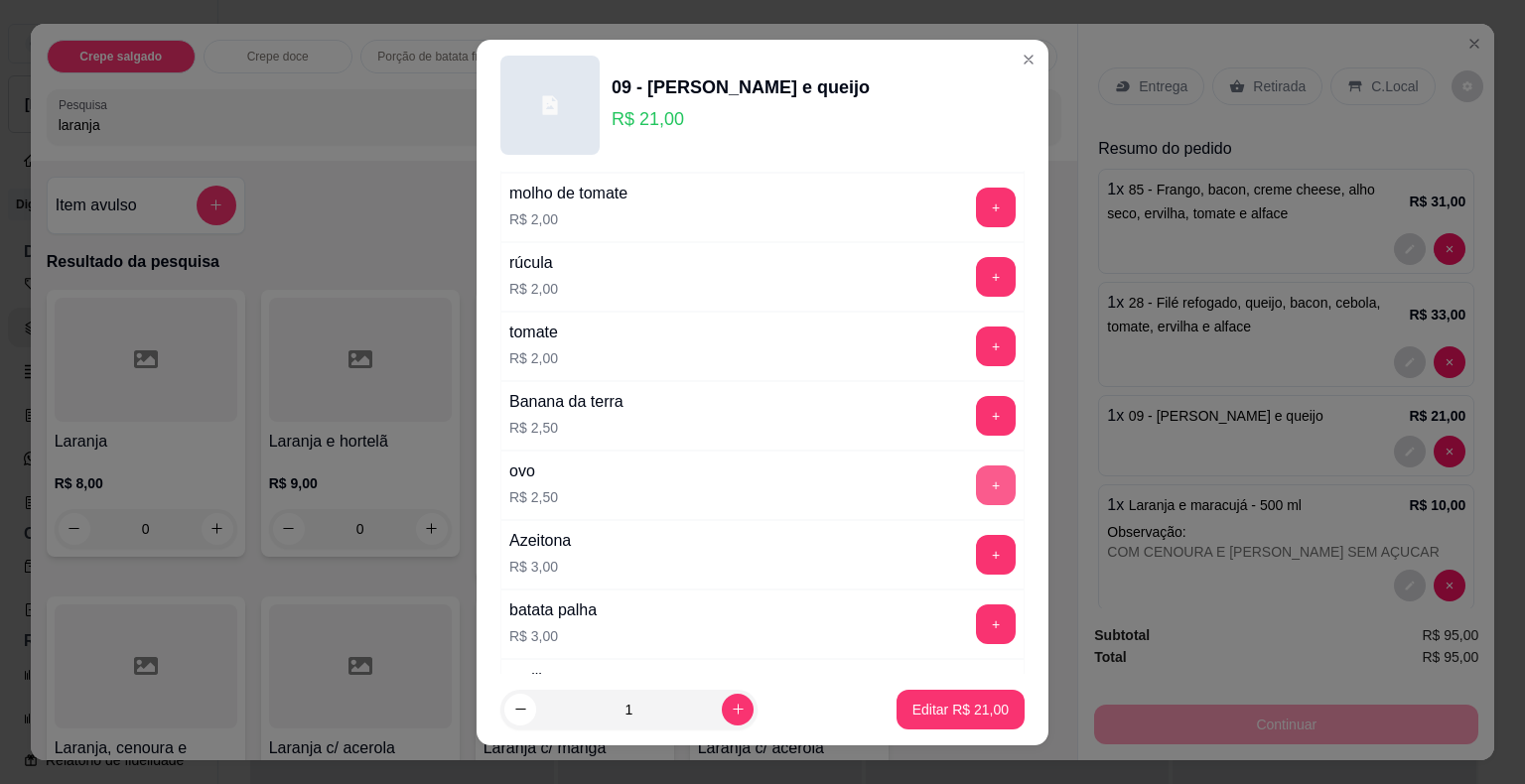 click on "+" at bounding box center (996, 485) 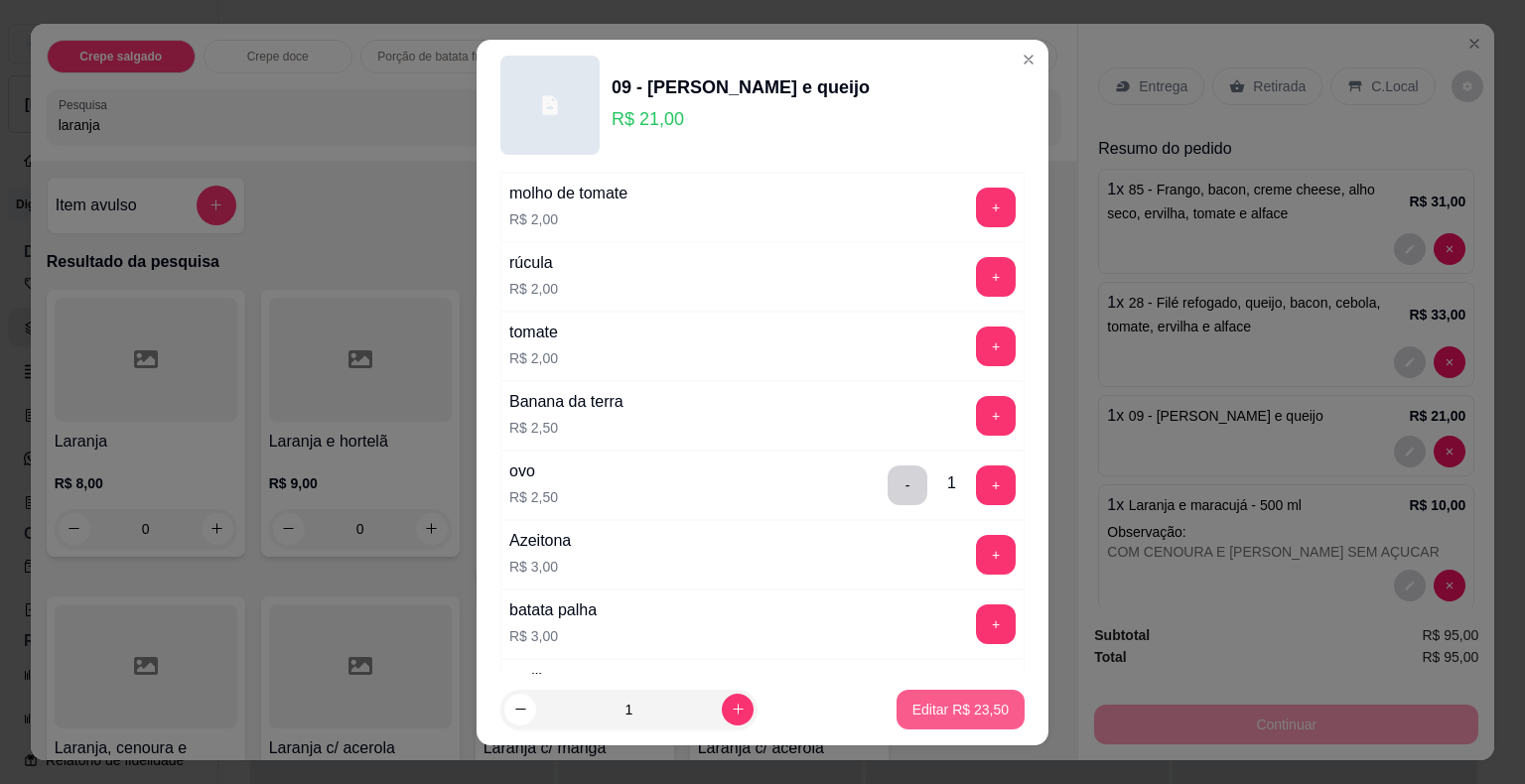 click on "Editar   R$ 23,50" at bounding box center (960, 710) 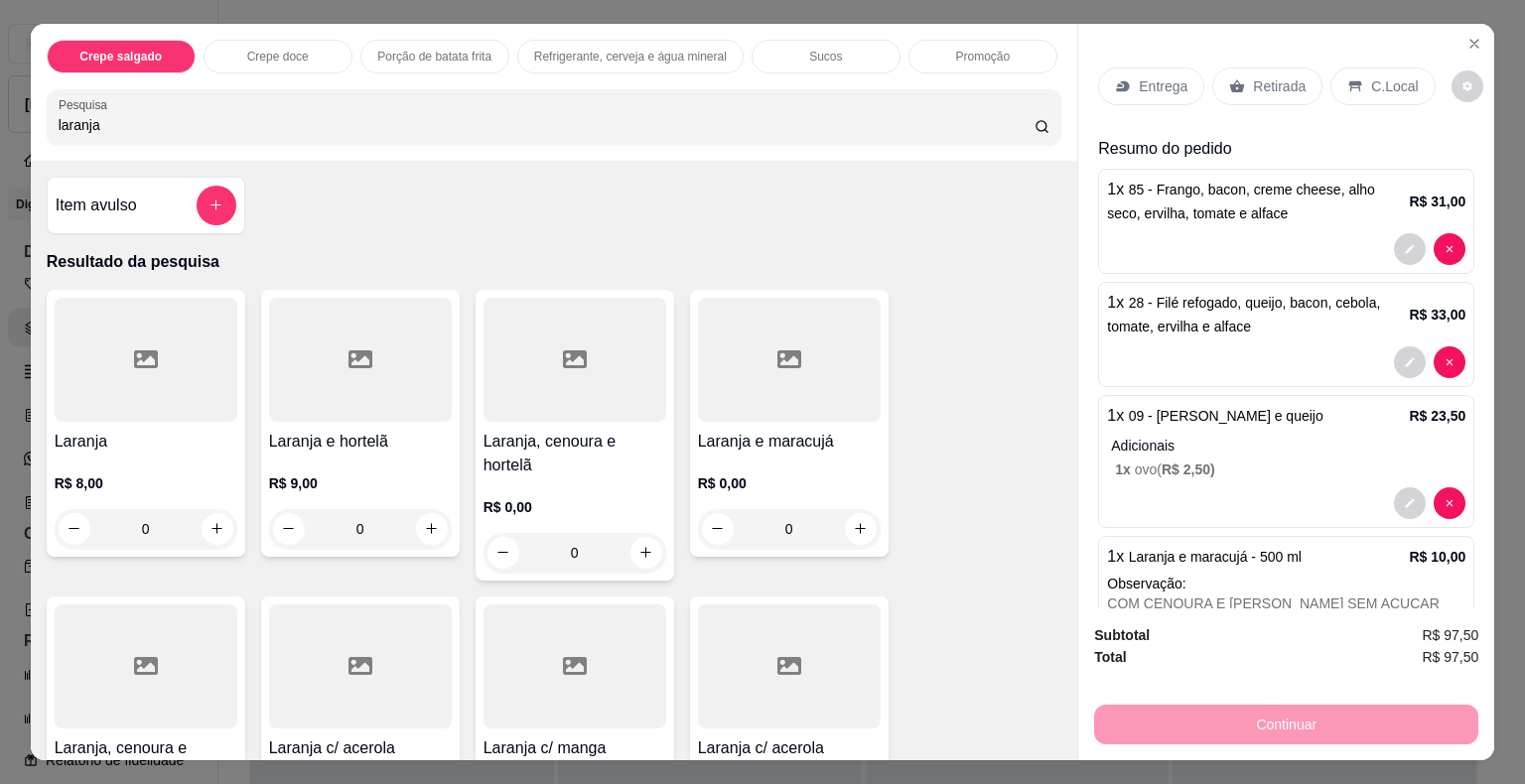 click on "Retirada" at bounding box center [1279, 86] 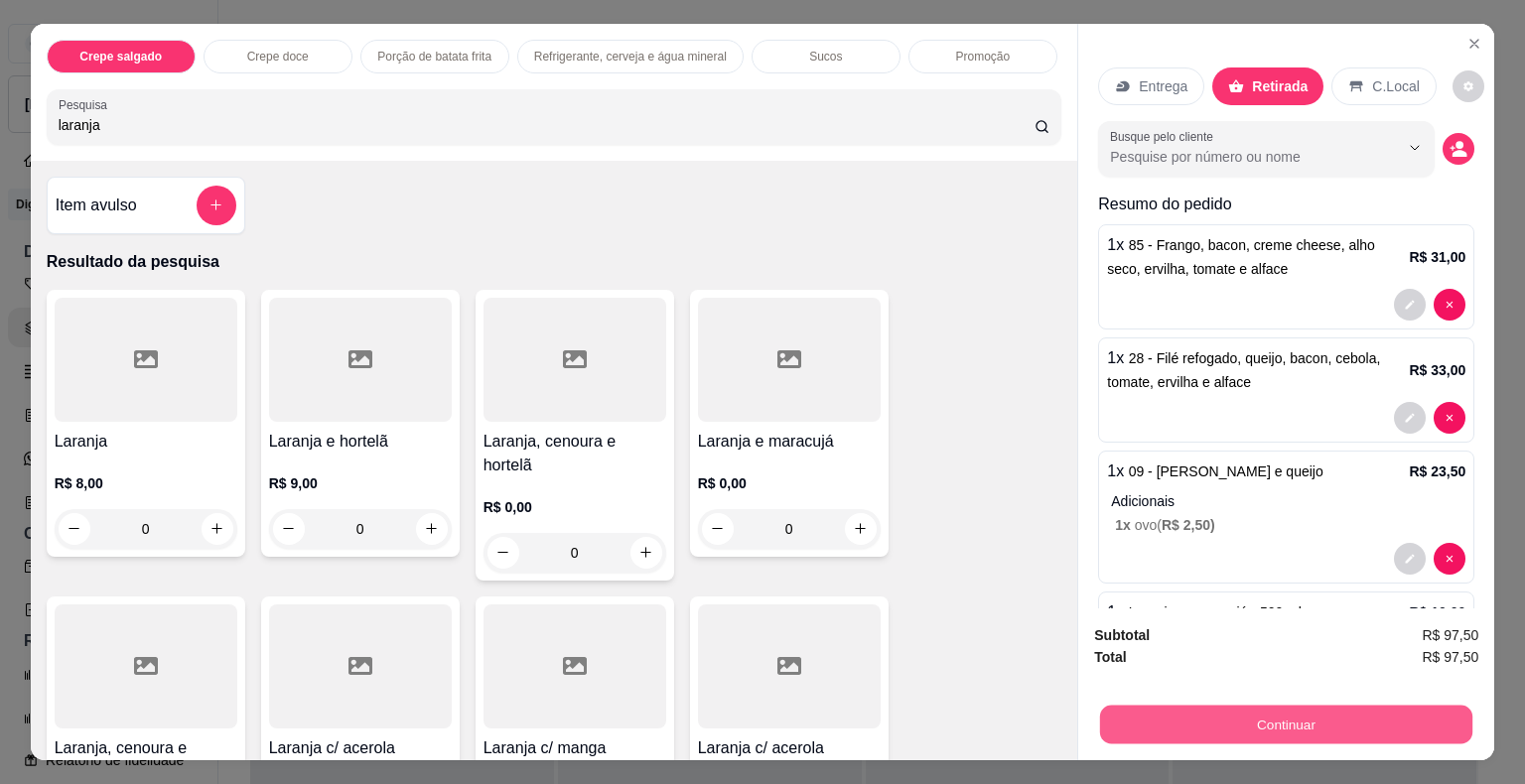 click on "Continuar" at bounding box center (1286, 724) 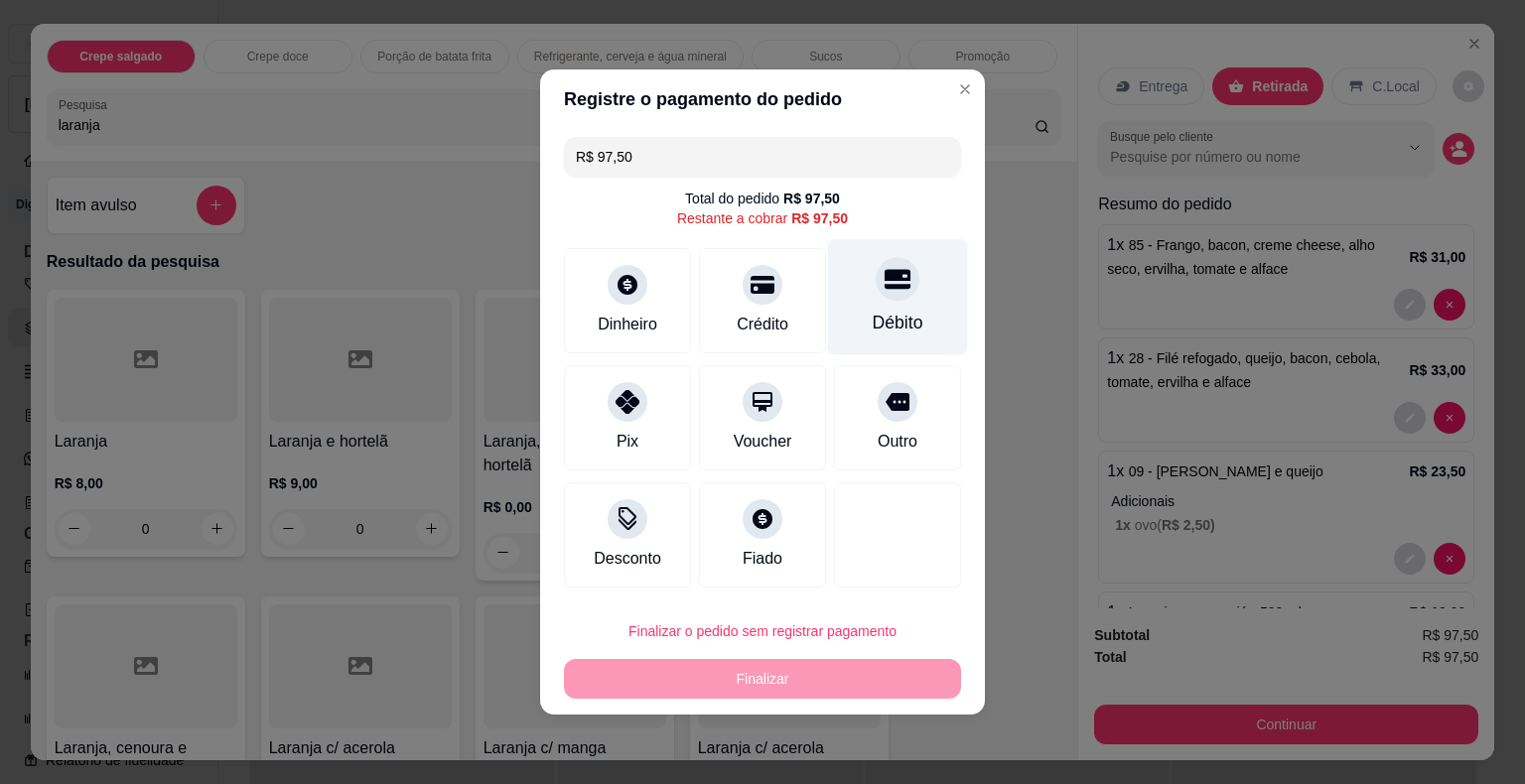click 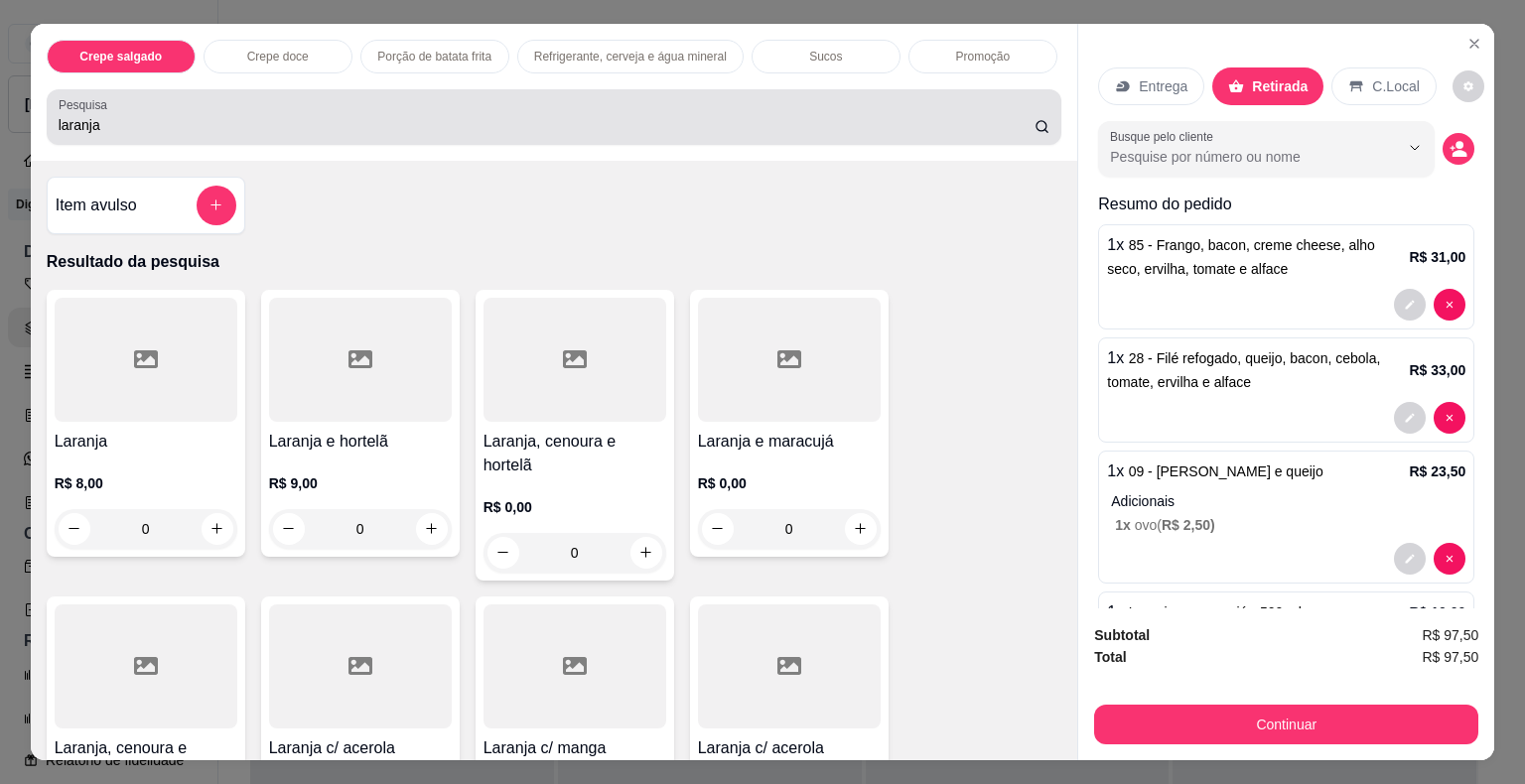click on "laranja" at bounding box center [554, 117] 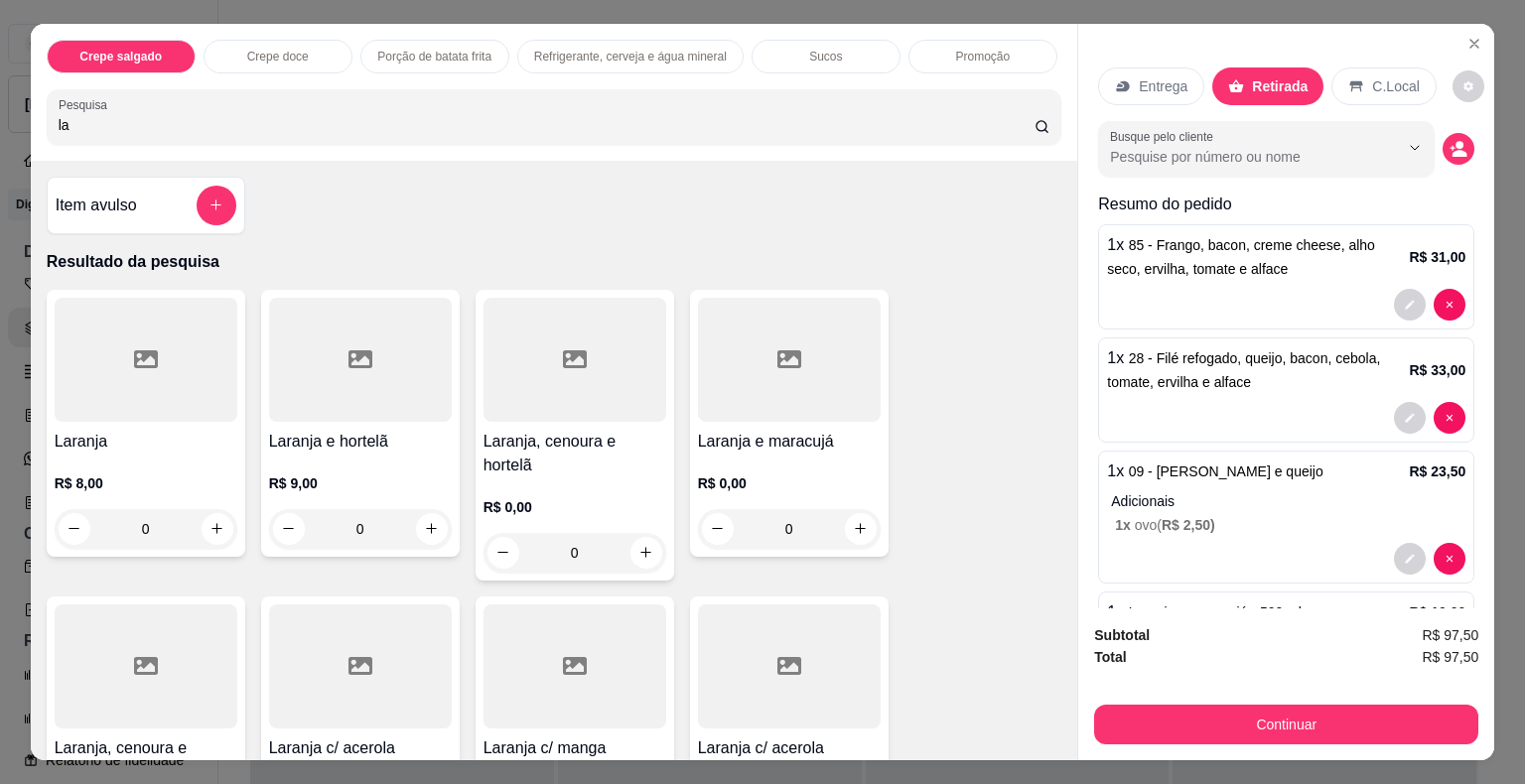 type on "l" 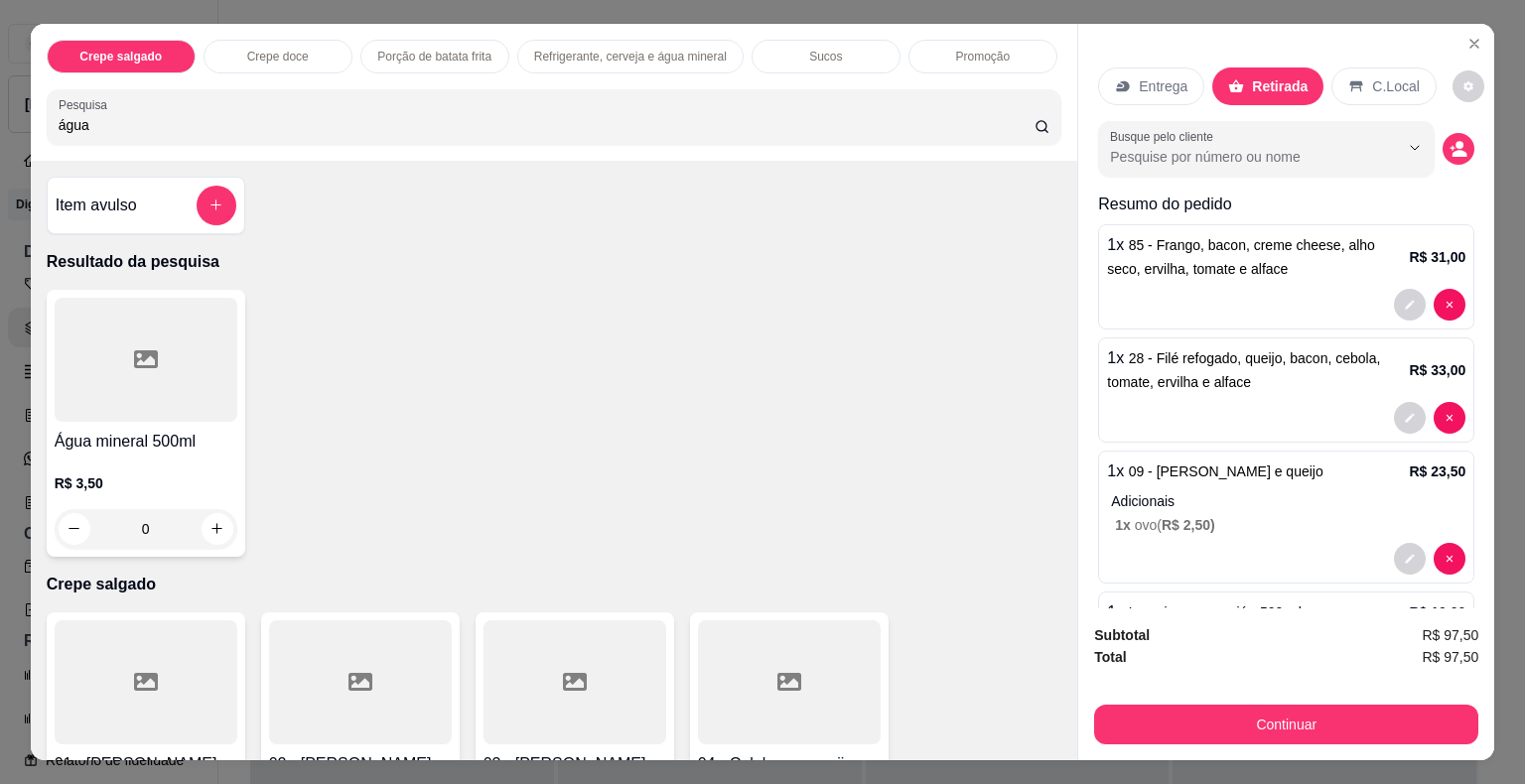 type on "água" 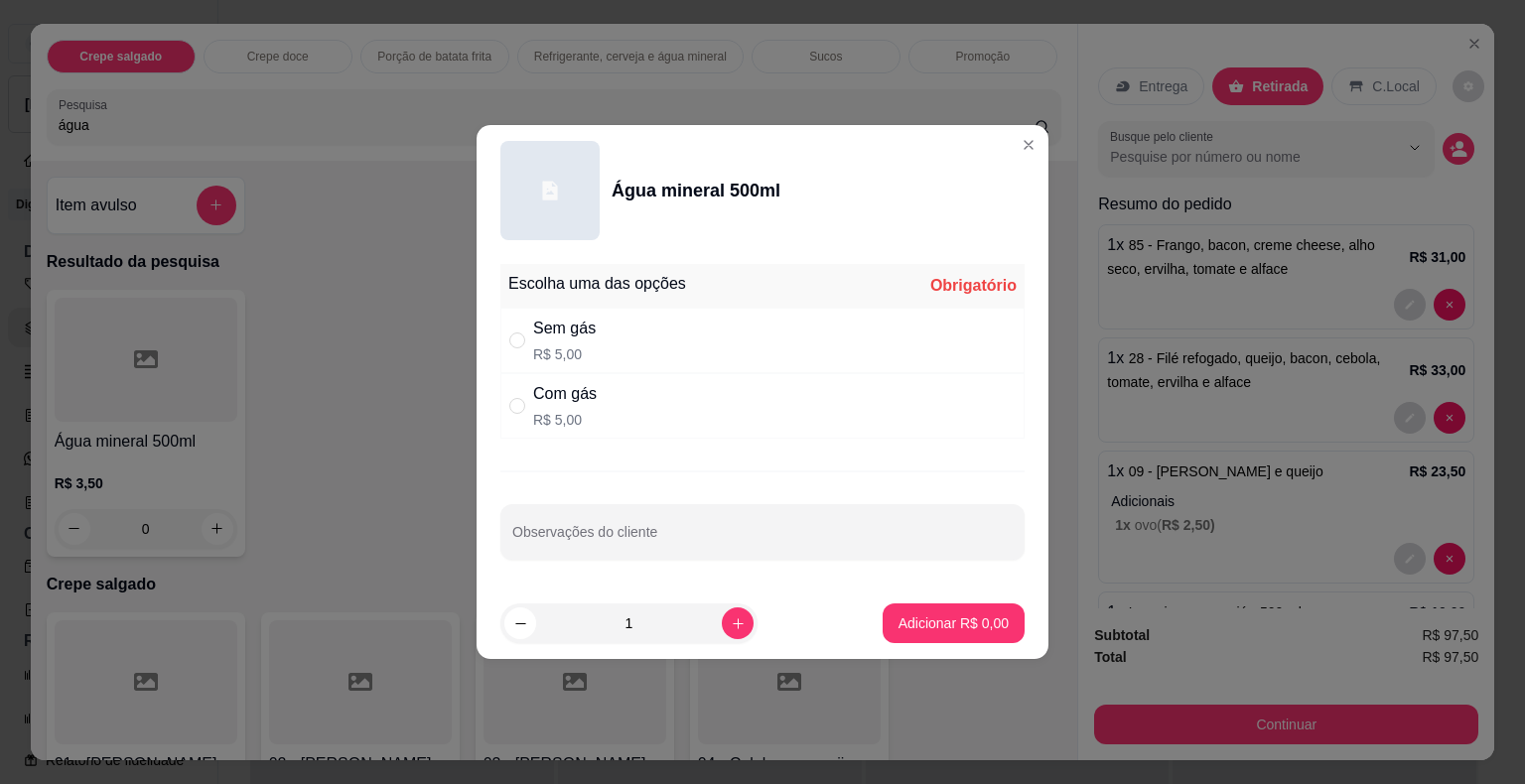 click on "Com gás" at bounding box center (565, 394) 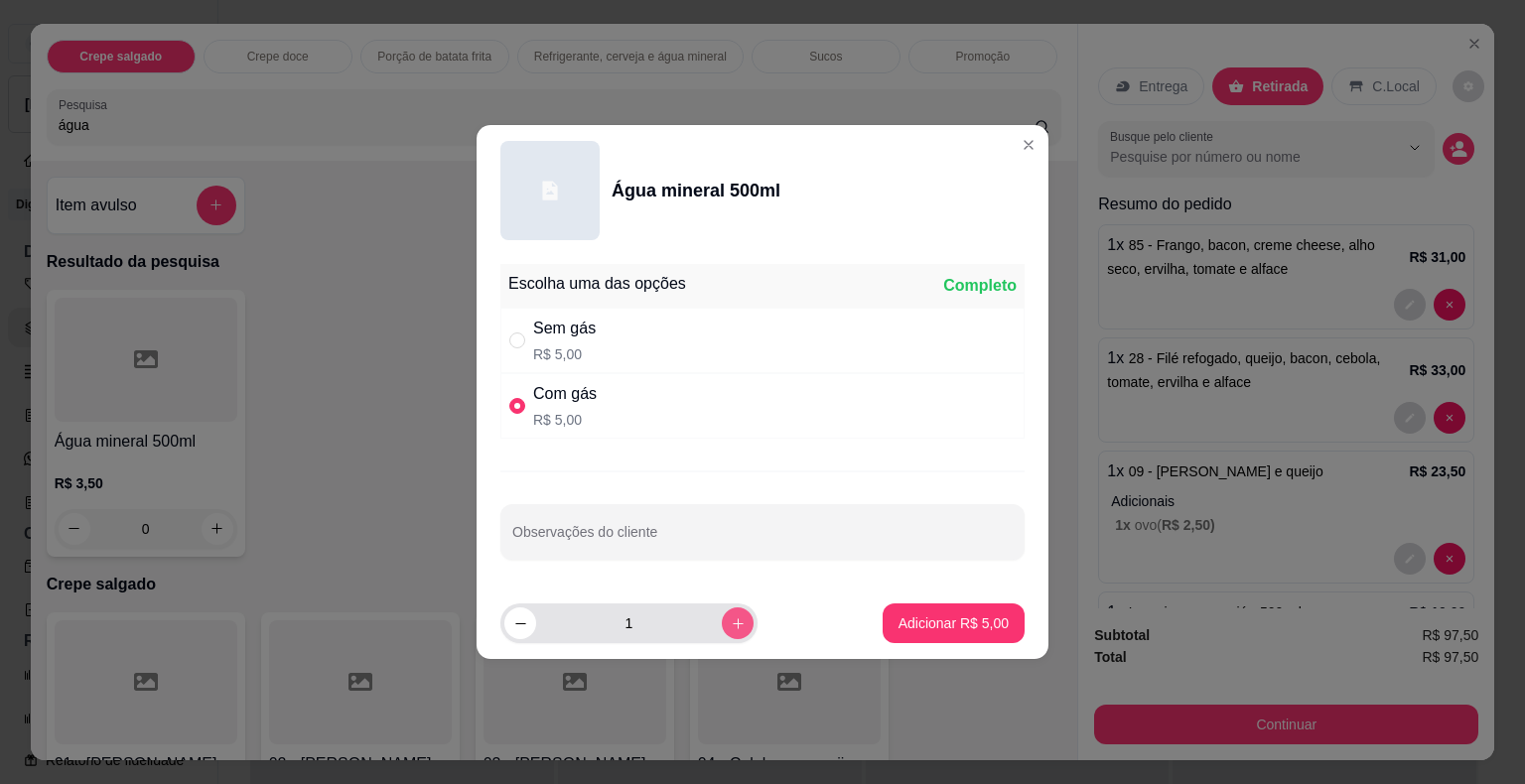click 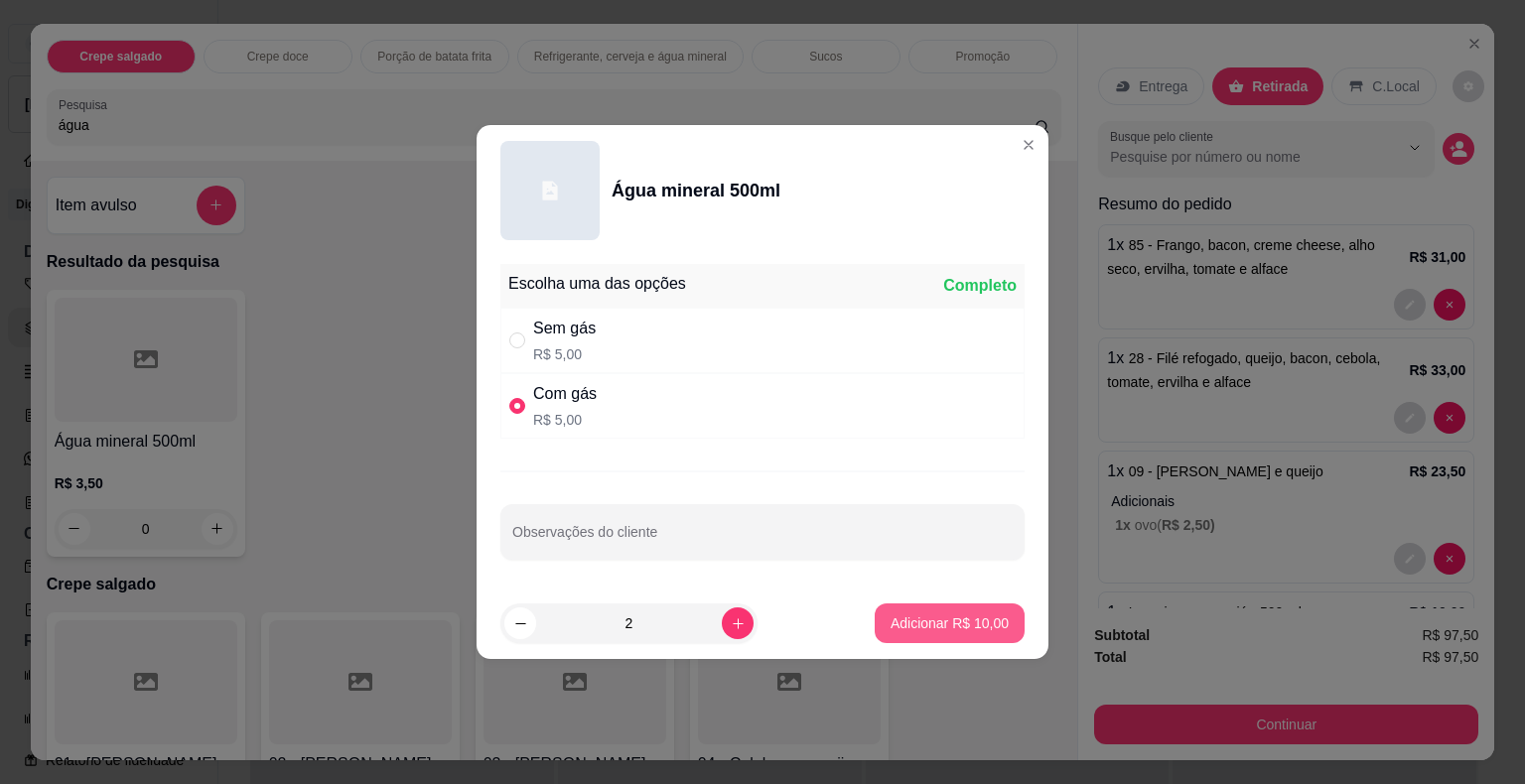 click on "Adicionar   R$ 10,00" at bounding box center (949, 623) 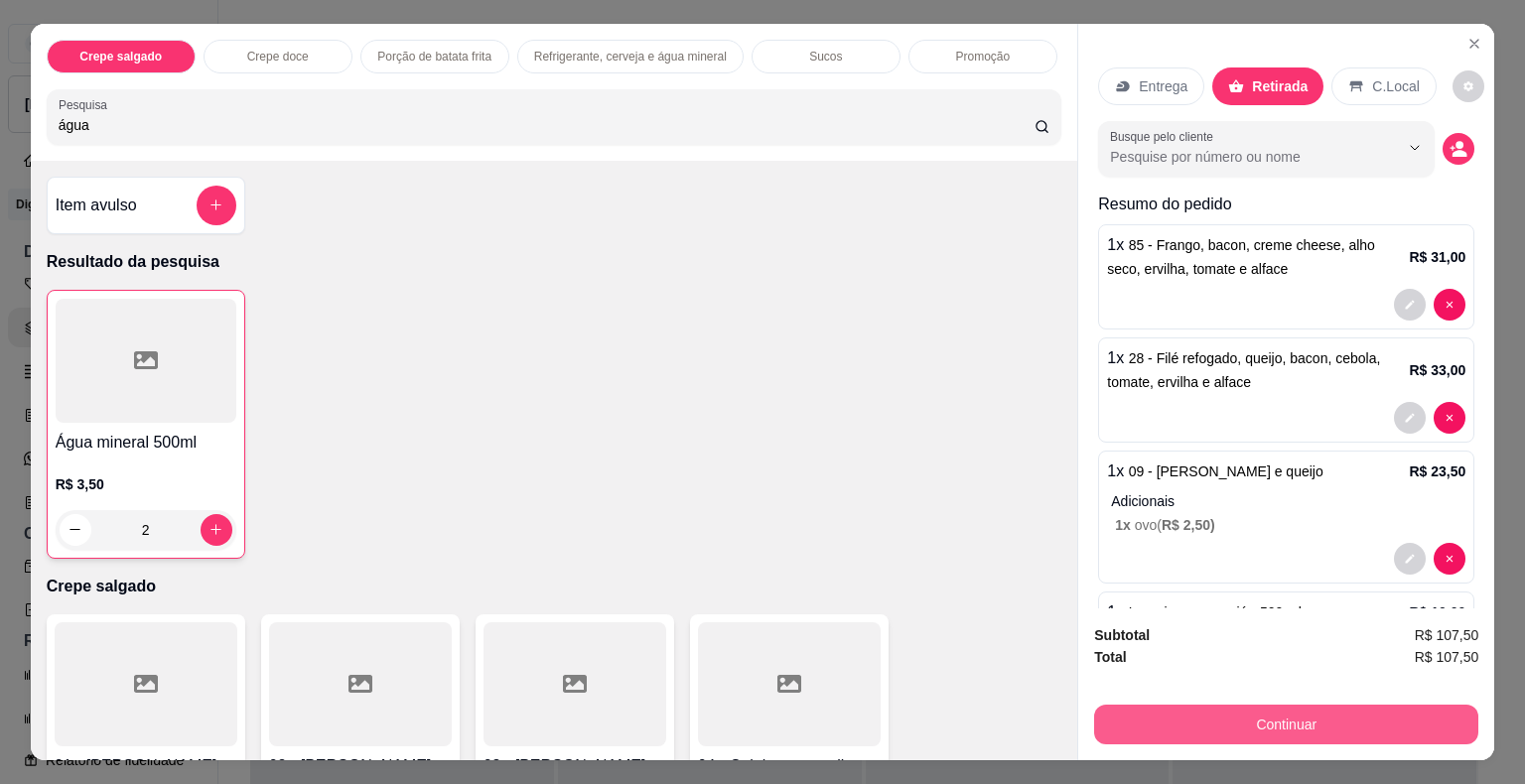 click on "Continuar" at bounding box center [1286, 724] 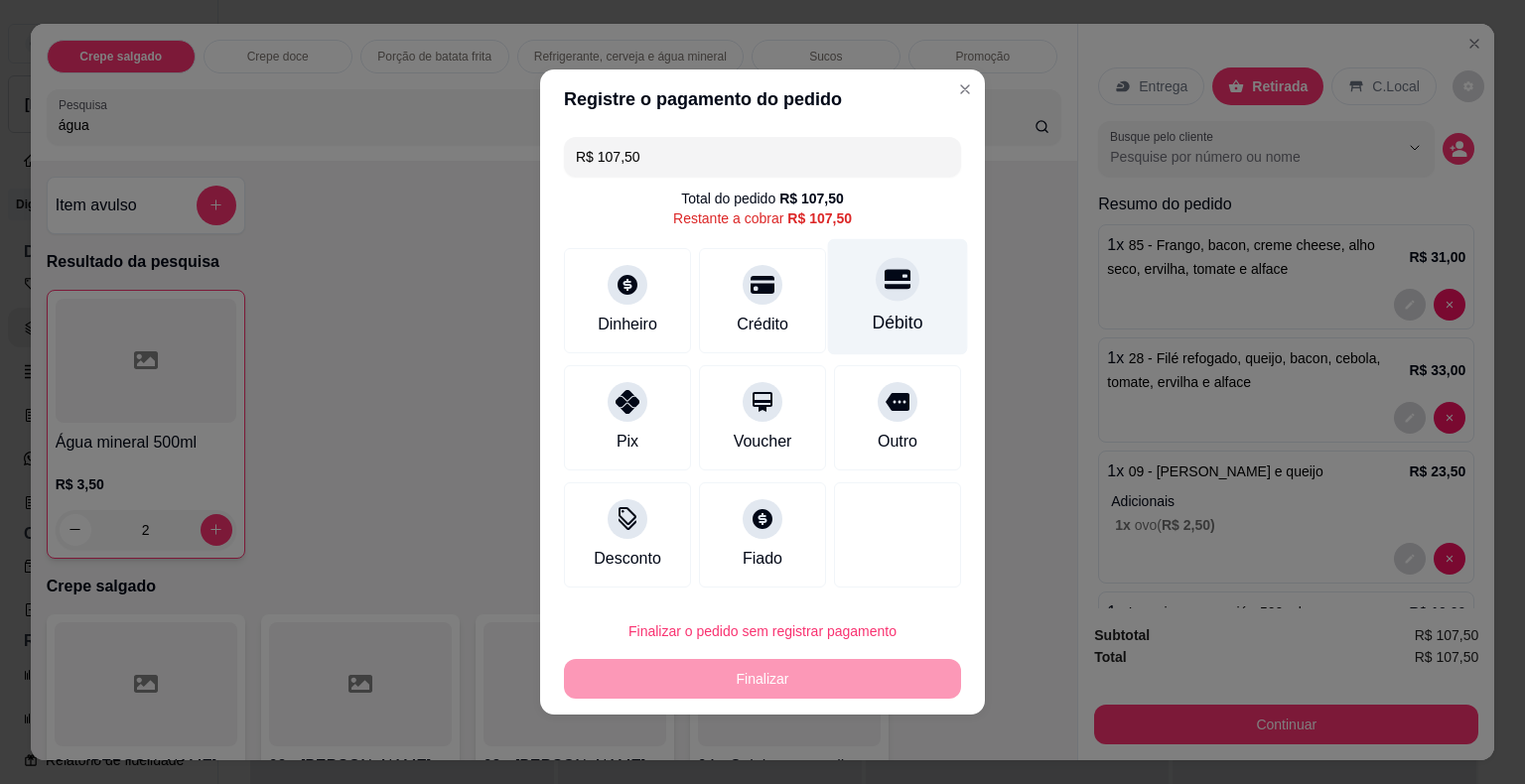 click at bounding box center [898, 279] 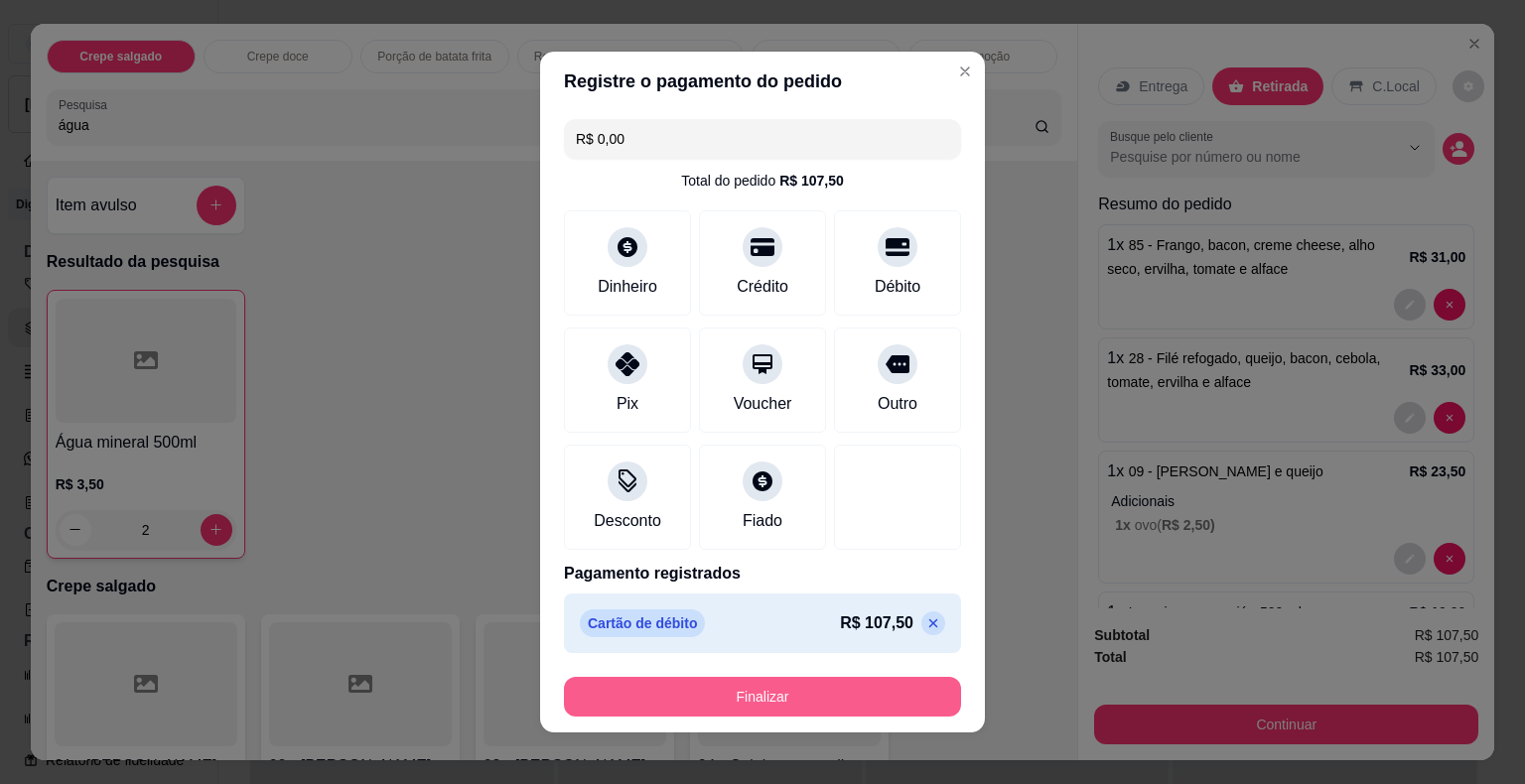 click on "Finalizar" at bounding box center (762, 697) 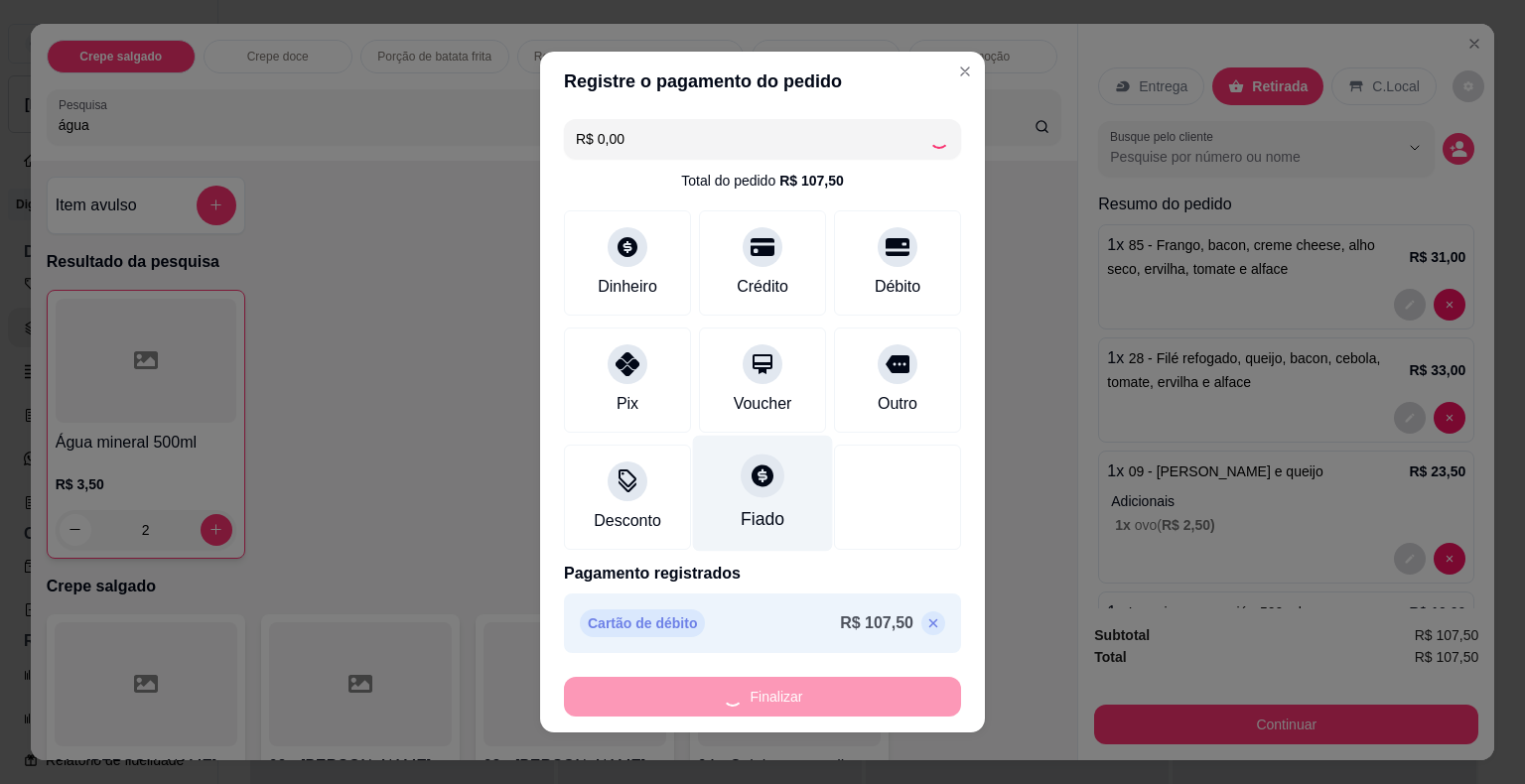 type on "0" 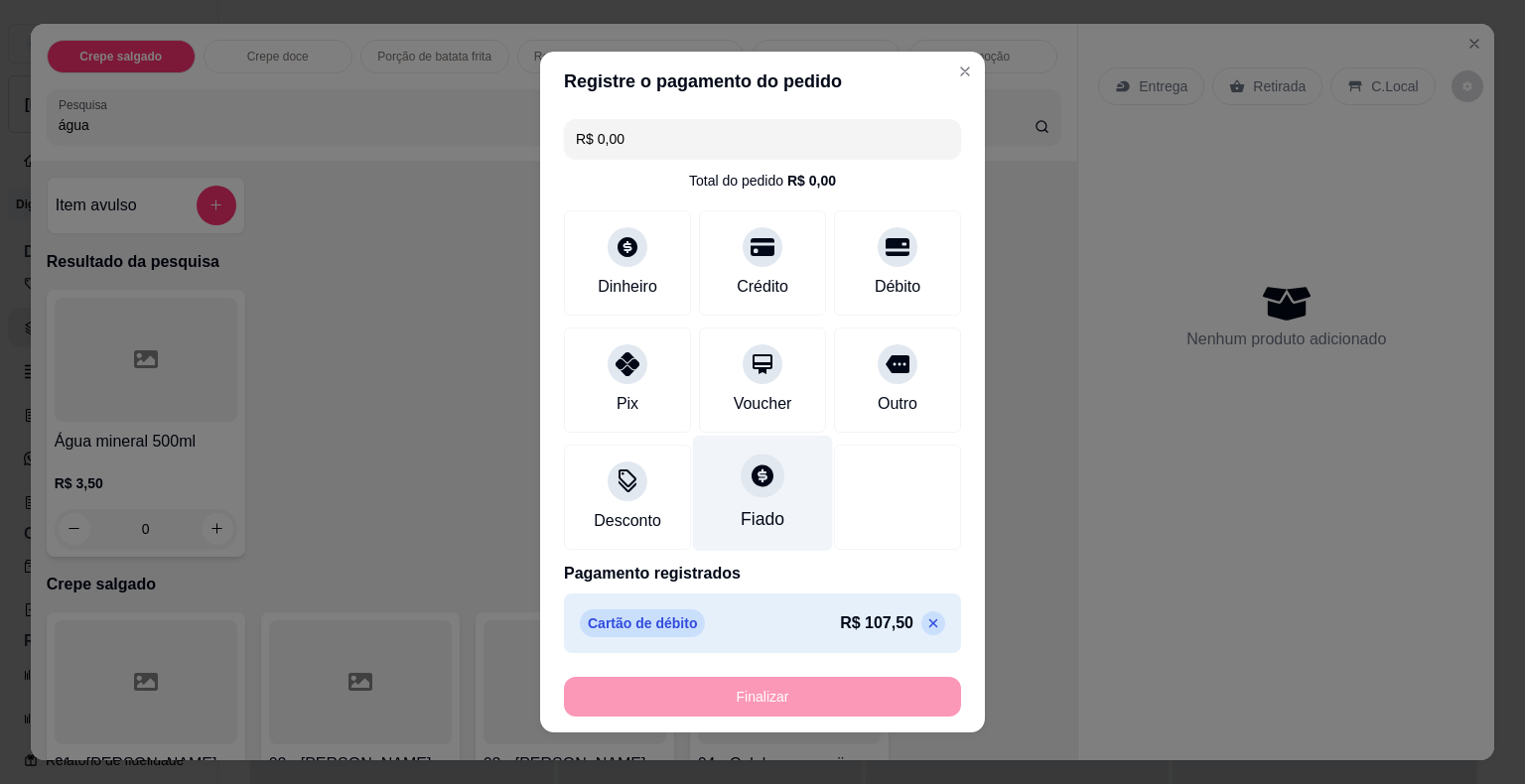 type on "-R$ 107,50" 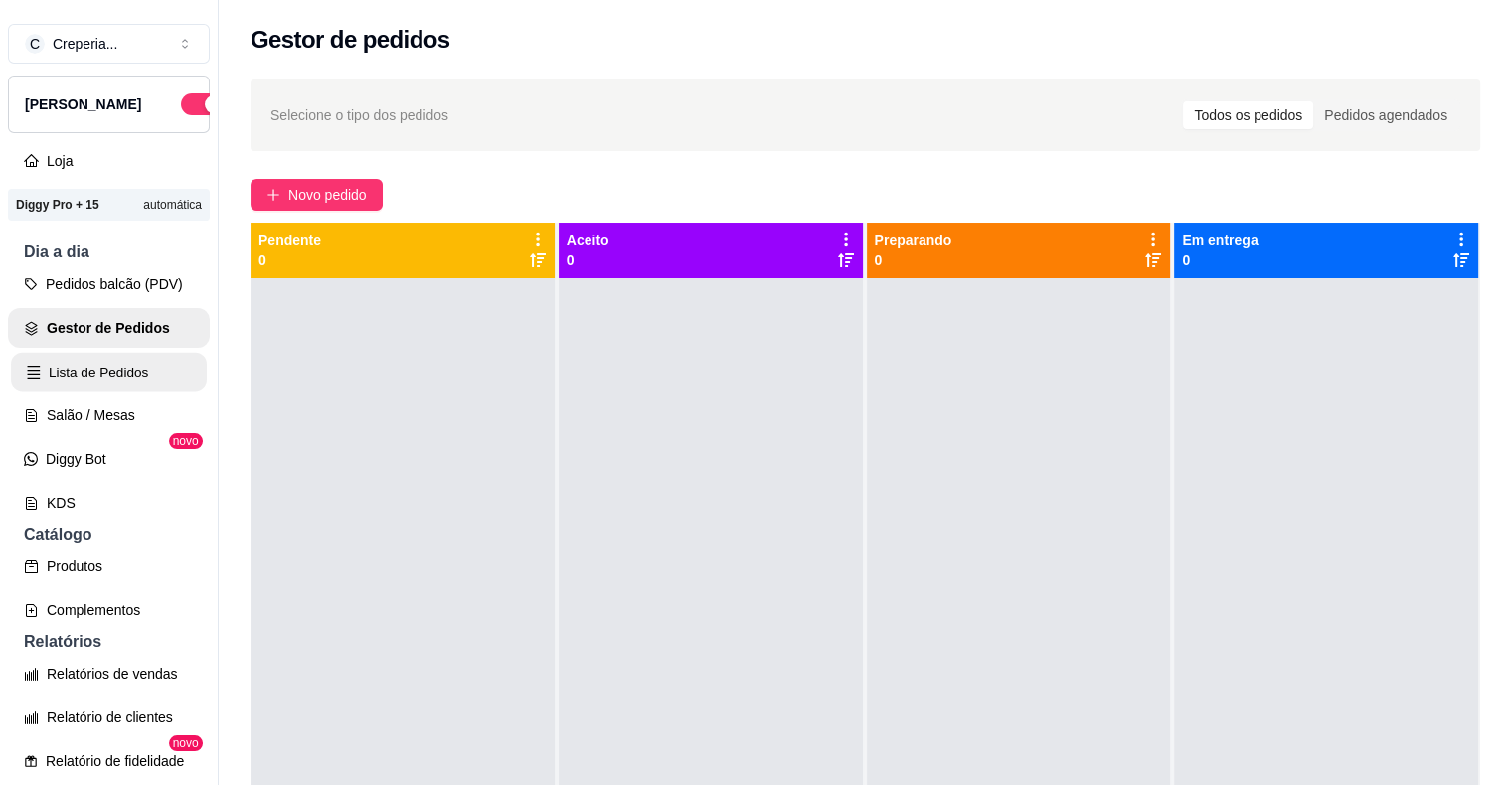 click on "Lista de Pedidos" at bounding box center [108, 372] 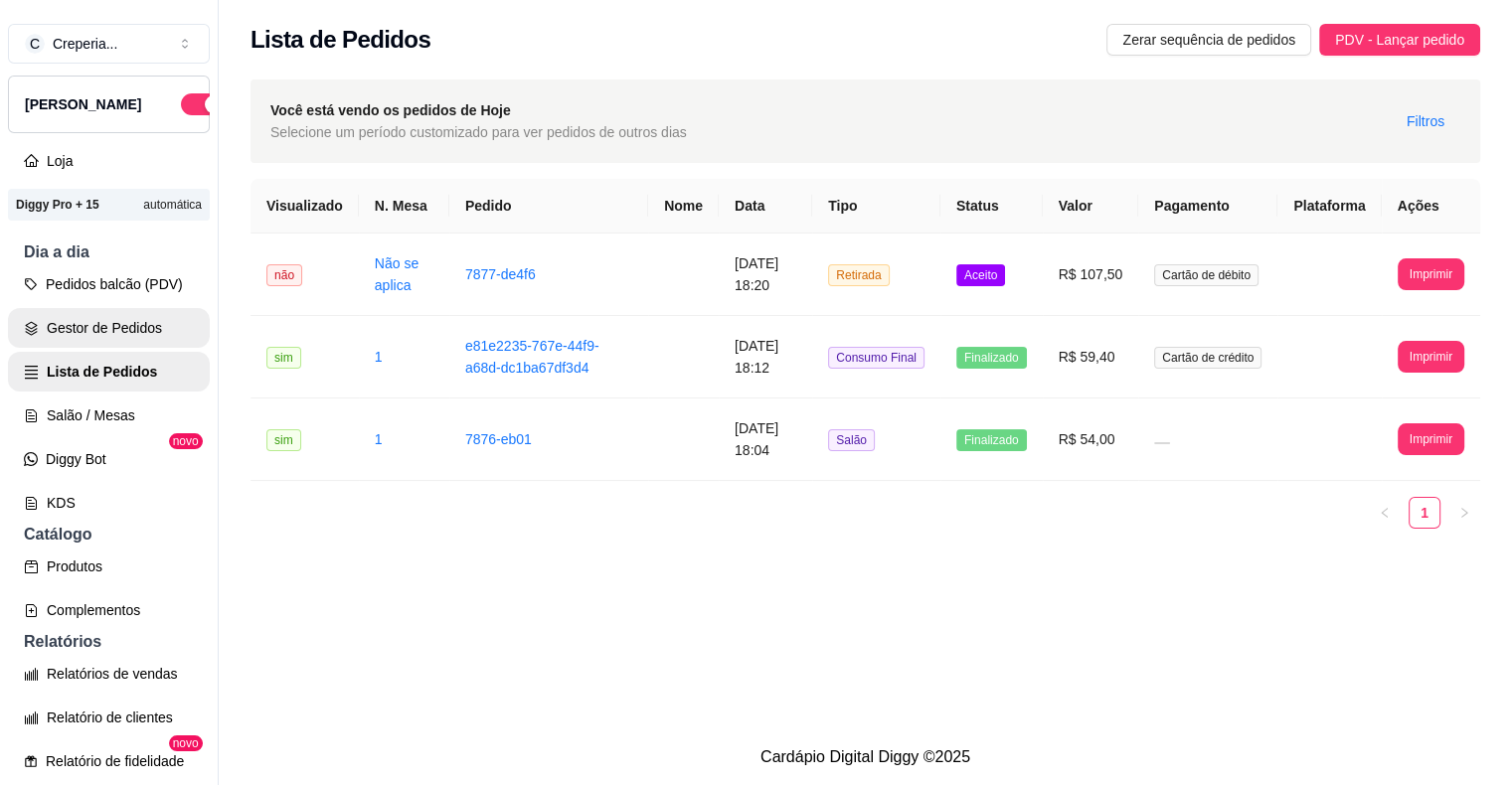 click on "Gestor de Pedidos" at bounding box center (108, 328) 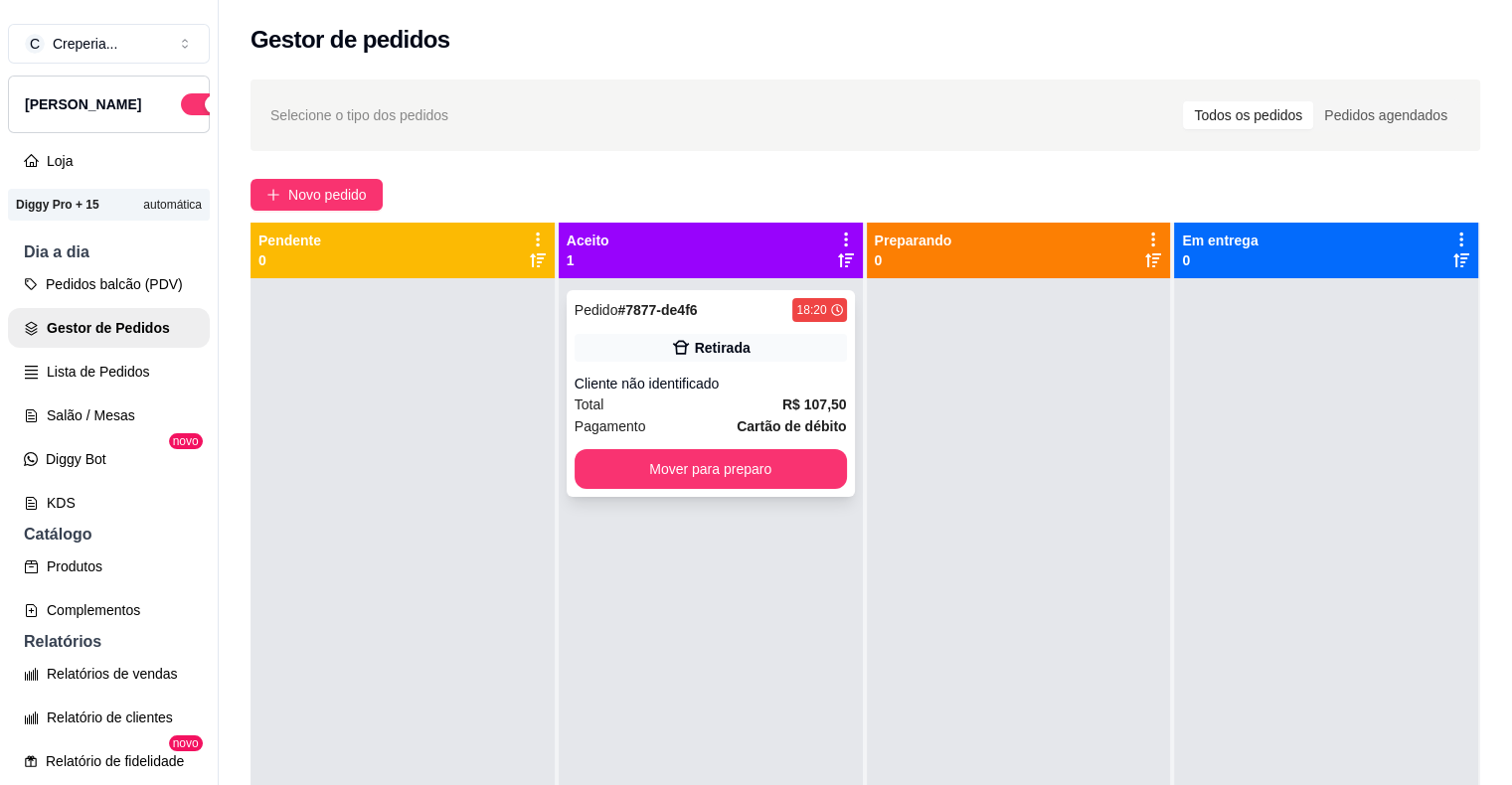 click on "Cliente não identificado" at bounding box center [711, 384] 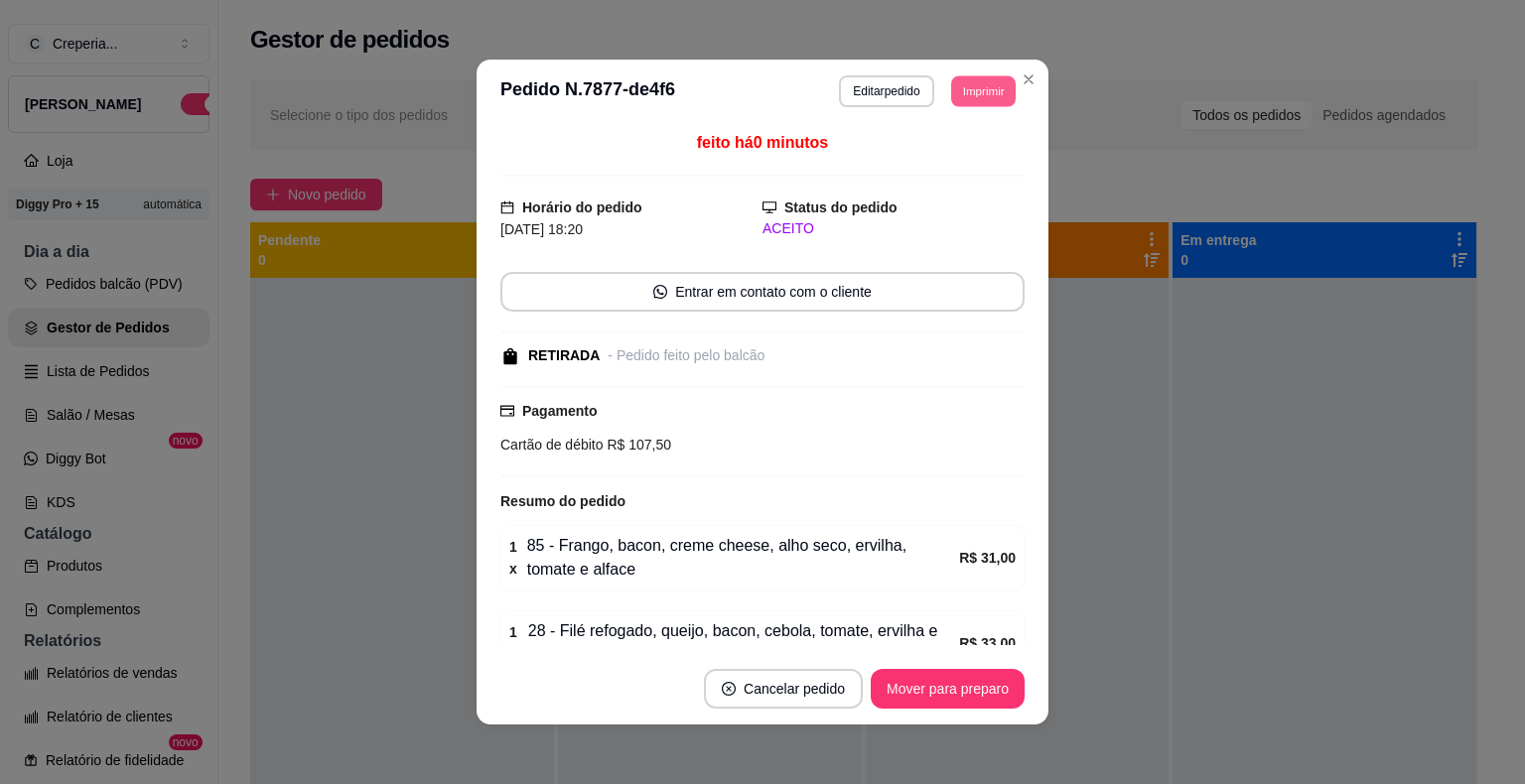 click on "Imprimir" at bounding box center (983, 90) 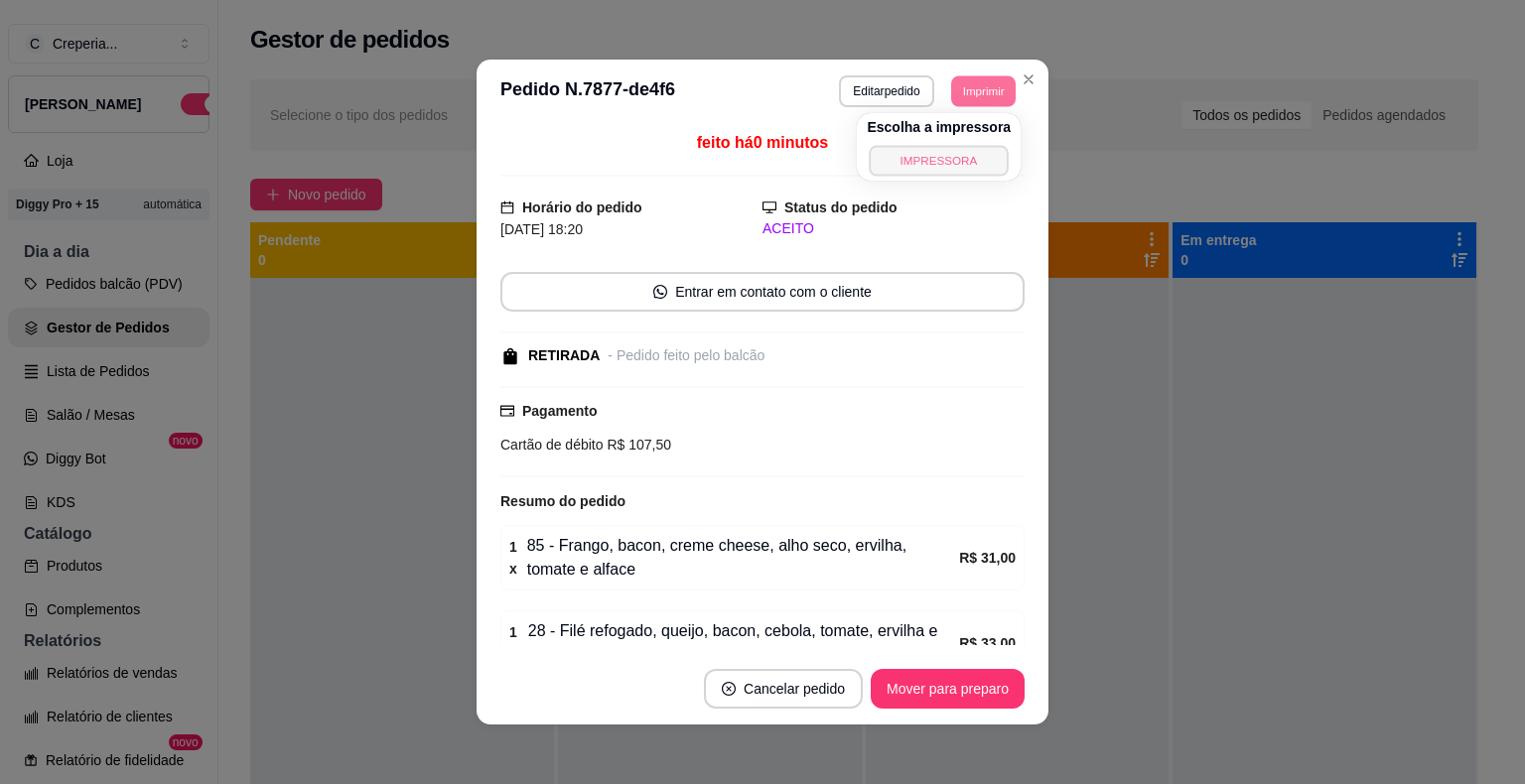 click on "IMPRESSORA" at bounding box center (939, 160) 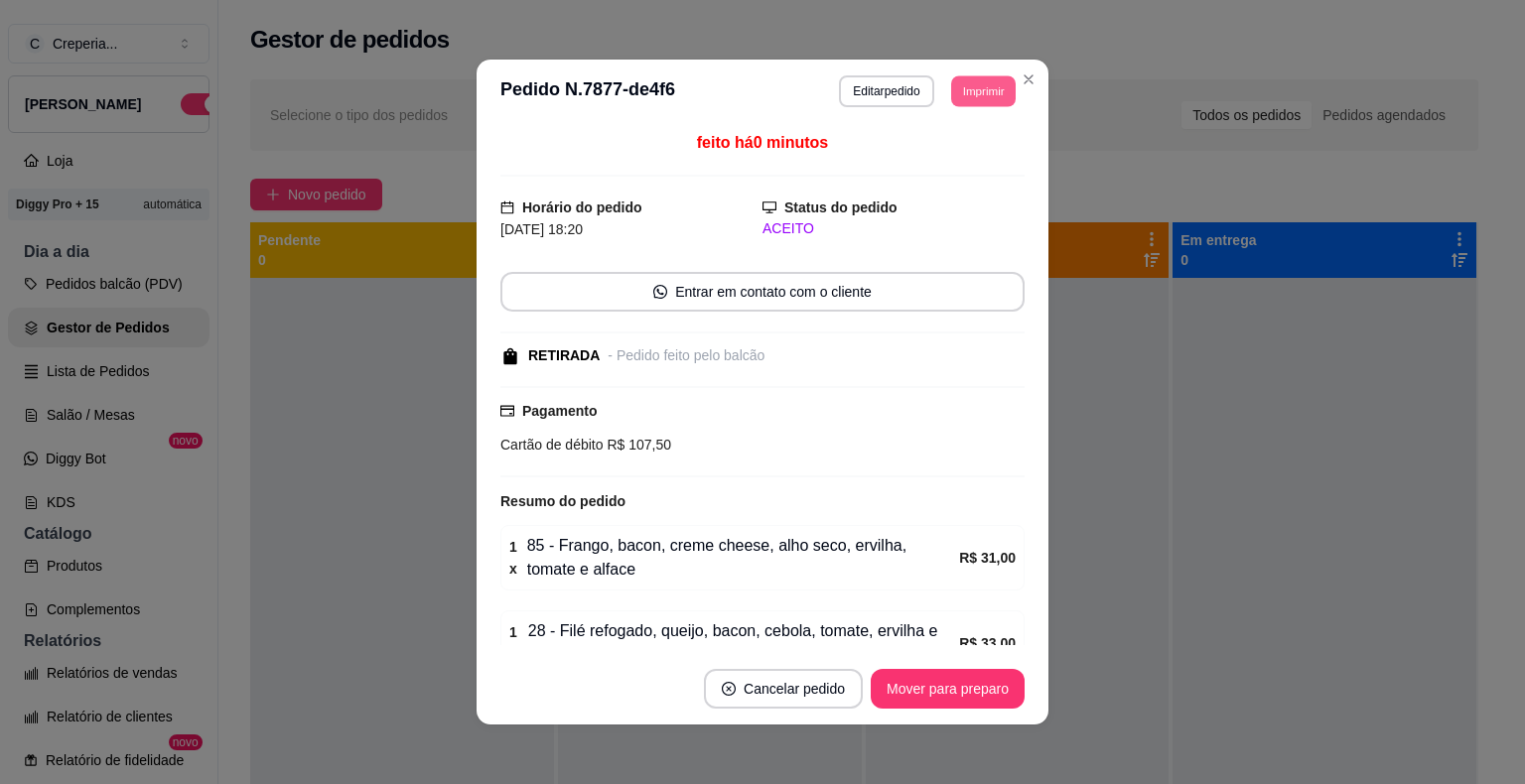 click on "Imprimir" at bounding box center (983, 90) 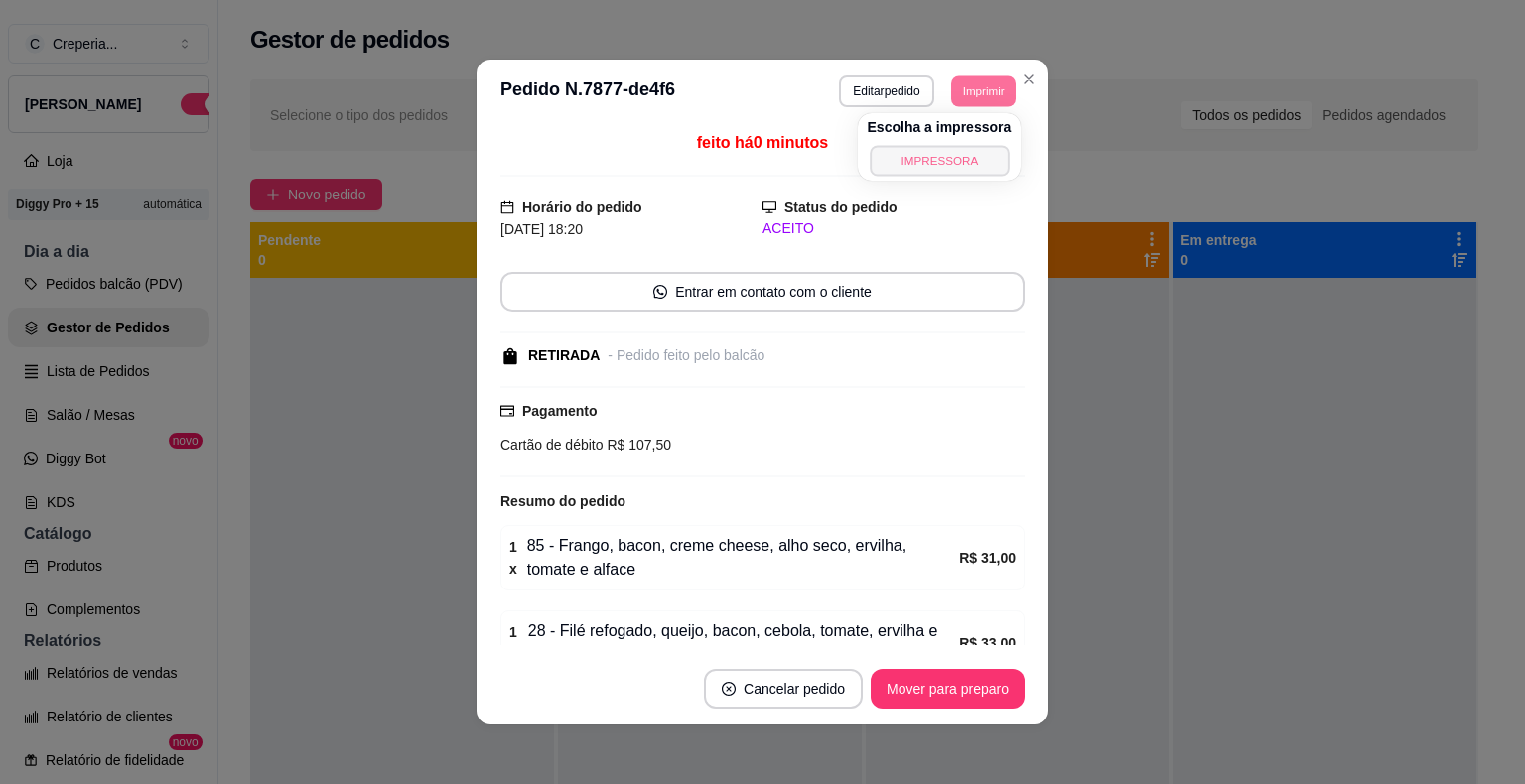 click on "IMPRESSORA" at bounding box center (939, 160) 